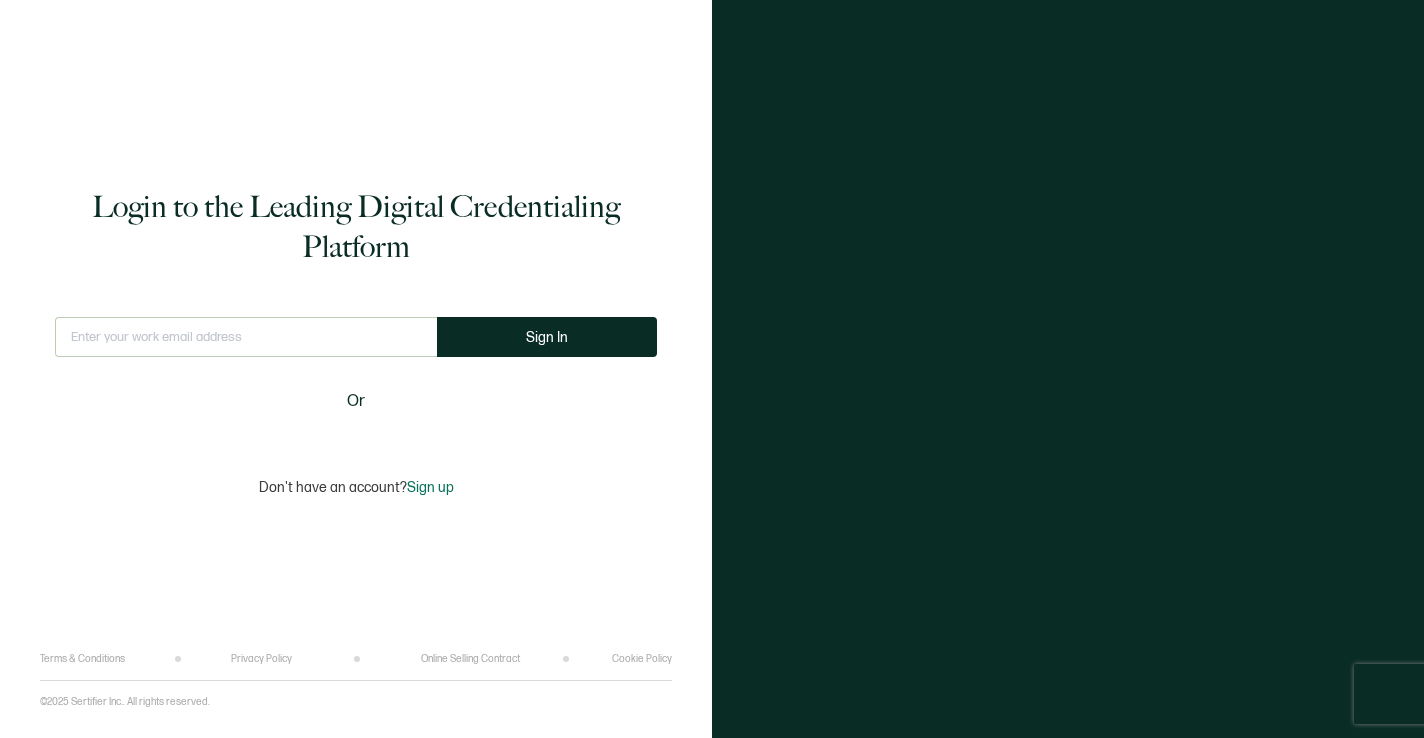 scroll, scrollTop: 0, scrollLeft: 0, axis: both 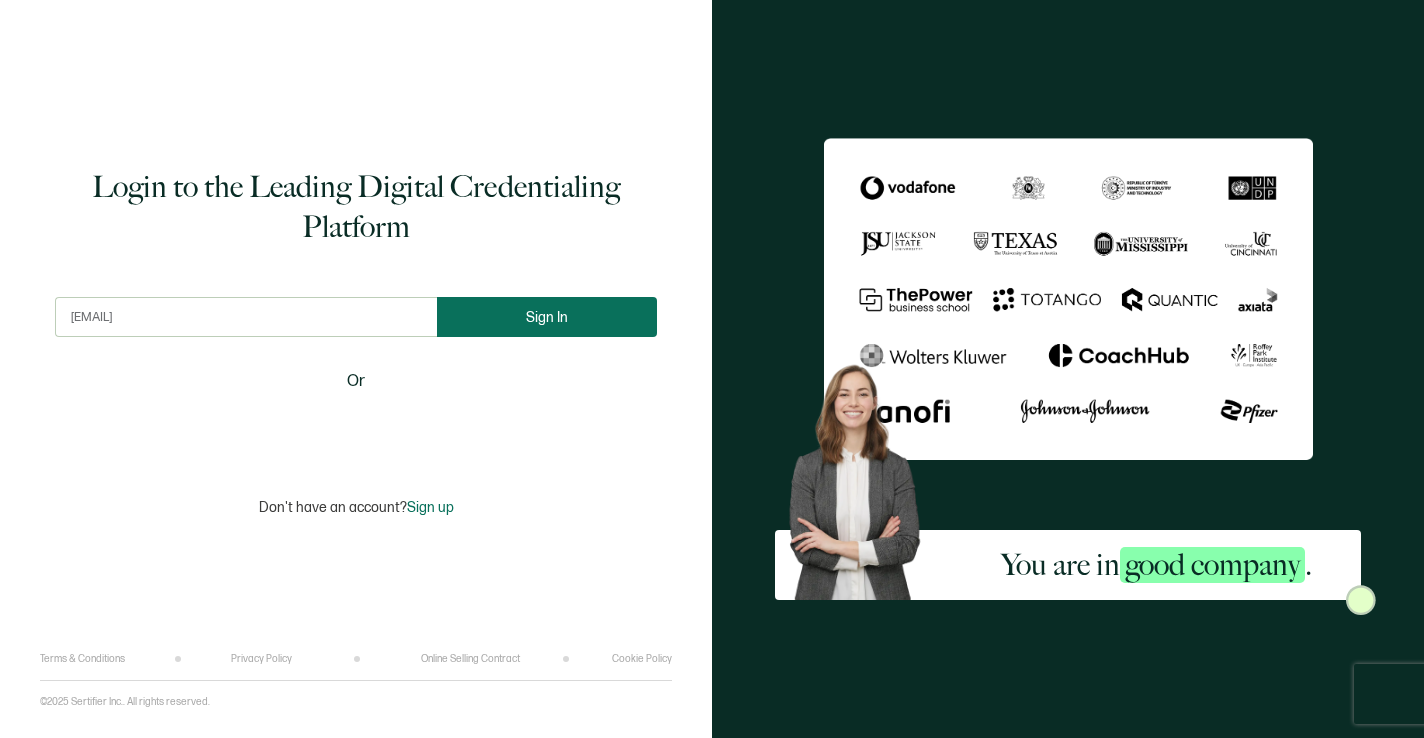 type on "[EMAIL]" 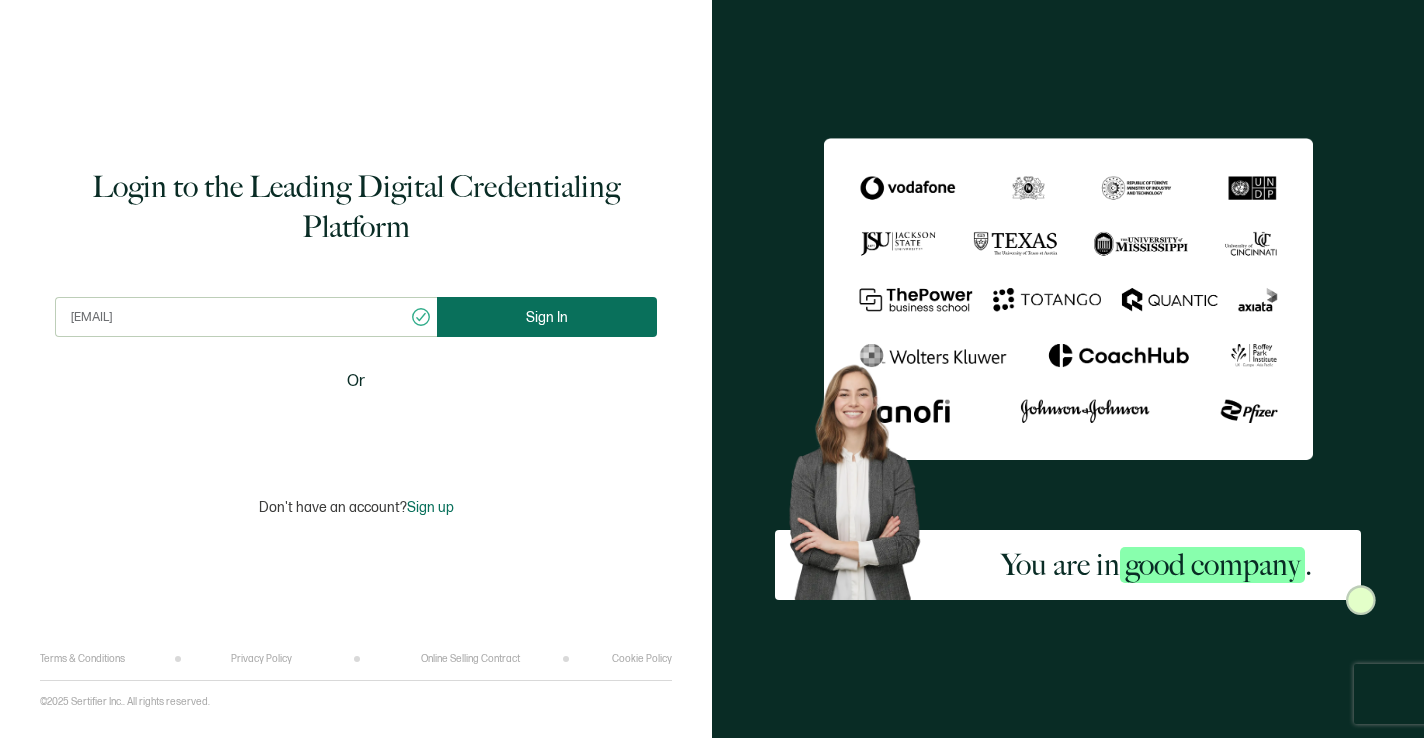 click on "Sign In" at bounding box center [547, 317] 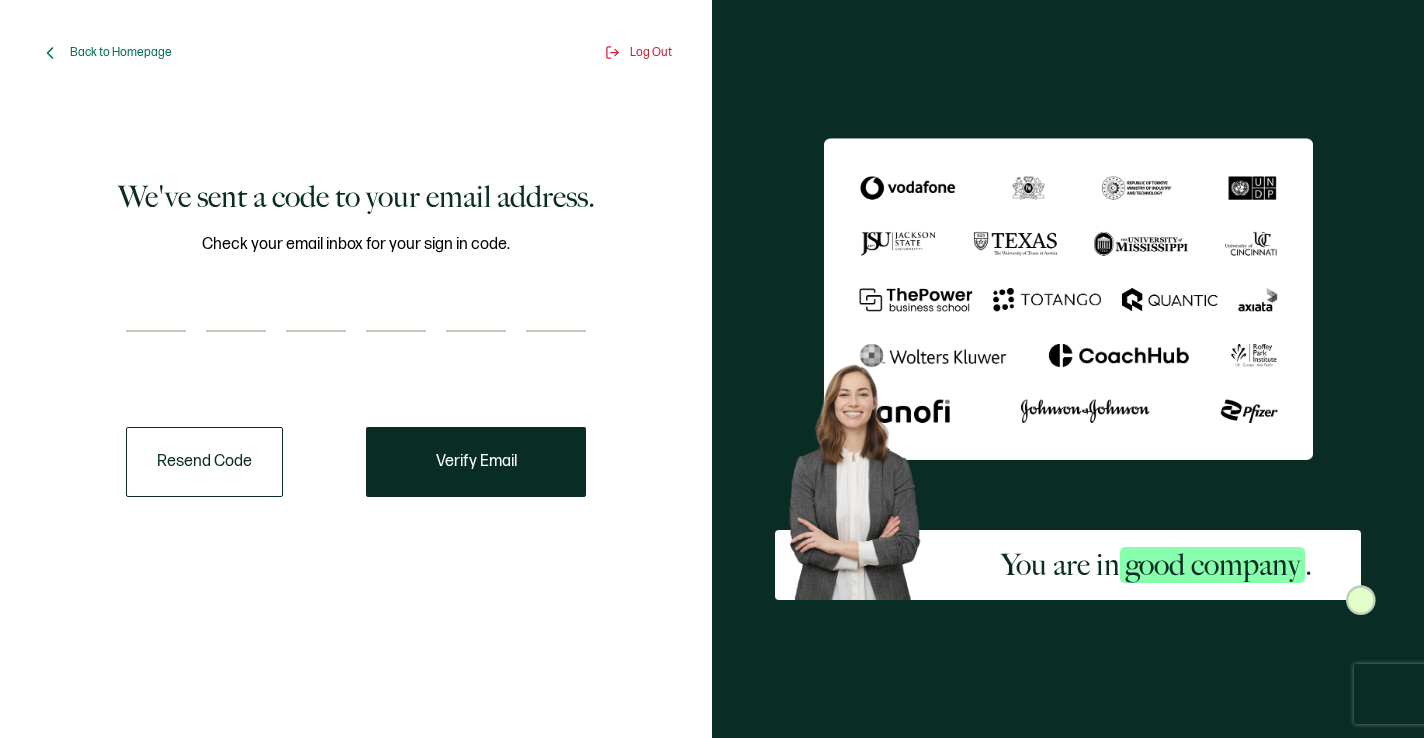 click at bounding box center (156, 312) 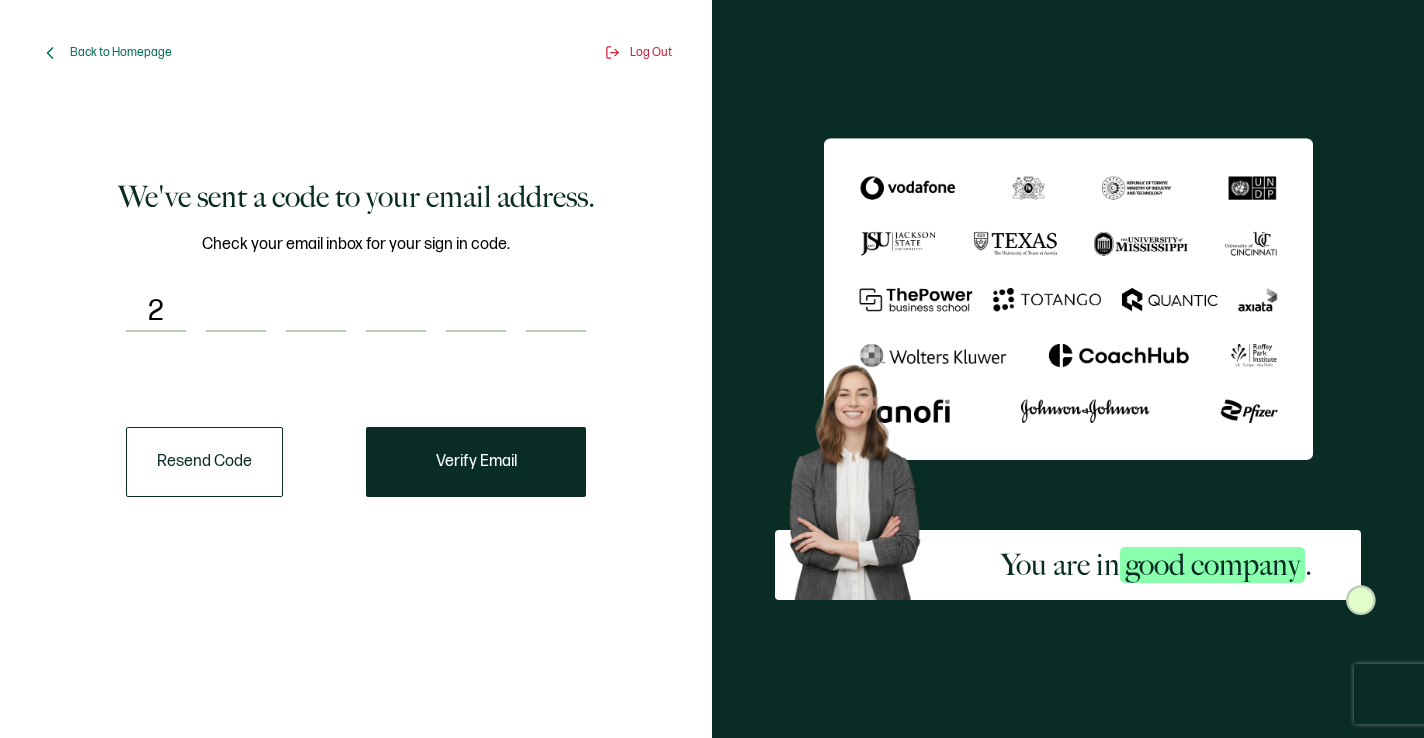 type on "5" 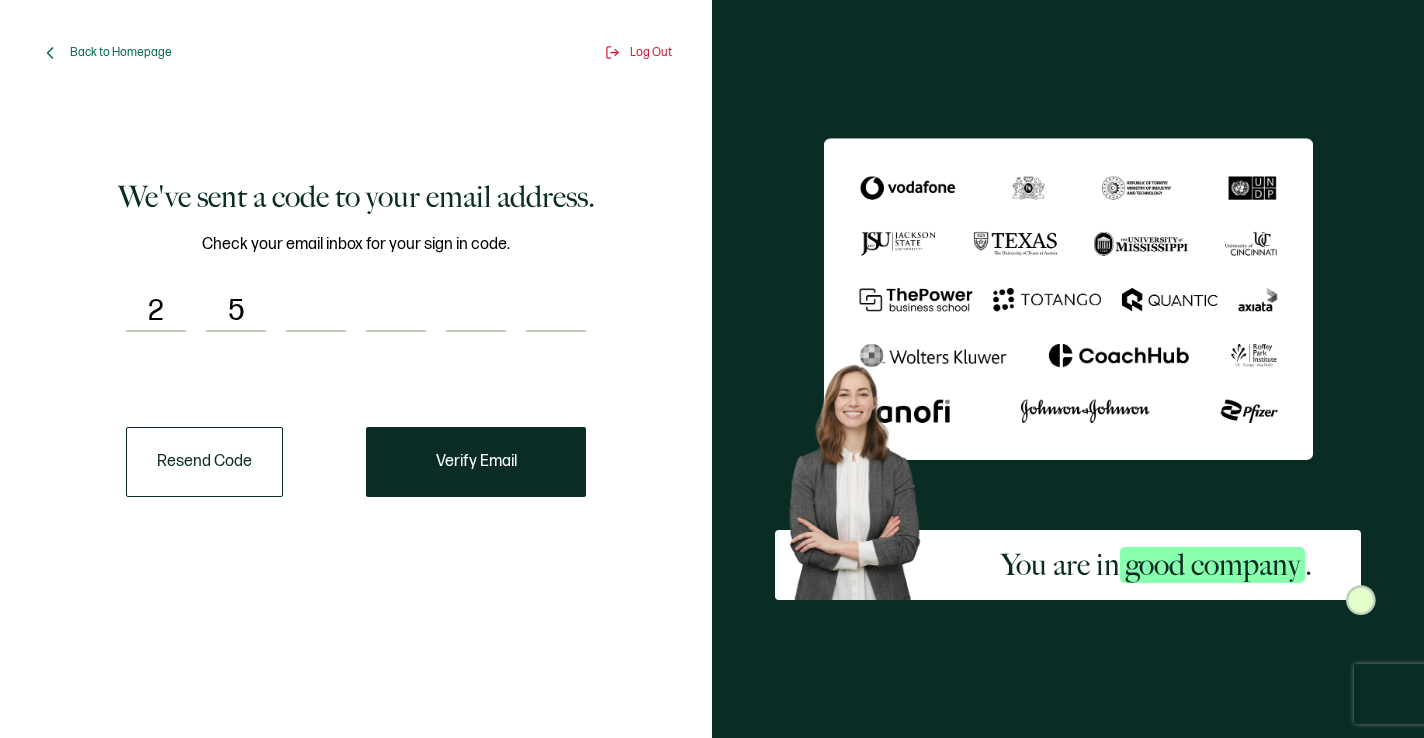type on "9" 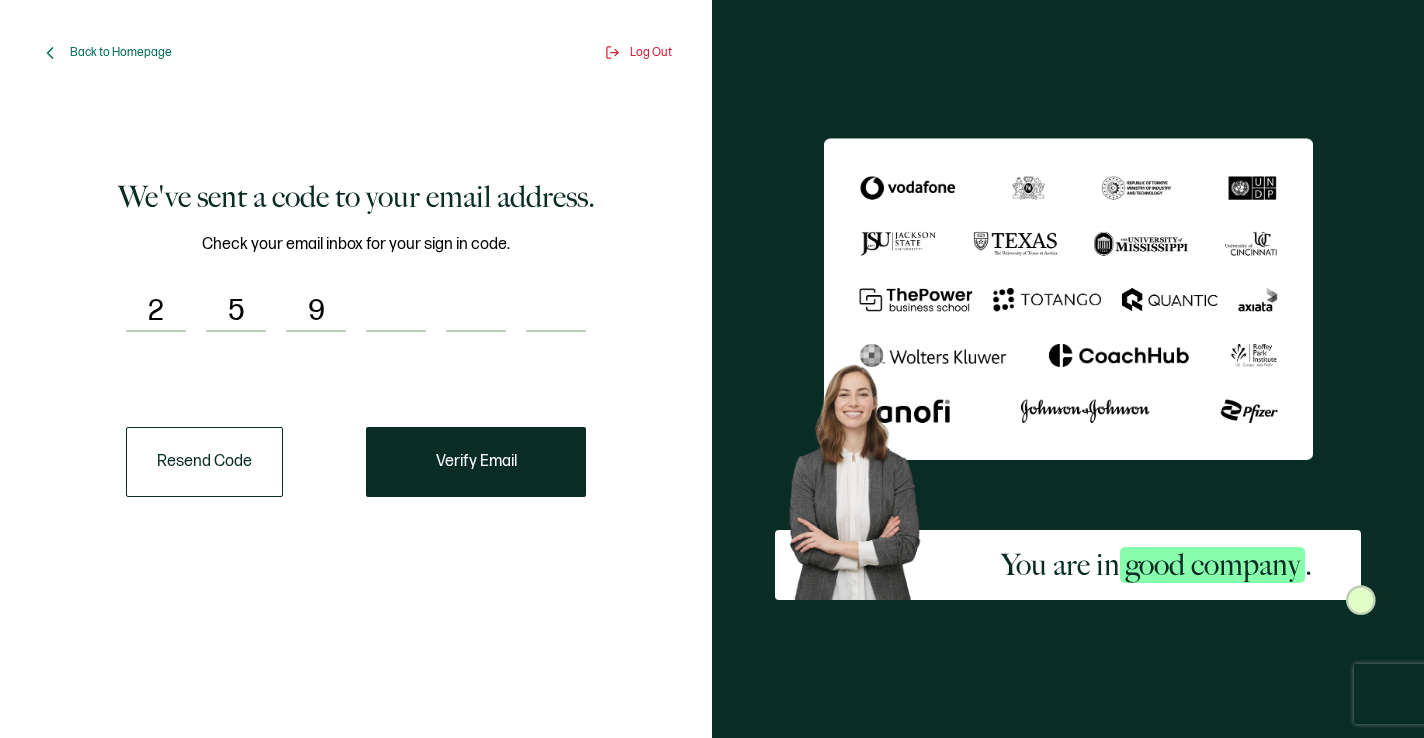 type on "1" 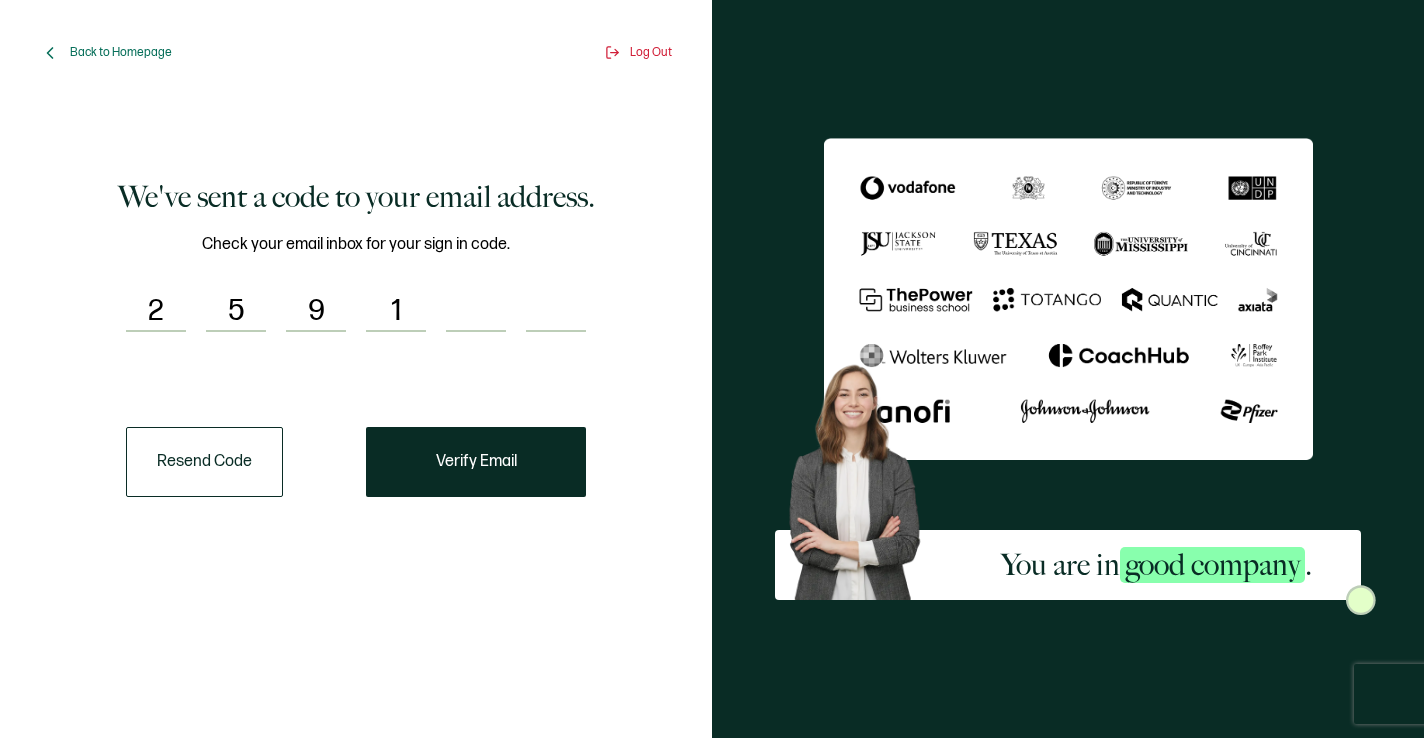 type on "4" 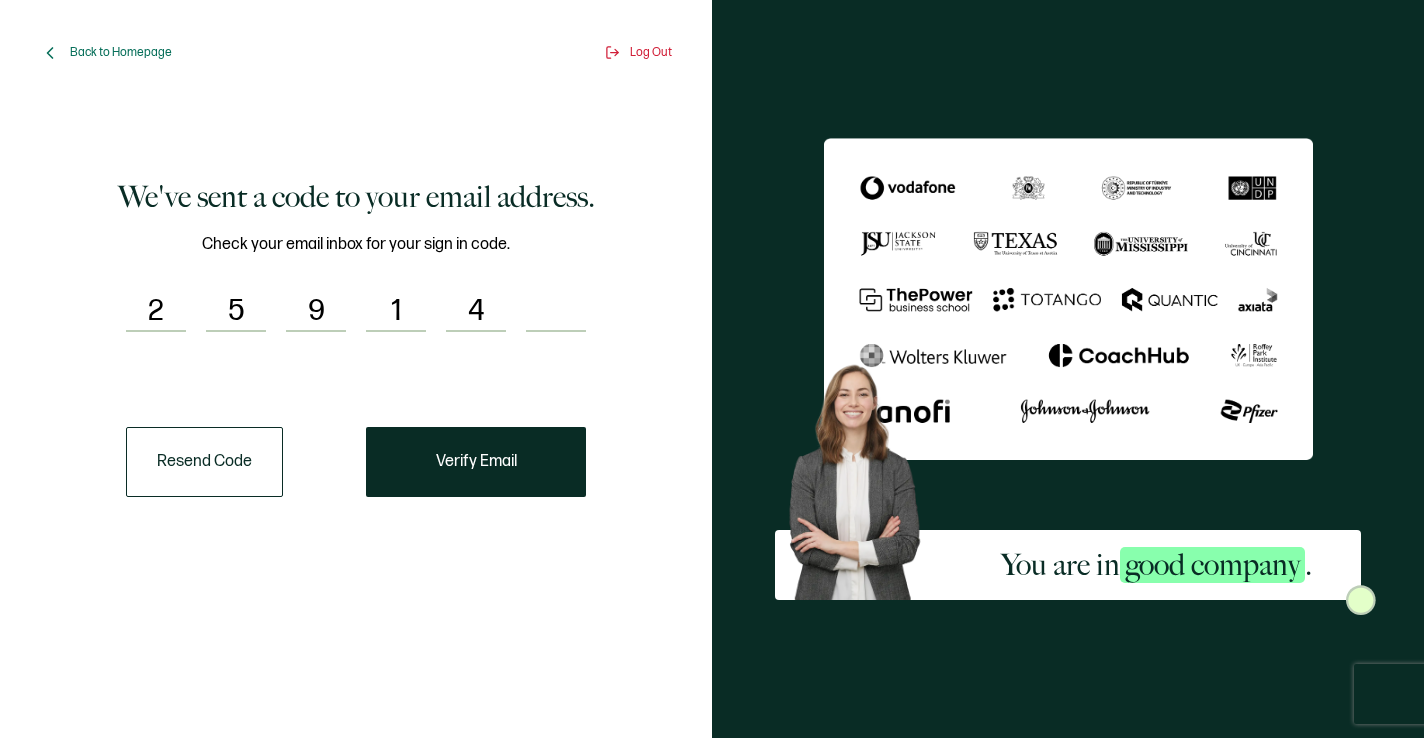 type on "5" 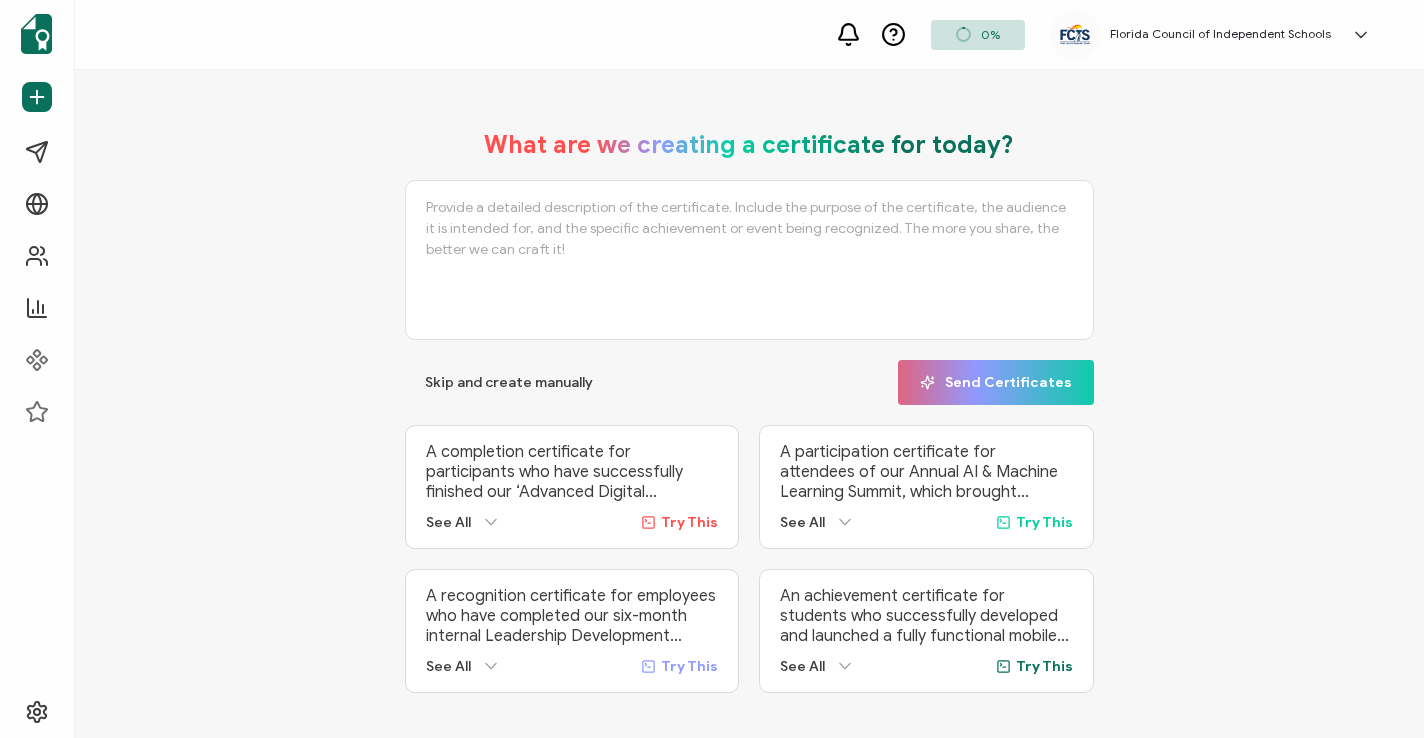 click on "A completion certificate for participants who have successfully finished our ‘Advanced Digital Marketing’ online course. This program is designed for marketing professionals looking to enhance their expertise in SEO, PPC, content marketing, and social media strategy. The certificate serves as a formal acknowledgment of their dedication, knowledge, and skill development, providing credibility in their professional journey." at bounding box center (572, 472) 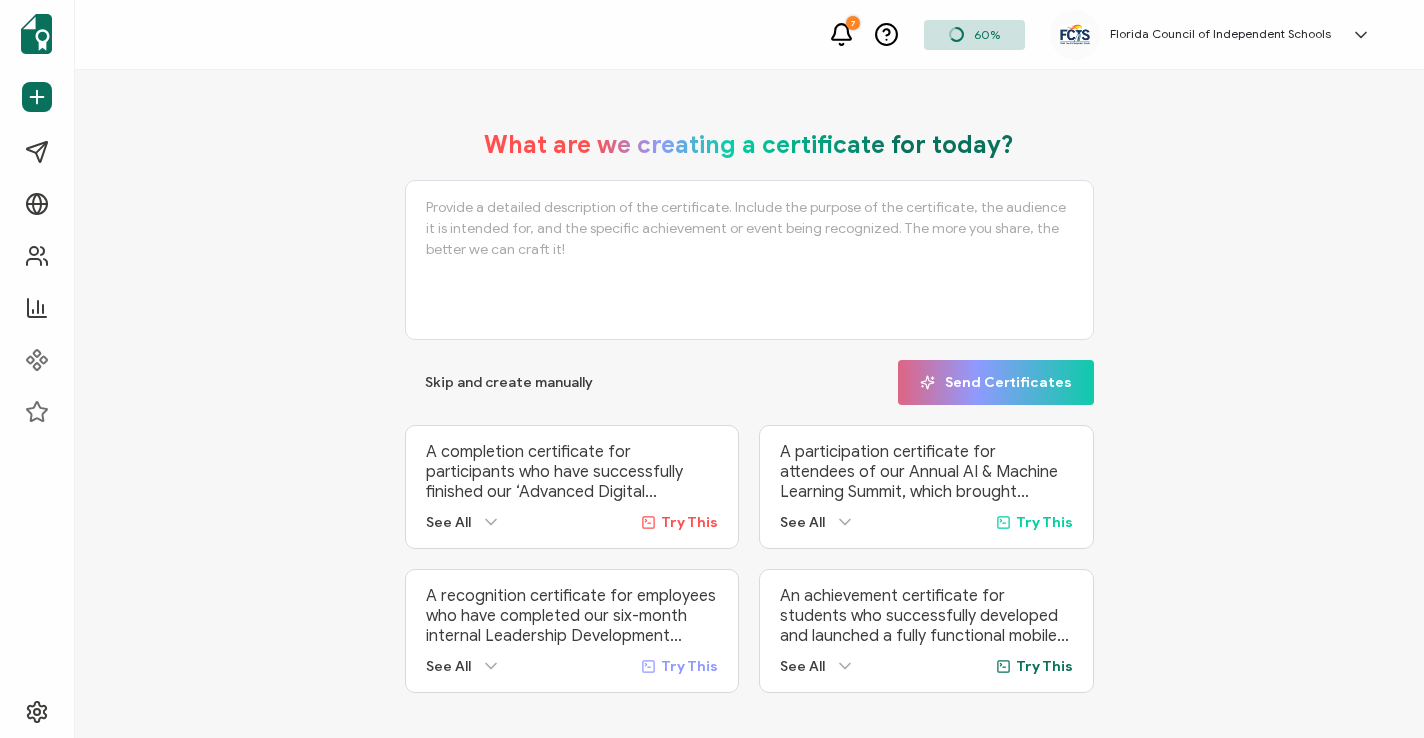 click on "What are we creating a certificate for today?
Skip and create manually
Send Certificates
A completion certificate for participants who have successfully finished our ‘Advanced Digital Marketing’ online course. This program is designed for marketing professionals looking to enhance their expertise in SEO, PPC, content marketing, and social media strategy. The certificate serves as a formal acknowledgment of their dedication, knowledge, and skill development, providing credibility in their professional journey.
See All       Try This
A recognition certificate for employees who have completed our six-month internal Leadership Development Program. This program equips emerging leaders with essential management skills, strategic decision-making abilities, and conflict-resolution techniques. The certificate acknowledges their commitment to professional growth and readiness to take on leadership roles within the organization.
See All" at bounding box center [749, 411] 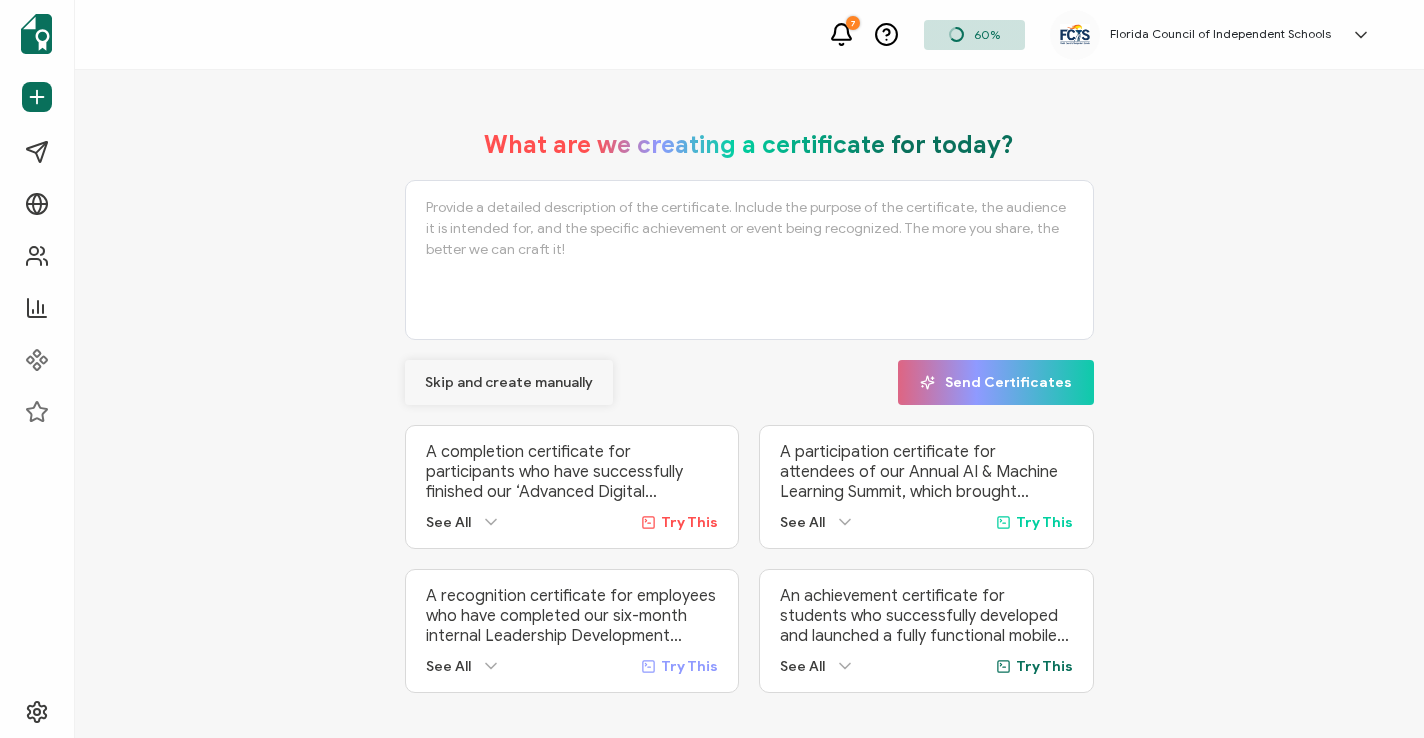 click on "Skip and create manually" at bounding box center [509, 383] 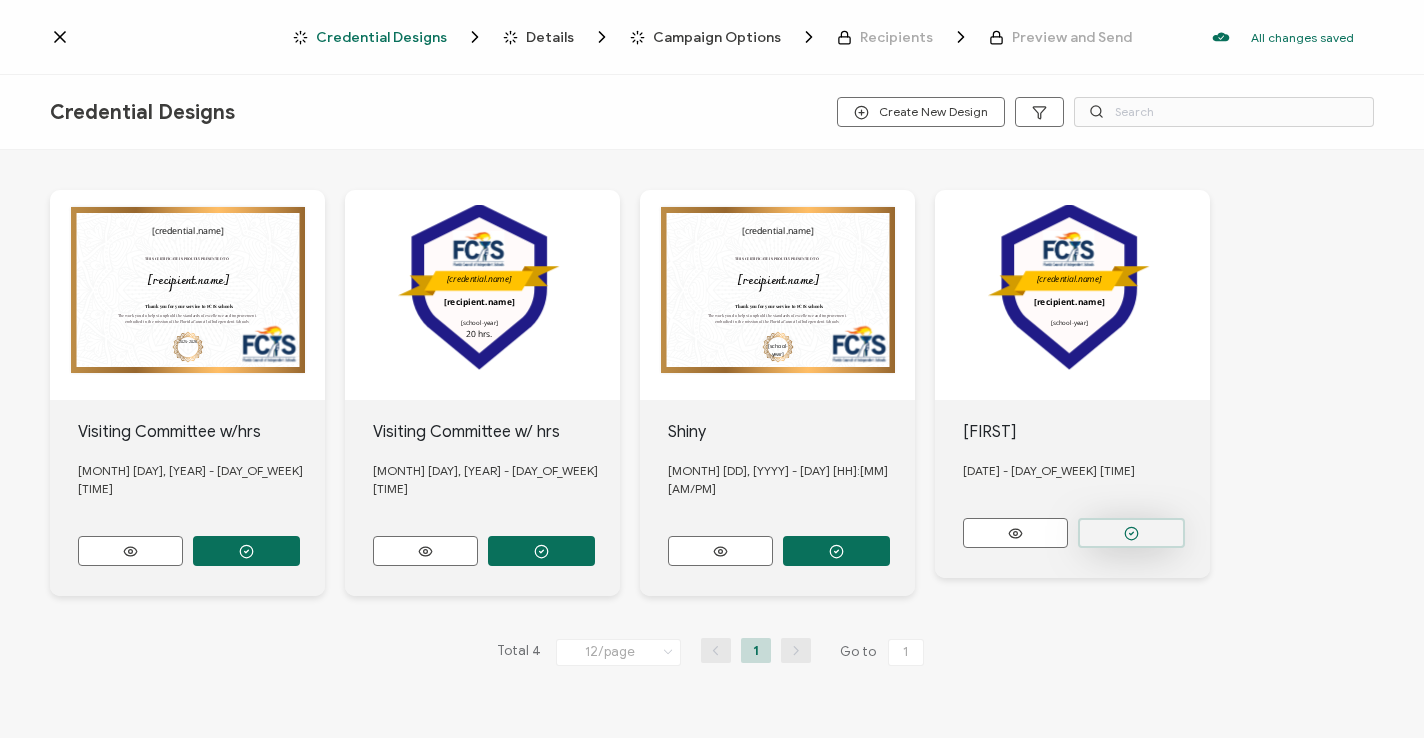 click 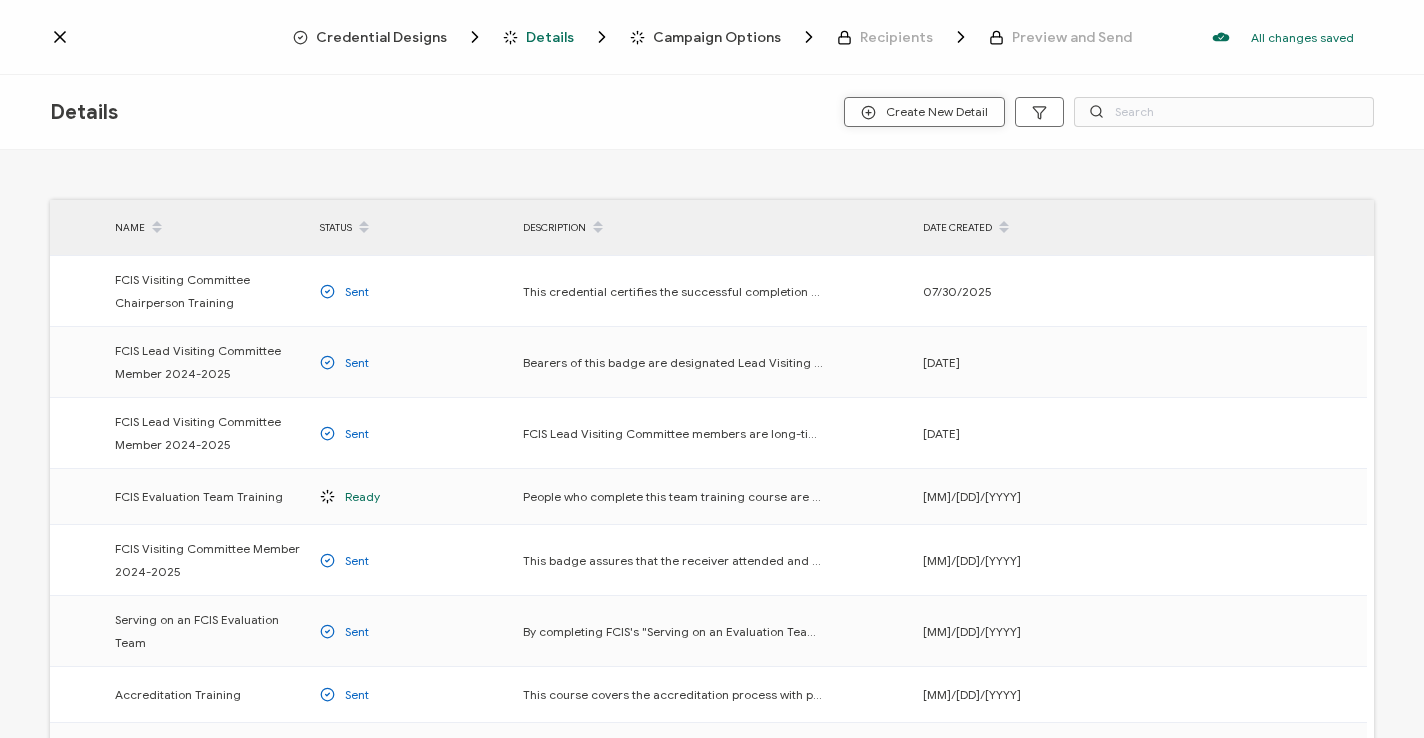 click 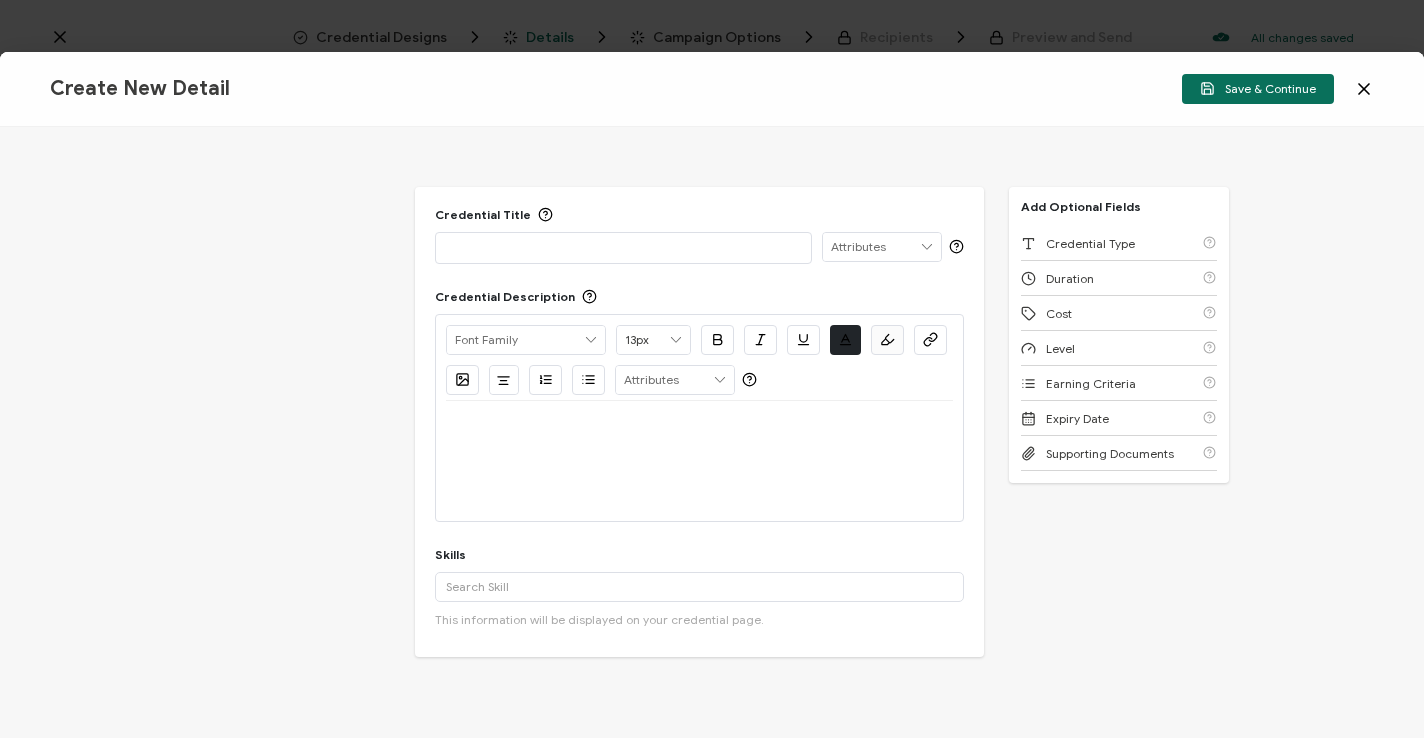 click at bounding box center [624, 247] 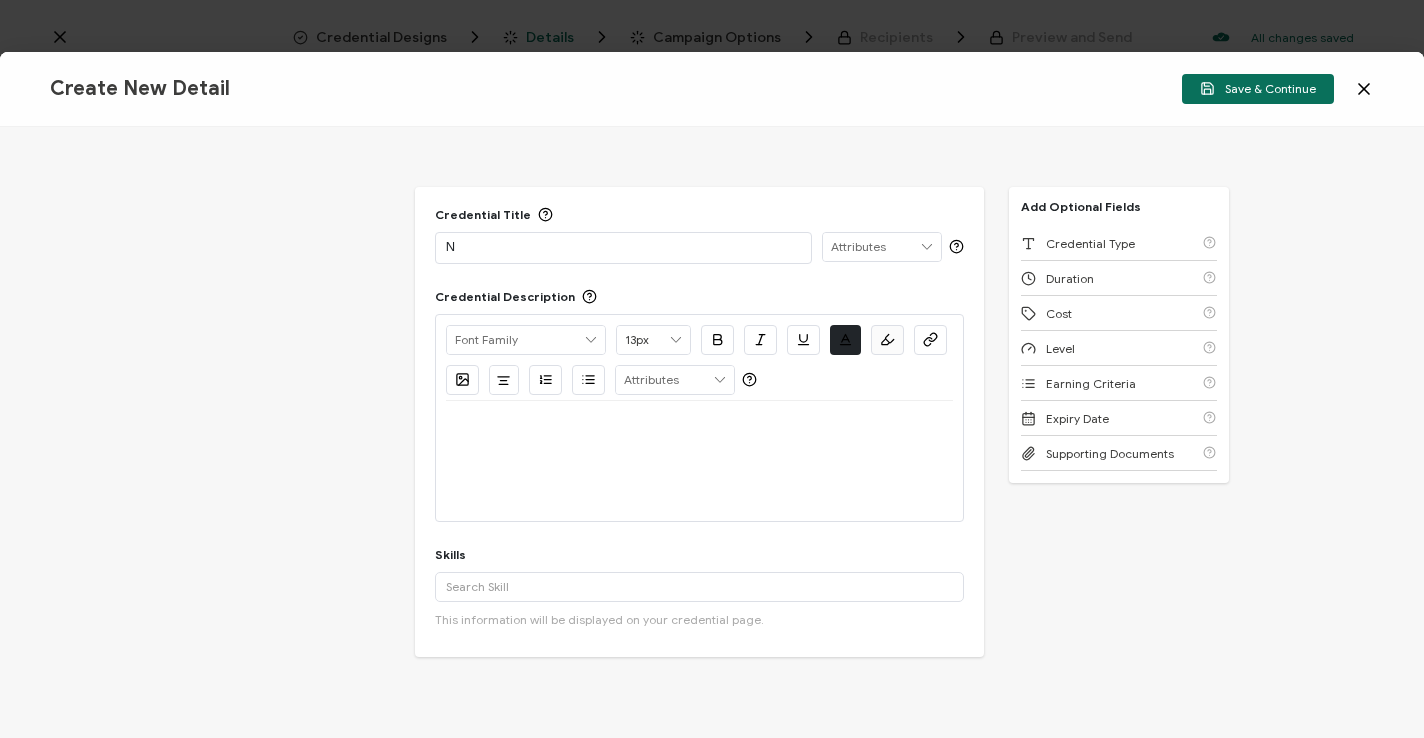 type 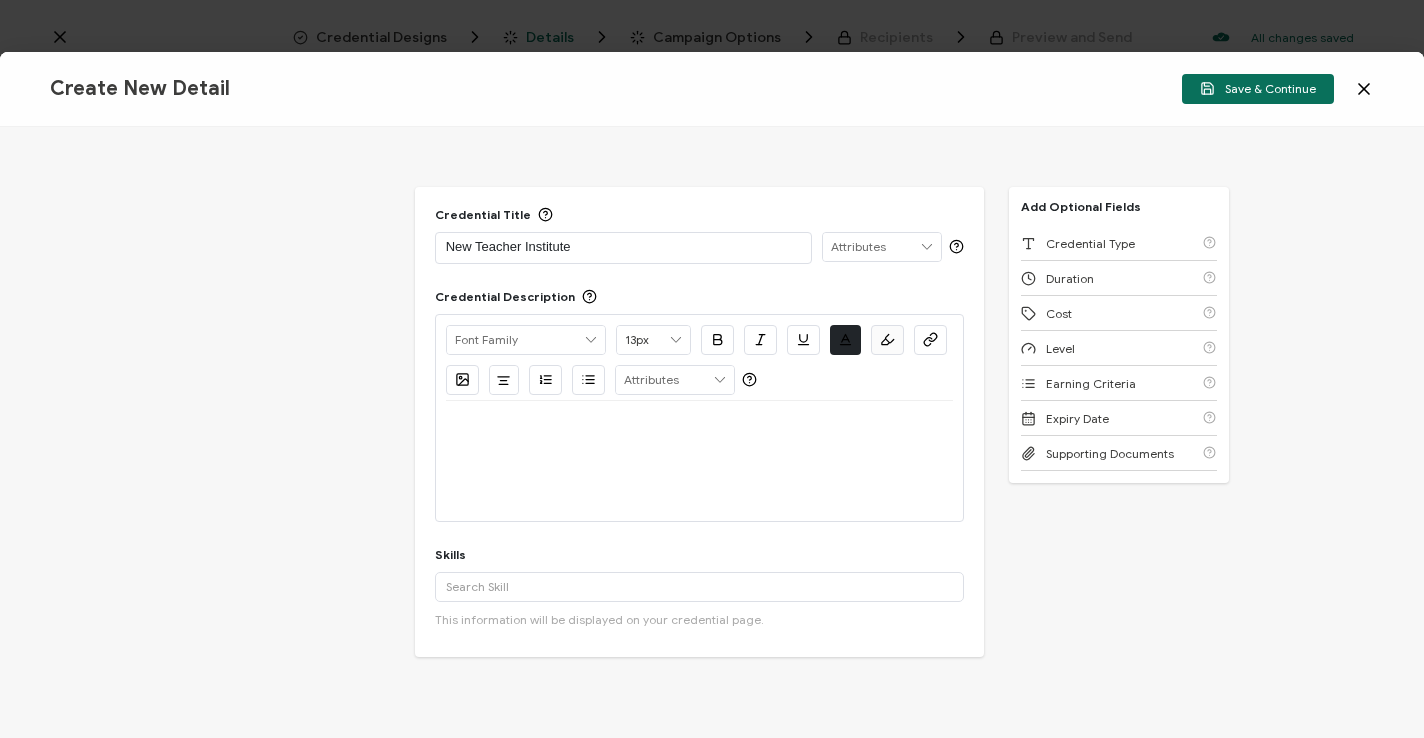 click at bounding box center (700, 425) 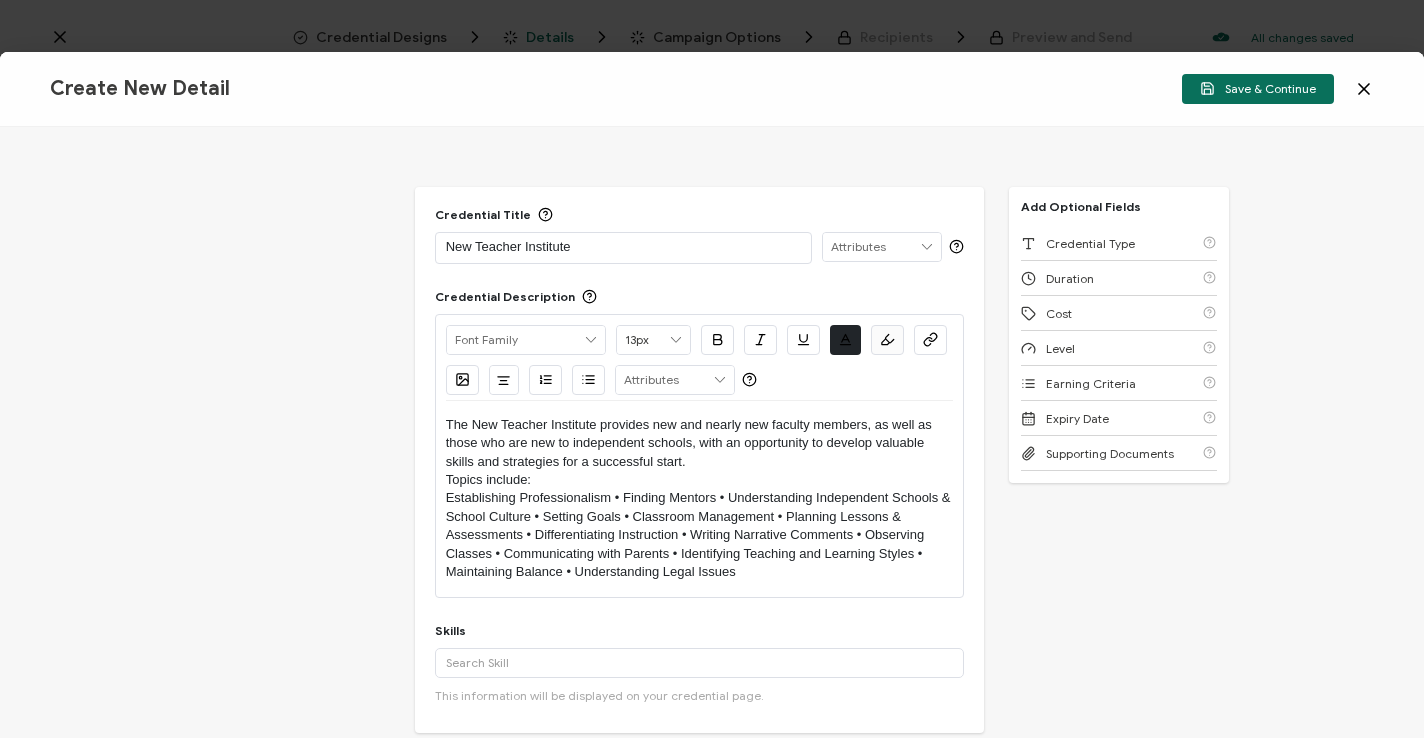 click on "The New Teacher Institute provides new and nearly new faculty members, as well as those who are new to independent schools, with an opportunity to develop valuable skills and strategies for a successful start." at bounding box center [700, 443] 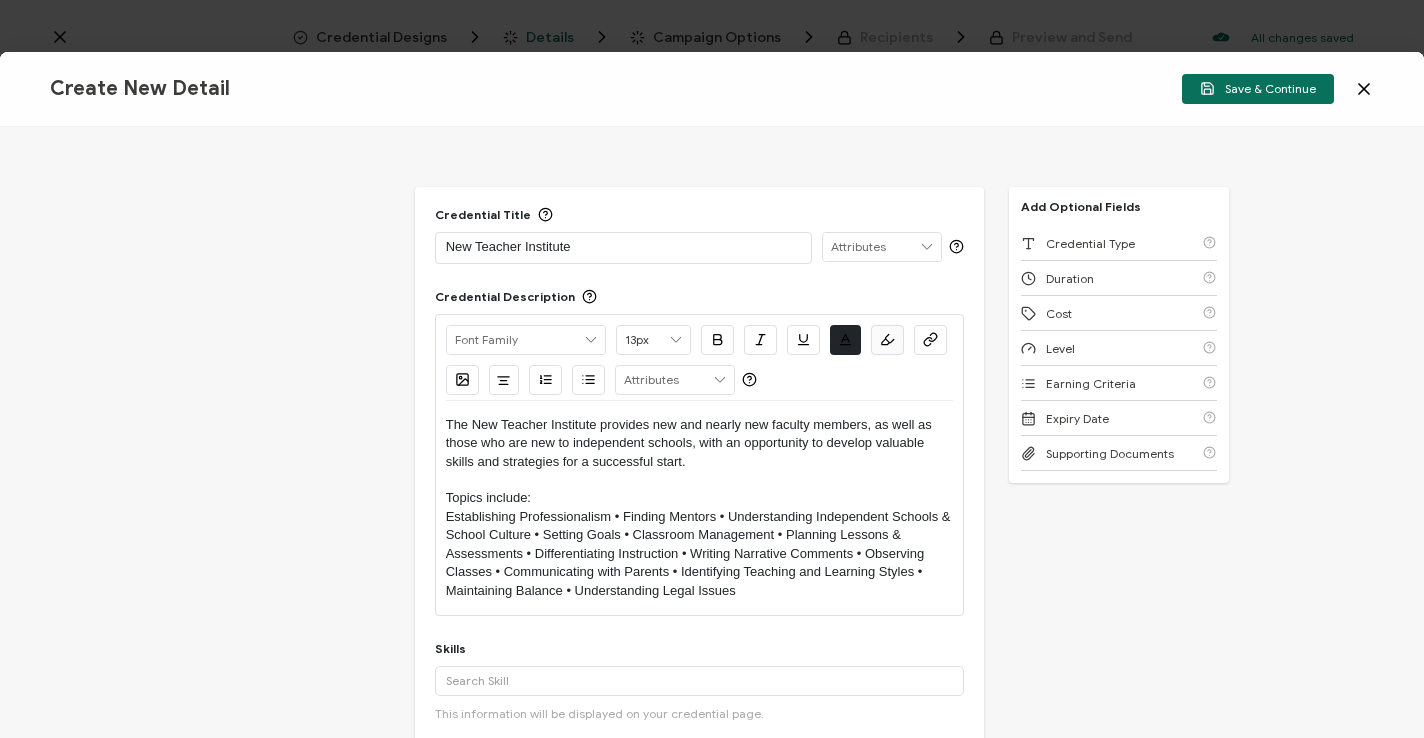 click on "Topics include:" at bounding box center (700, 498) 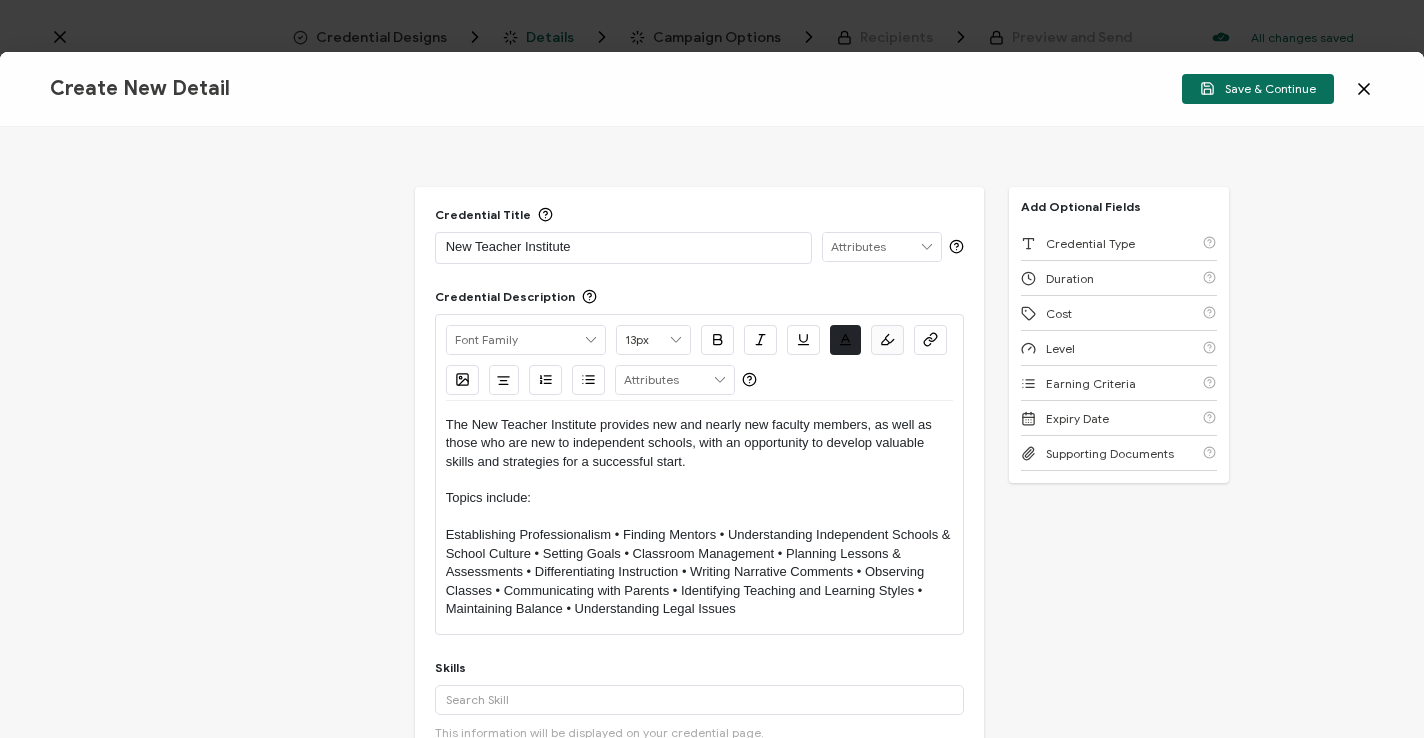 click on "Topics include:" at bounding box center (700, 498) 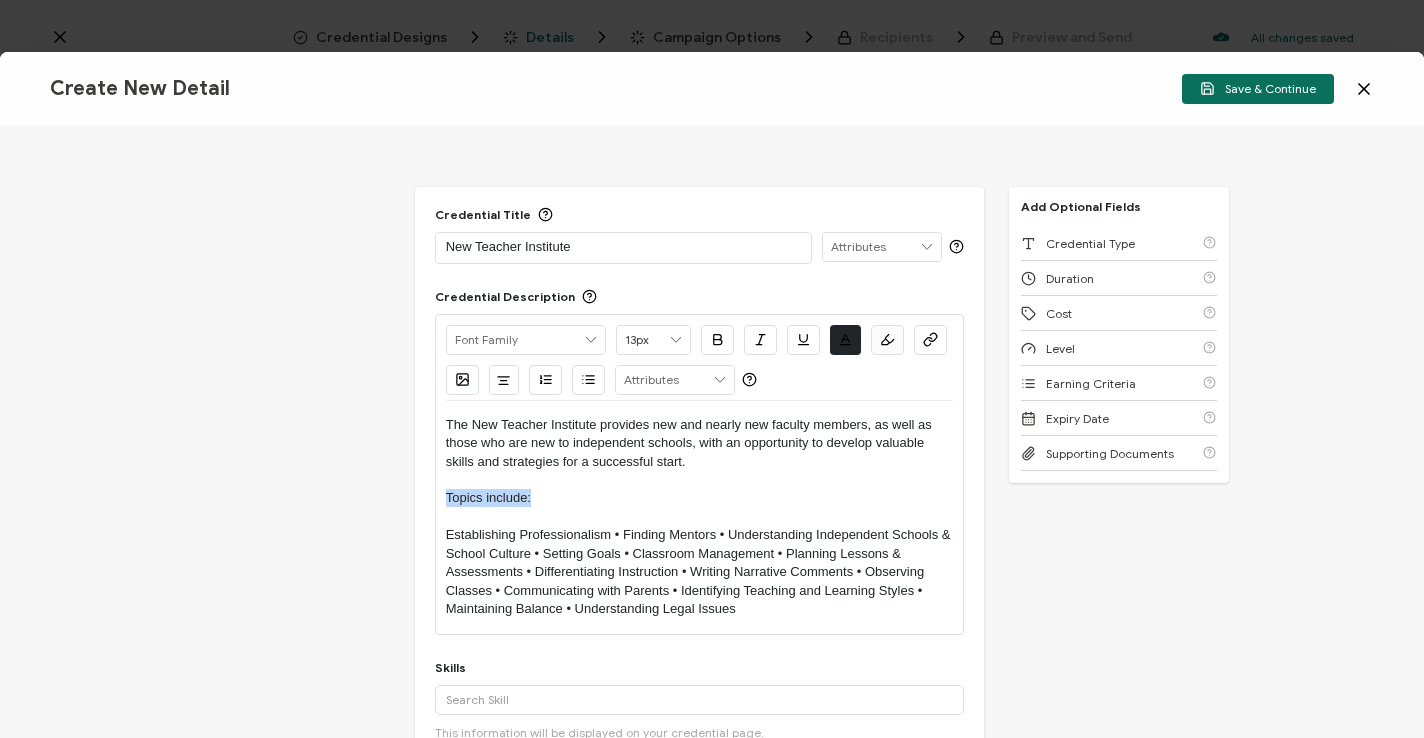 drag, startPoint x: 521, startPoint y: 497, endPoint x: 415, endPoint y: 492, distance: 106.11786 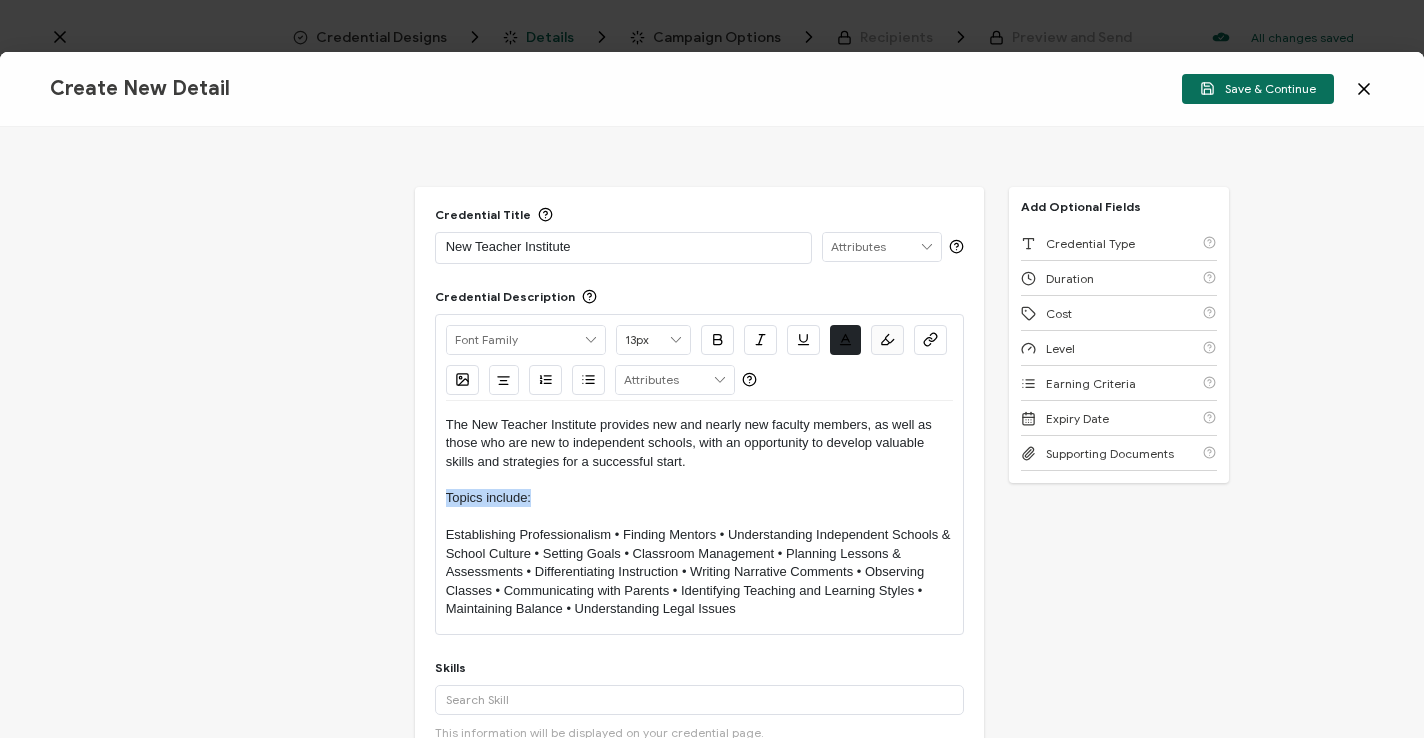 click on "New Teacher Institute   ISSUER
Issuer Name
Credential Description
Alright Sans Amita Archivo Black Arial Arimo Blinker Caveat Charm Charmonman Cinzel EB Garamond Farro Fira Sans Gelasio Gilroy Great Vibes Grenze Hanken Grotesk Inconsolata Josefin Sans Kolektif House Kufam Lato Libre Caslon Text Lora Lugrasimo Markazi Text Merienda Merriweather Montserrat Muli Noto Sans Noto Serif Nunito Open Sans Open Sans Condensed Orbitron Oswald Playfair Display Poppins PT Sans PT Sans Narrow PT Serif Quicksand Raleway Red Hat Display Roboto Roboto Condensed Roboto Slab Rubik Slabo 27px Source Sans Pro Spartan Tajawal Titillium Web Ubuntu UnifrakturCook UnifrakturMaguntia Work Sans   13px 11px 12px 13px 14px 15px 16px 17px 18px 19px 20px 21px 22px 23px 24px 25px 26px 27px 28px 29px 30px 31px 32px 33px 34px 35px 36px 37px 38px 39px 40px 41px" at bounding box center [700, 478] 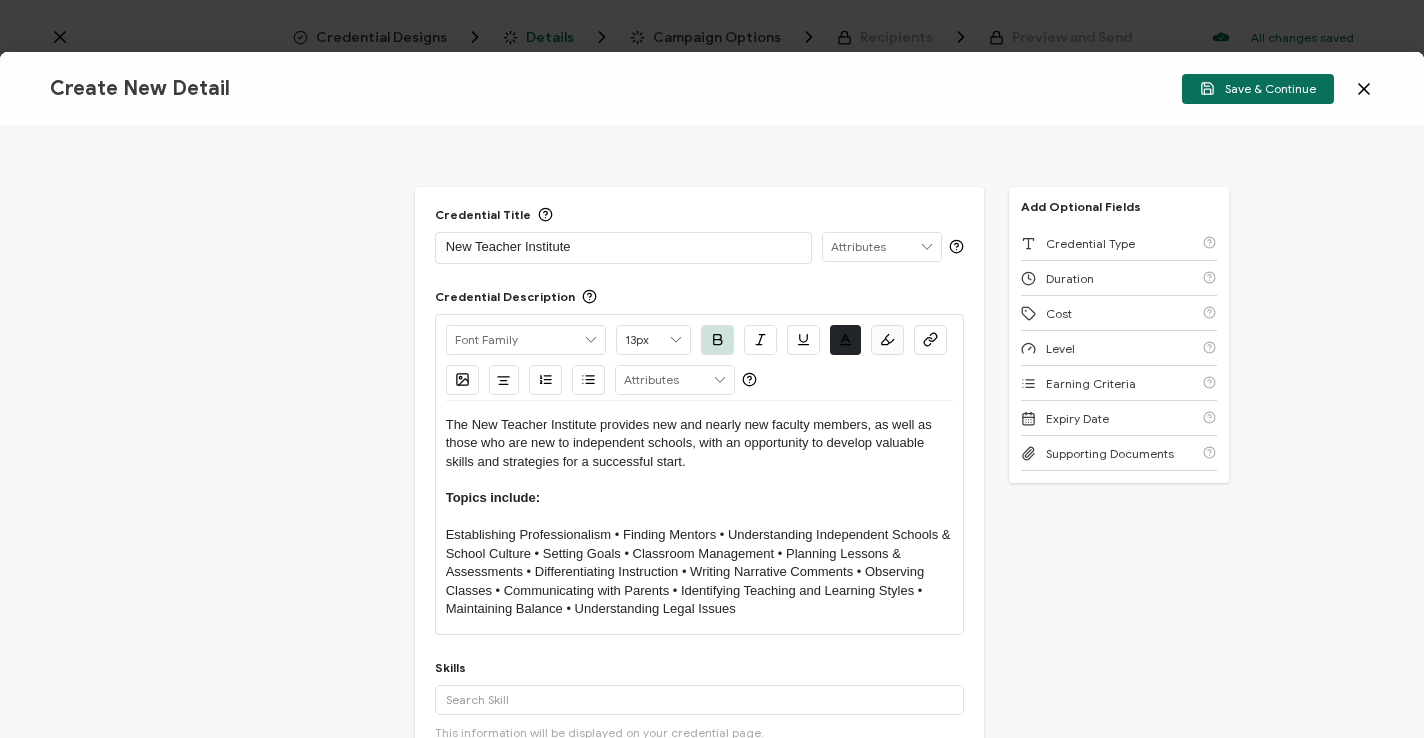 click at bounding box center (700, 517) 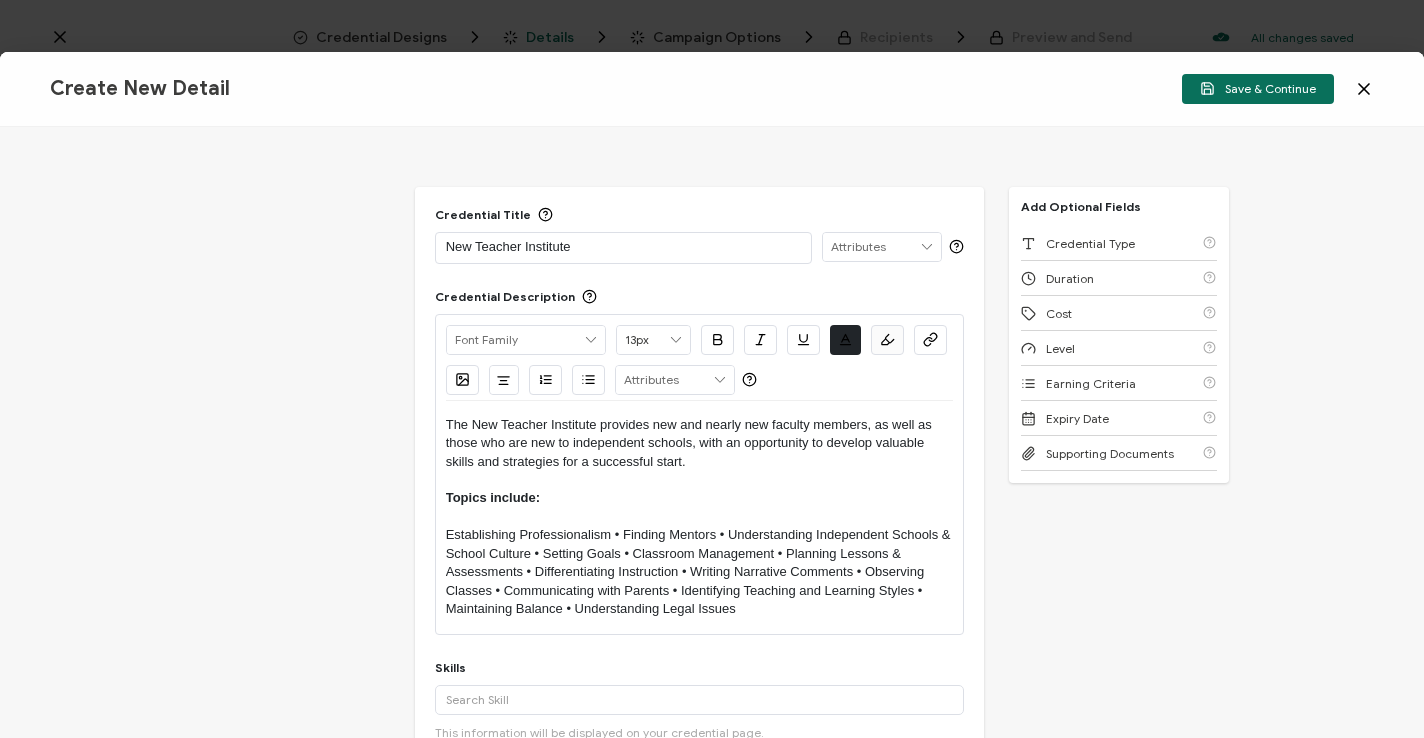 scroll, scrollTop: 141, scrollLeft: 0, axis: vertical 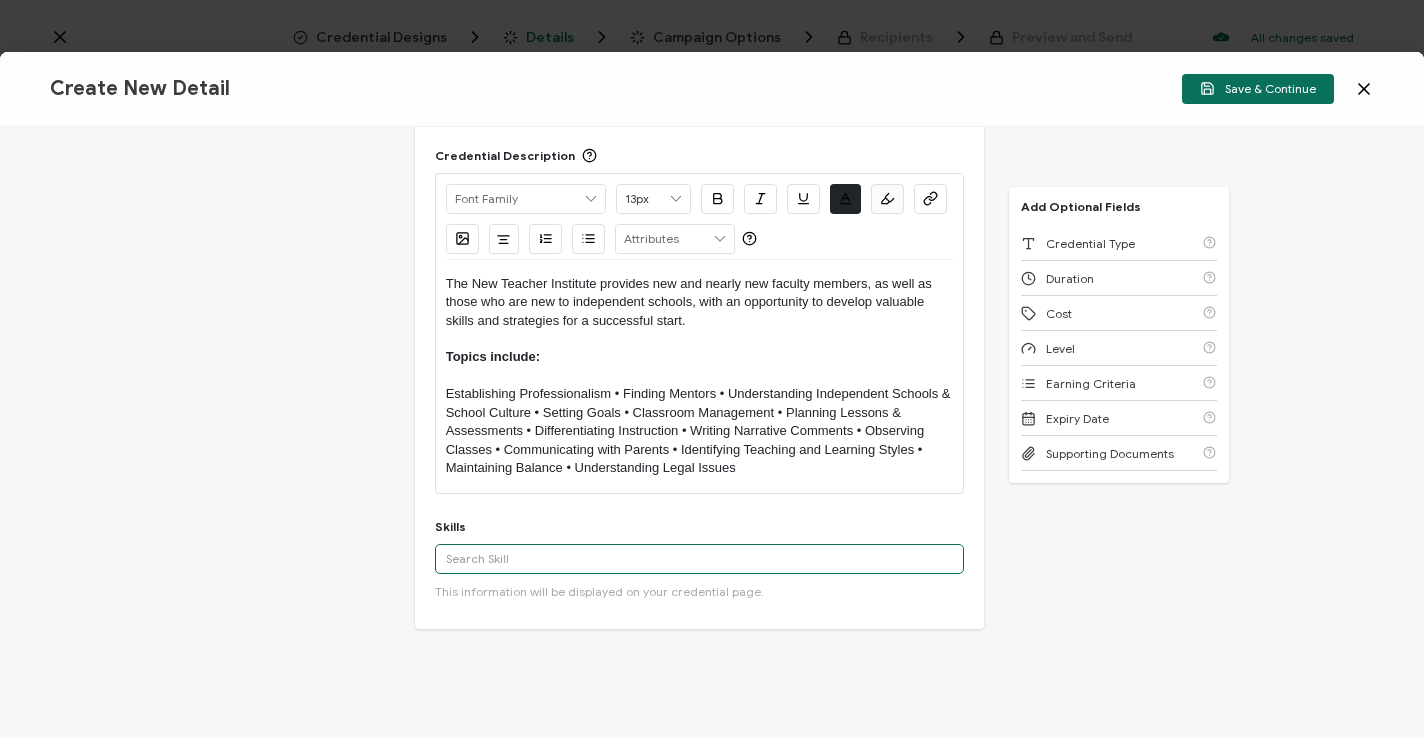 click at bounding box center [700, 559] 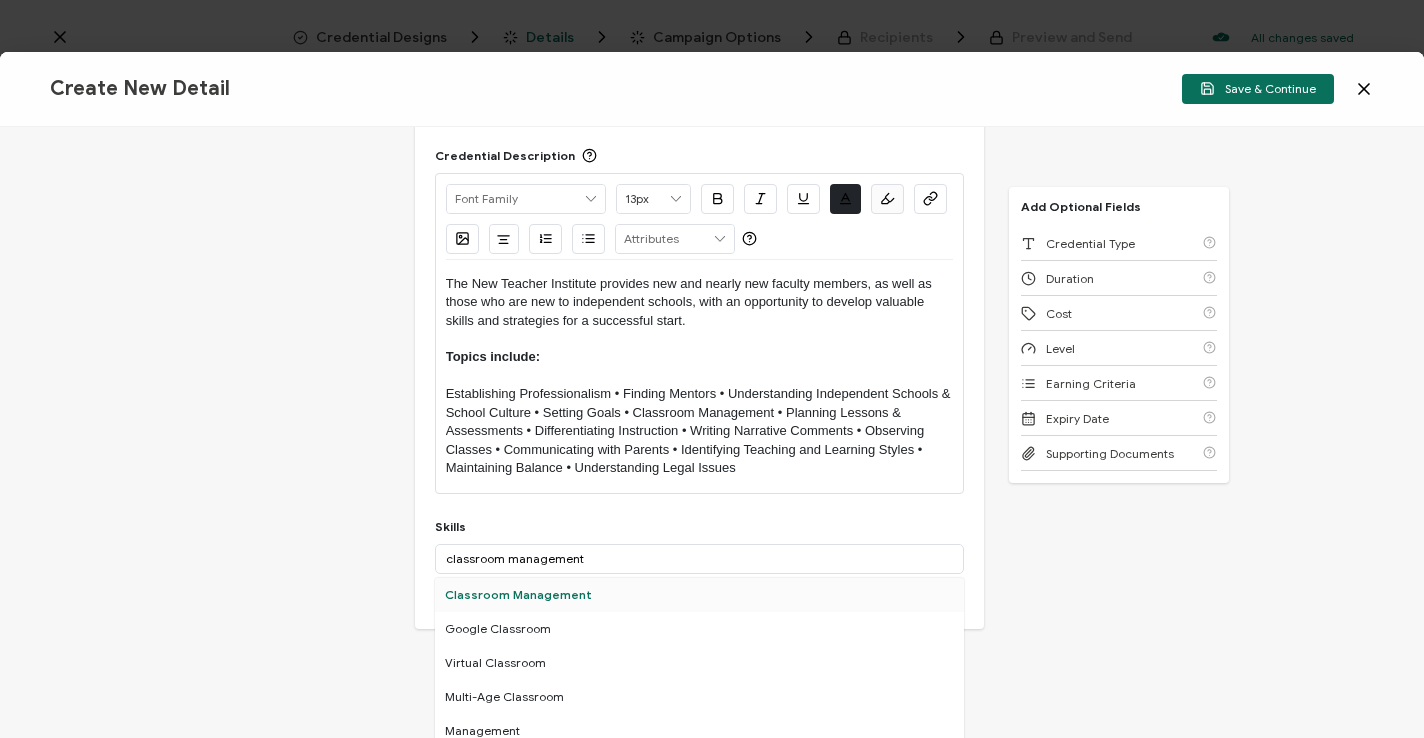 click on "Classroom Management" at bounding box center [700, 595] 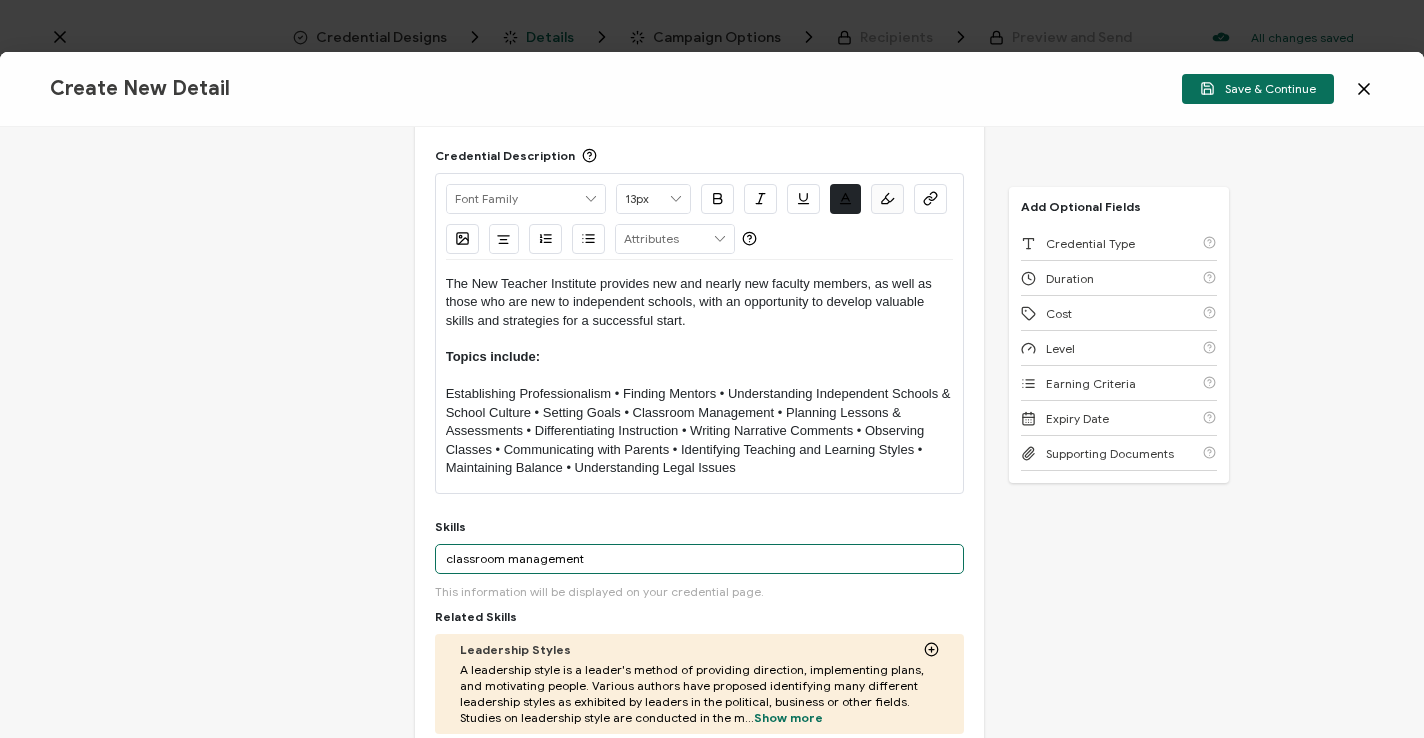 click on "classroom management" at bounding box center (700, 559) 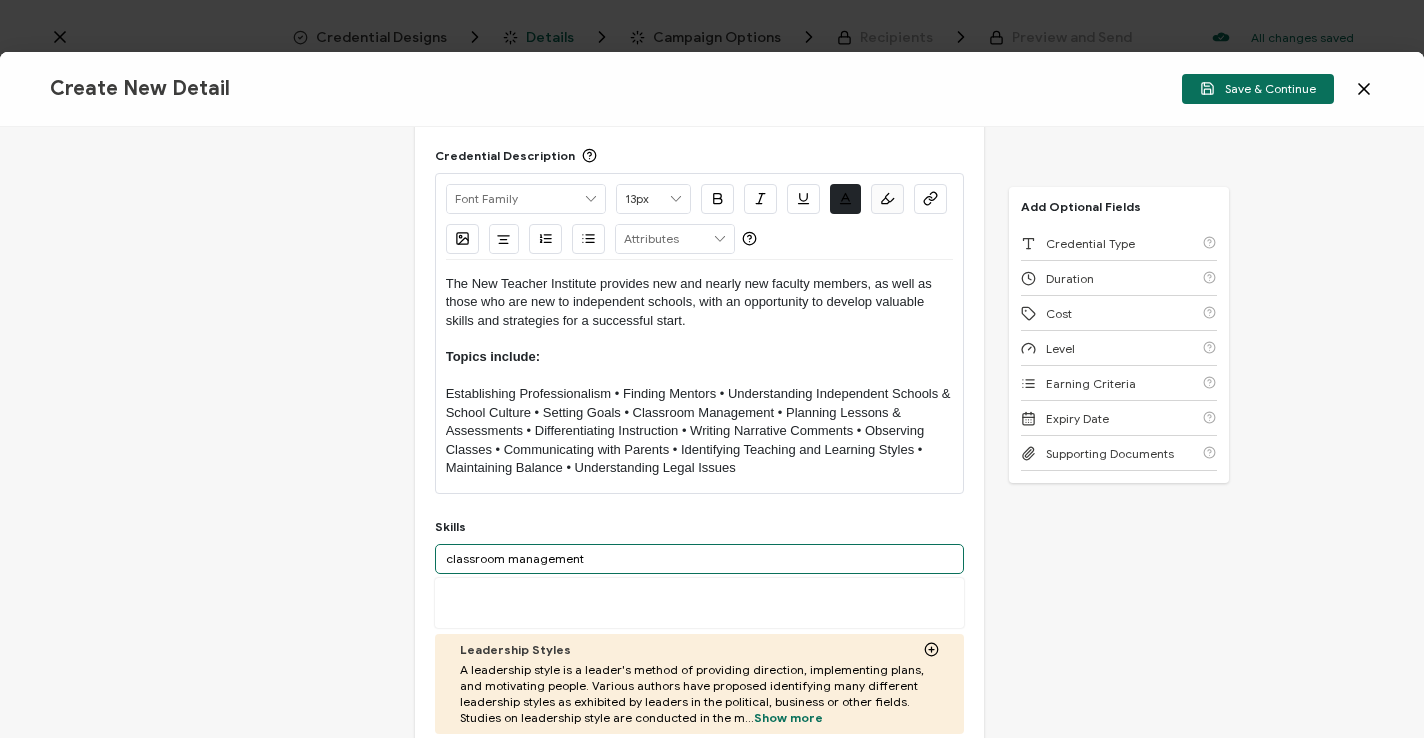 drag, startPoint x: 626, startPoint y: 563, endPoint x: 405, endPoint y: 559, distance: 221.0362 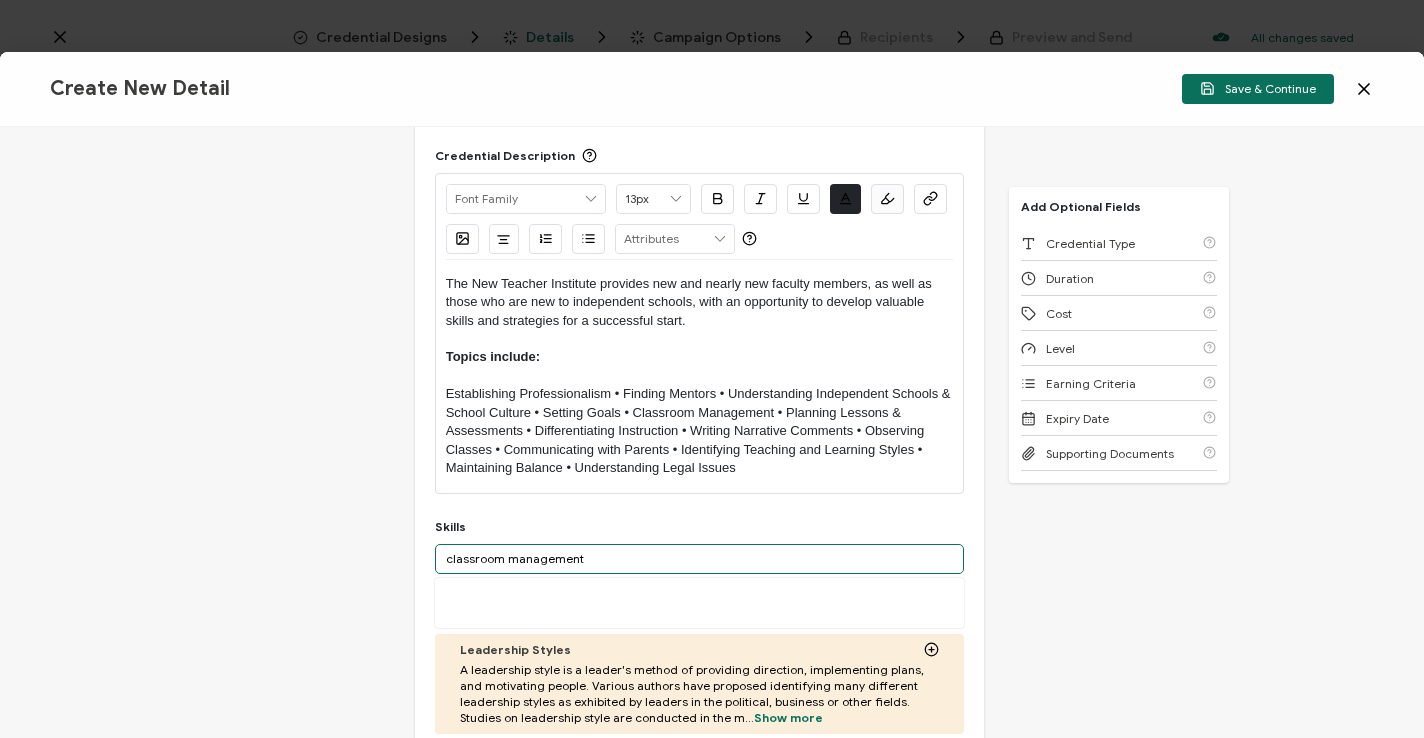 click on "New Teacher Institute   ISSUER
Issuer Name
Credential Description
Alright Sans Amita Archivo Black Arial Arimo Blinker Caveat Charm Charmonman Cinzel EB Garamond Farro Fira Sans Gelasio Gilroy Great Vibes Grenze Hanken Grotesk Inconsolata Josefin Sans Kolektif House Kufam Lato Libre Caslon Text Lora Lugrasimo Markazi Text Merienda Merriweather Montserrat Muli Noto Sans Noto Serif Nunito Open Sans Open Sans Condensed Orbitron Oswald Playfair Display Poppins PT Sans PT Sans Narrow PT Serif Quicksand Raleway Red Hat Display Roboto Roboto Condensed Roboto Slab Rubik Slabo 27px Source Sans Pro Spartan Tajawal Titillium Web Ubuntu UnifrakturCook UnifrakturMaguntia Work Sans   13px 11px 12px 13px 14px 15px 16px 17px 18px 19px 20px 21px 22px 23px 24px 25px 26px 27px 28px 29px 30px 31px 32px 33px 34px 35px 36px 37px 38px 39px 40px 41px" at bounding box center [712, 432] 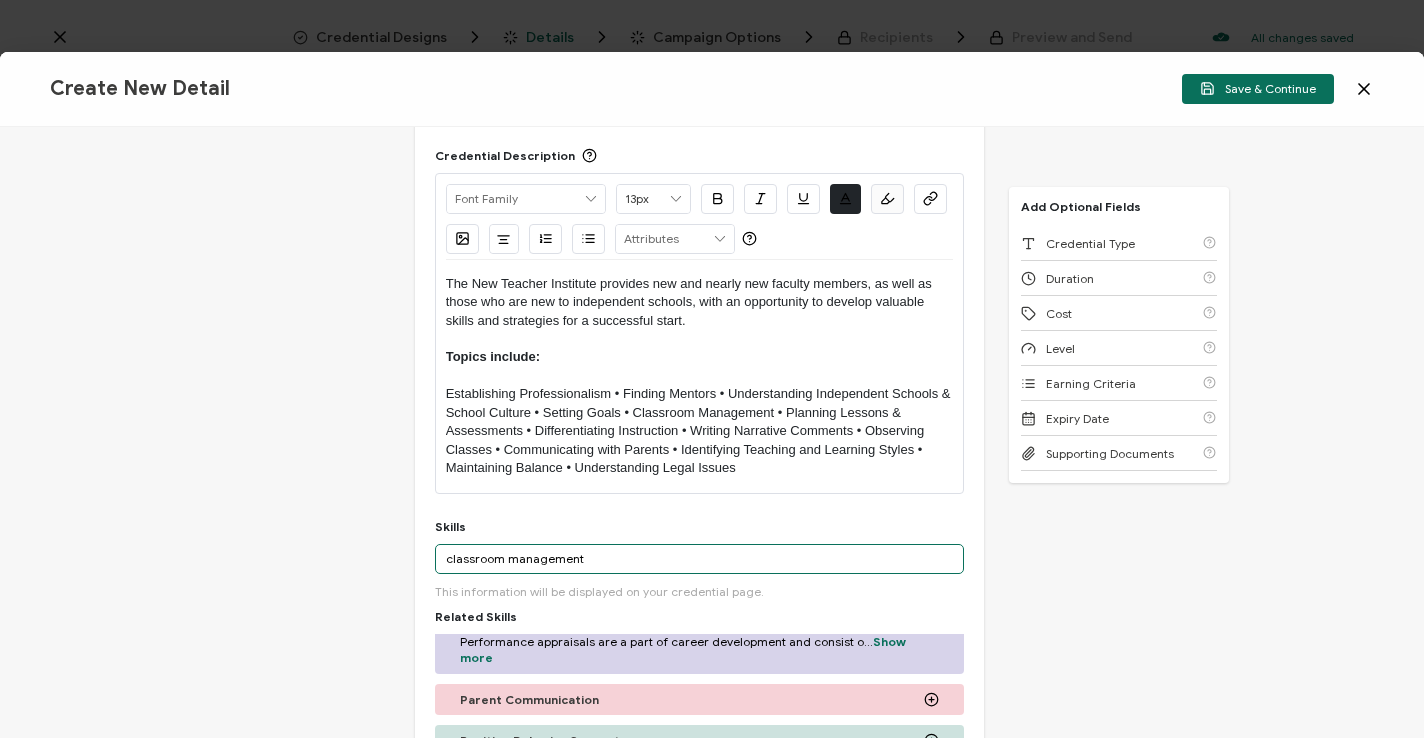 scroll, scrollTop: 188, scrollLeft: 0, axis: vertical 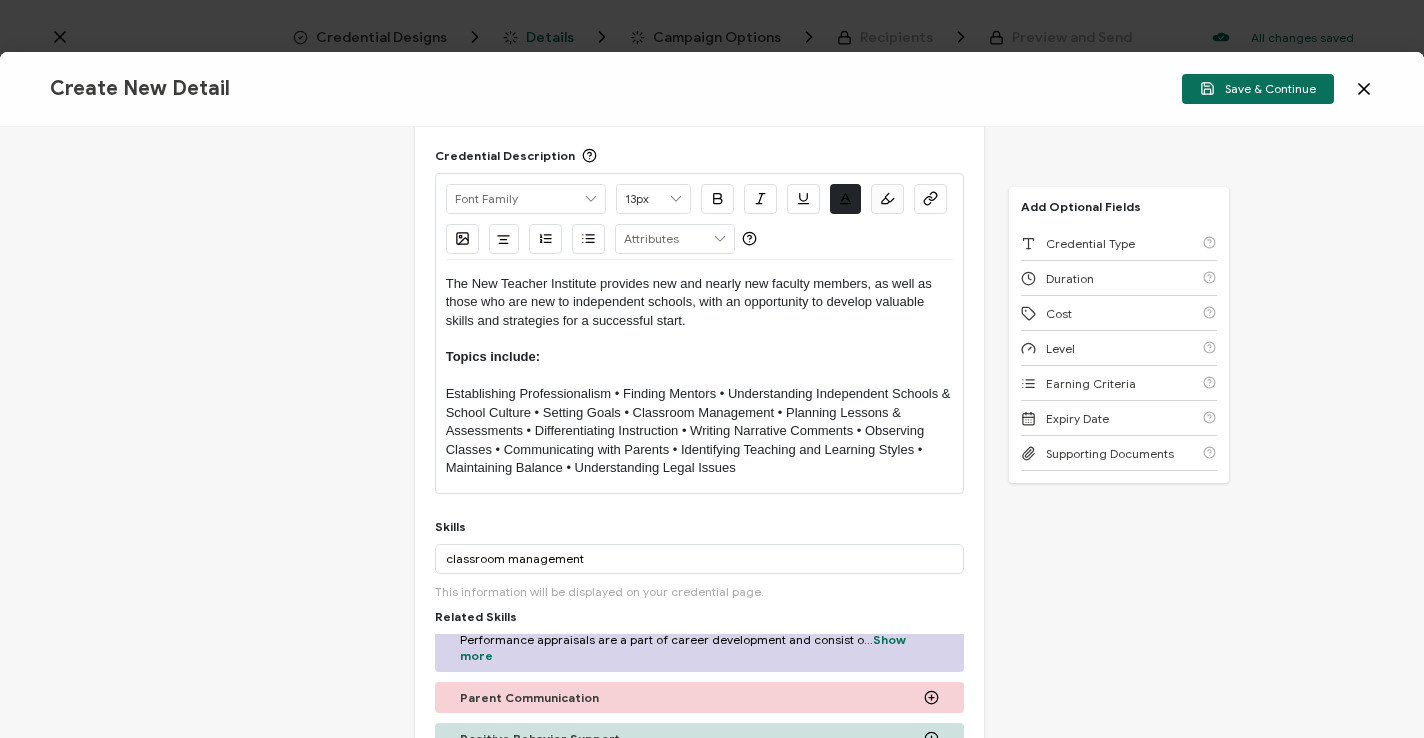 click 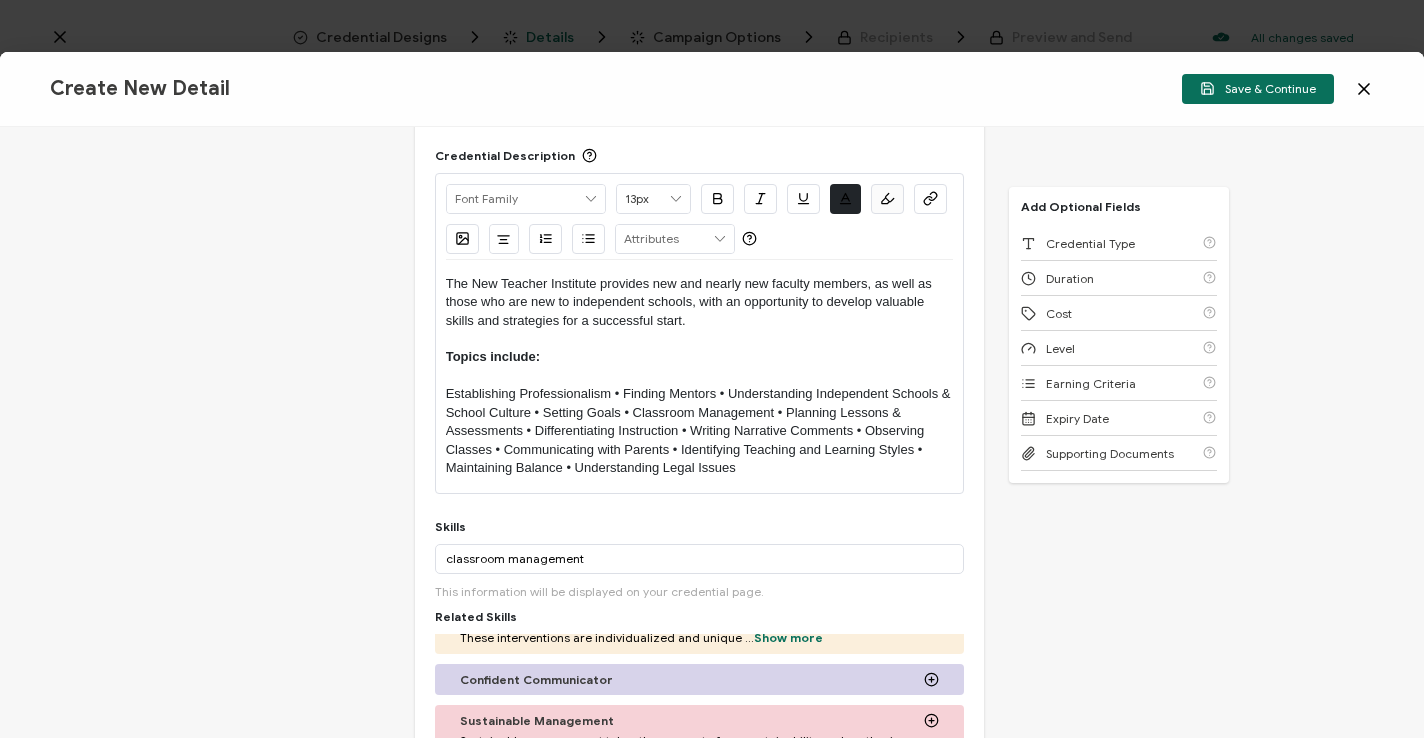 scroll, scrollTop: 531, scrollLeft: 0, axis: vertical 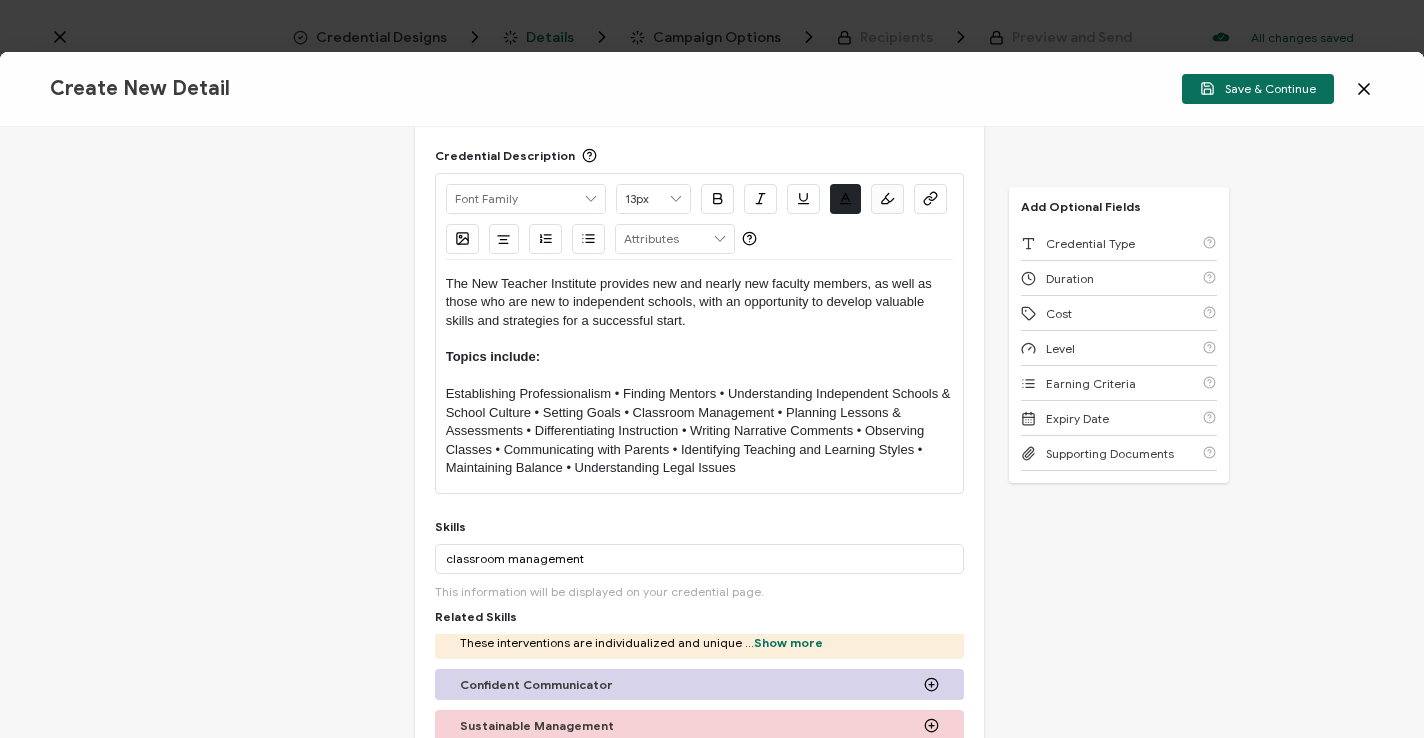 click 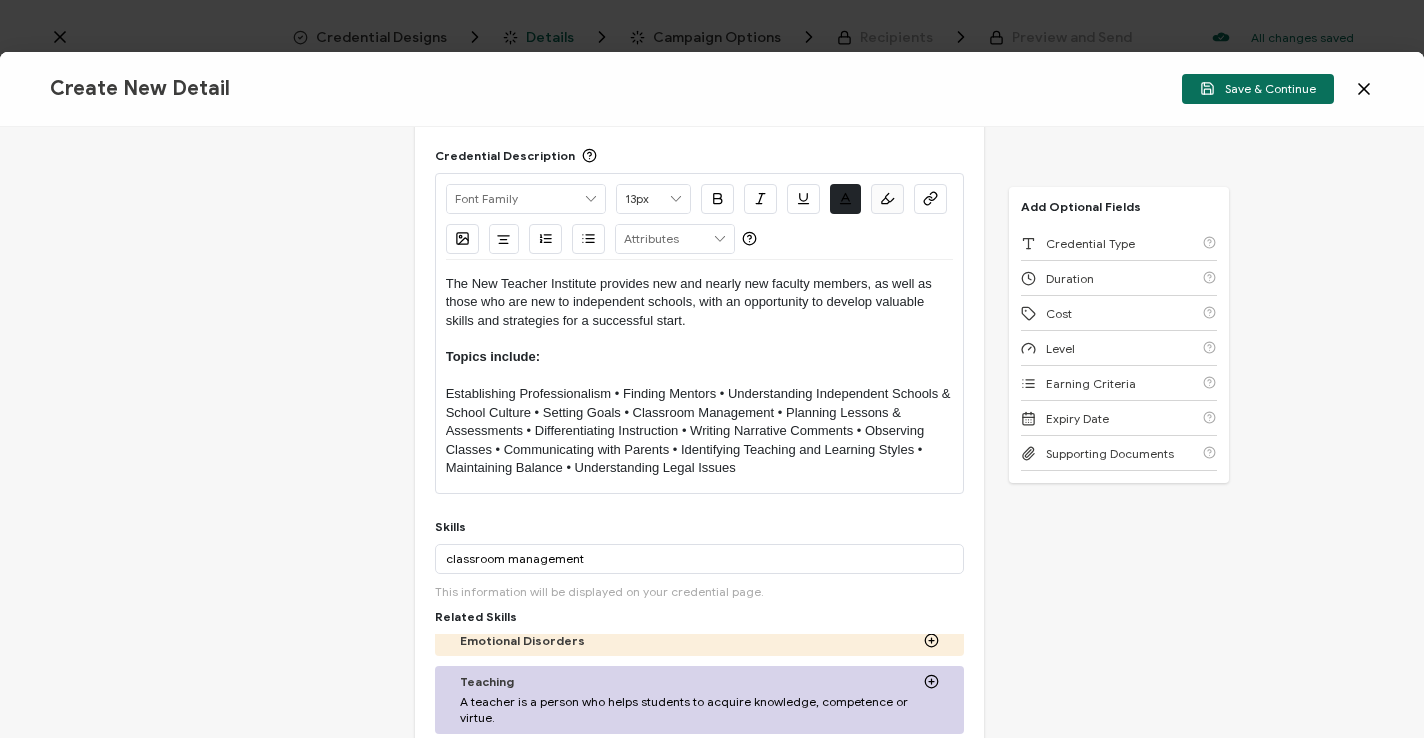 scroll, scrollTop: 772, scrollLeft: 0, axis: vertical 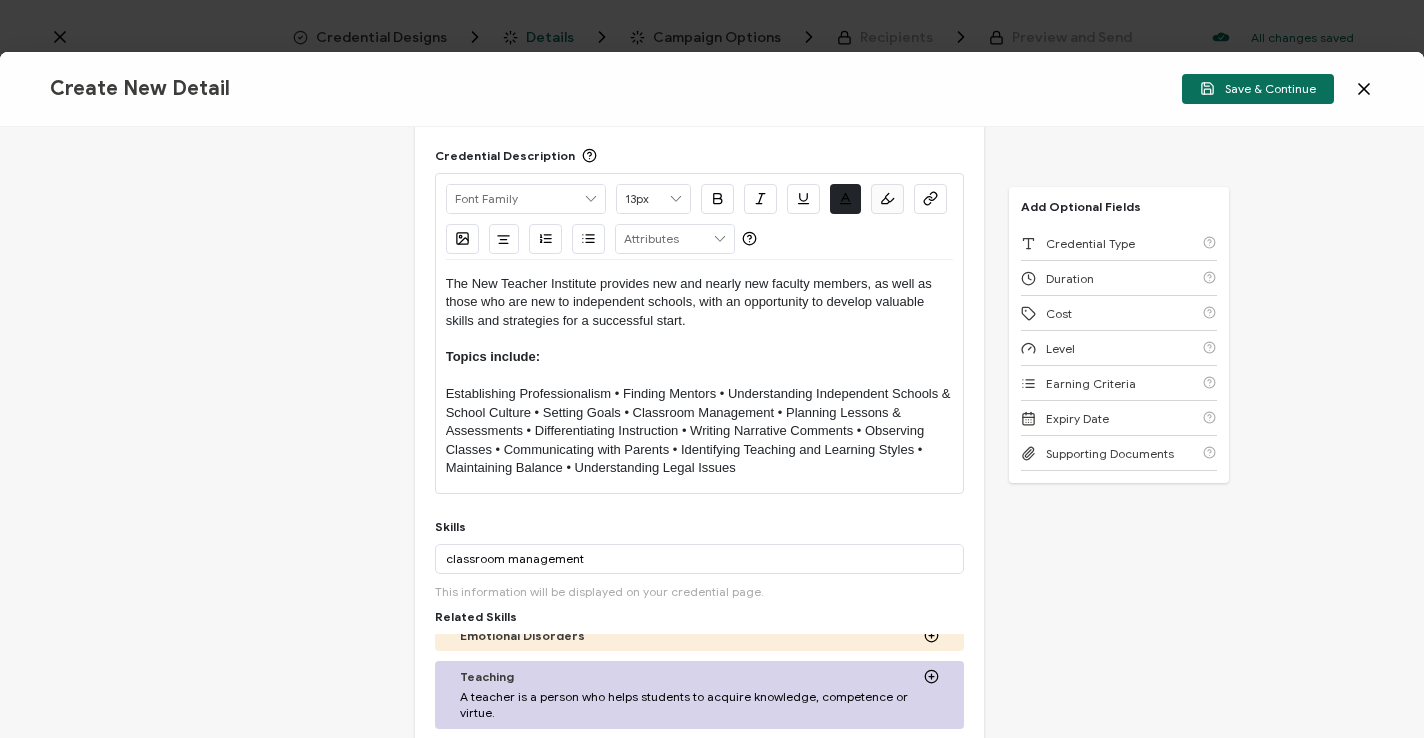 click 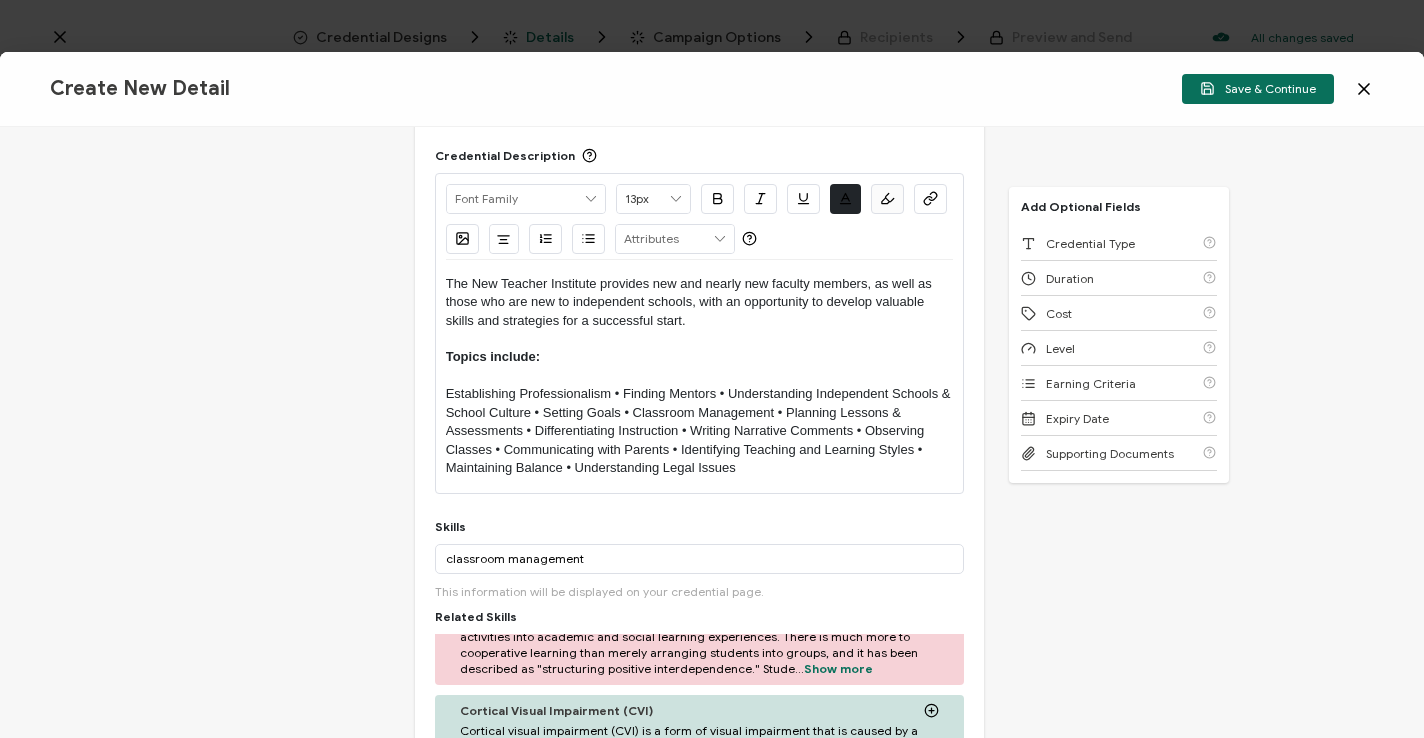 scroll, scrollTop: 892, scrollLeft: 0, axis: vertical 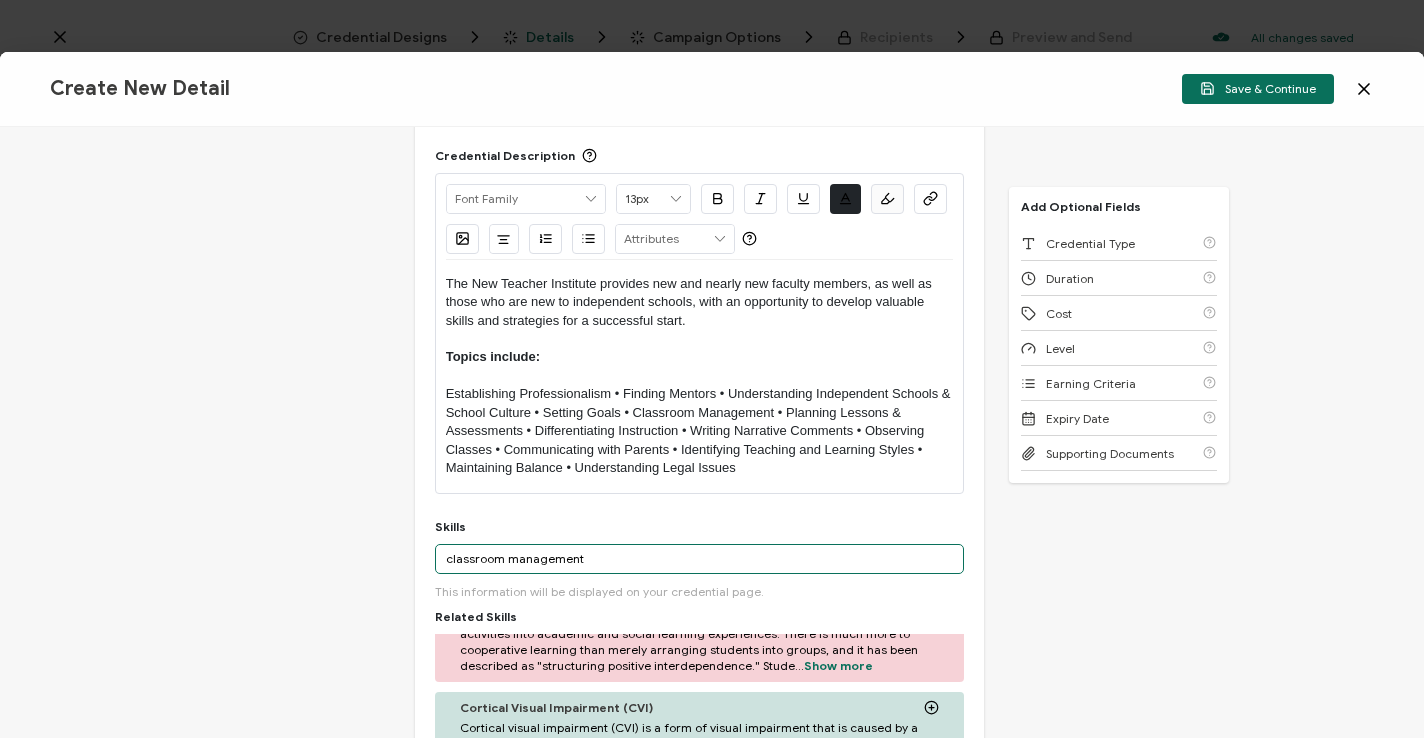 click on "classroom management" at bounding box center (700, 559) 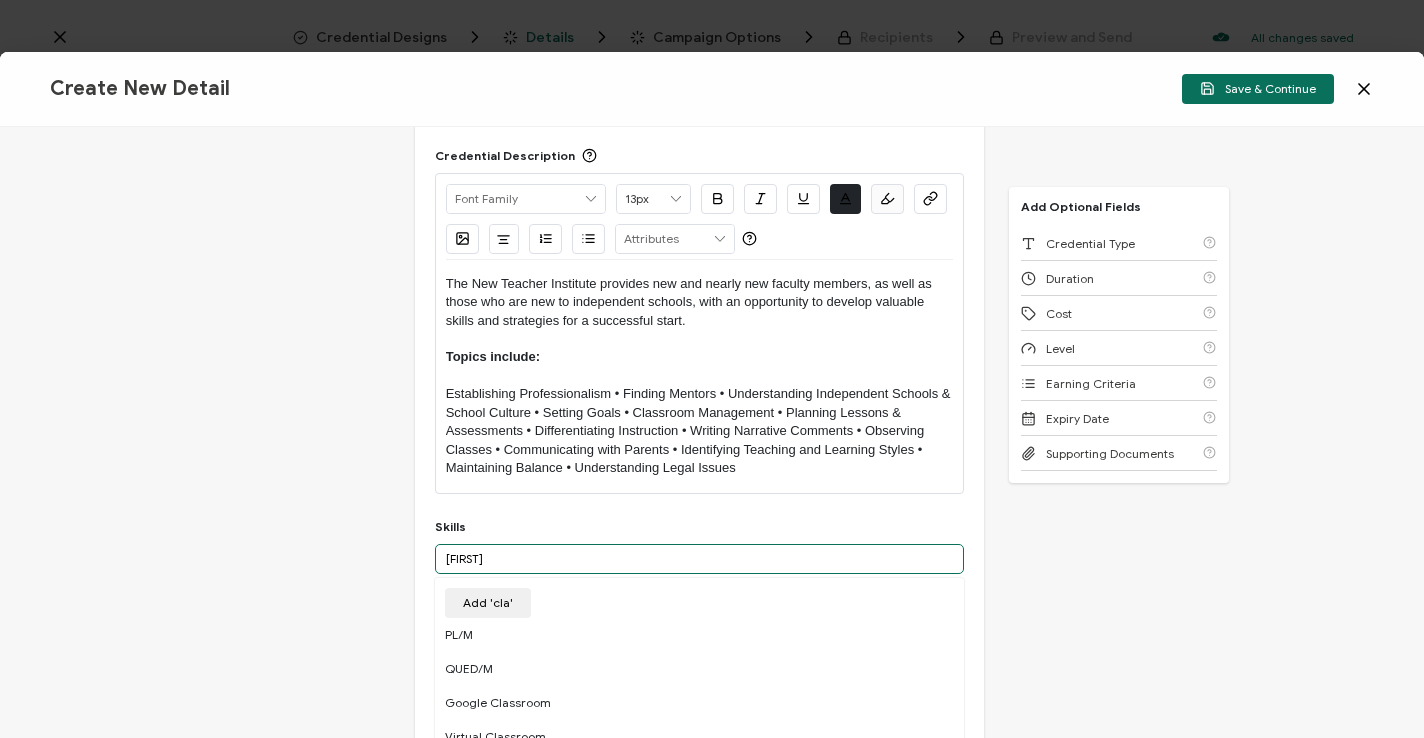 type on "c" 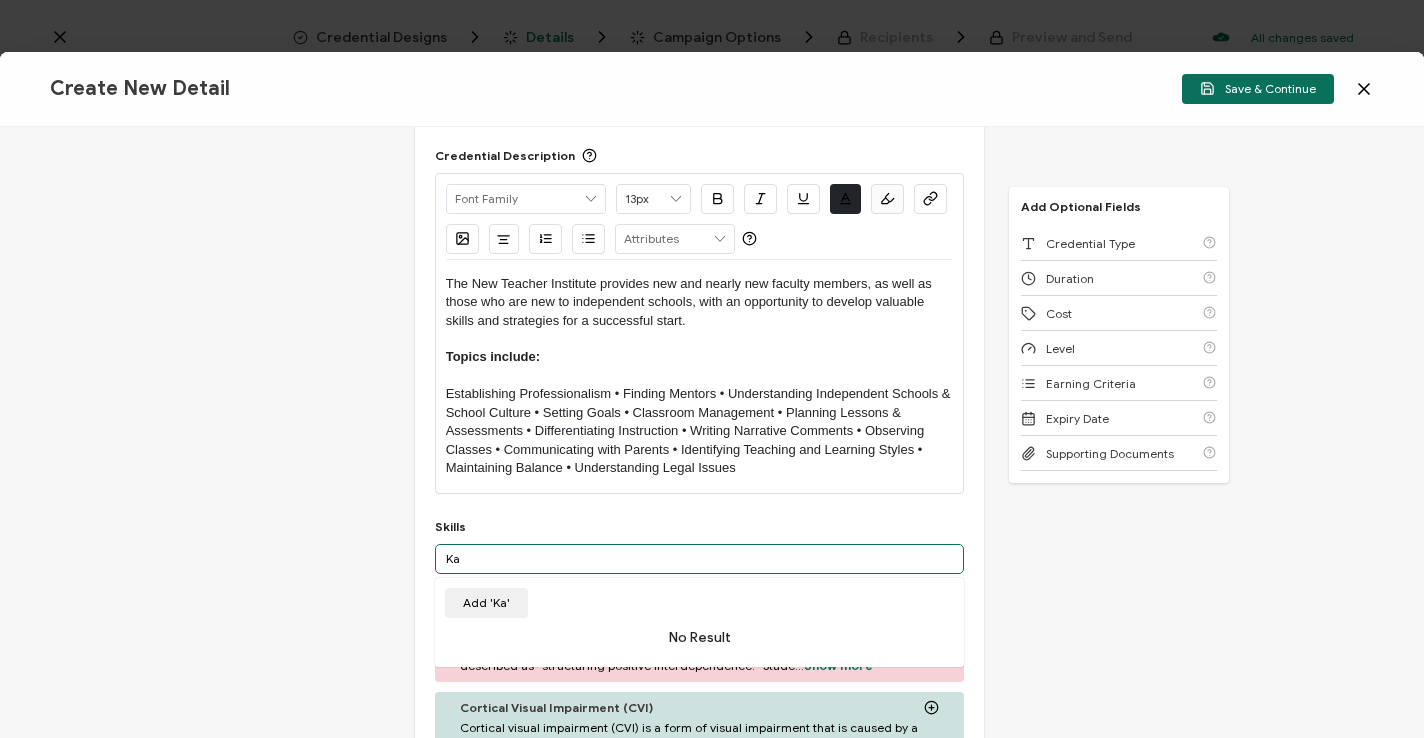 type on "K" 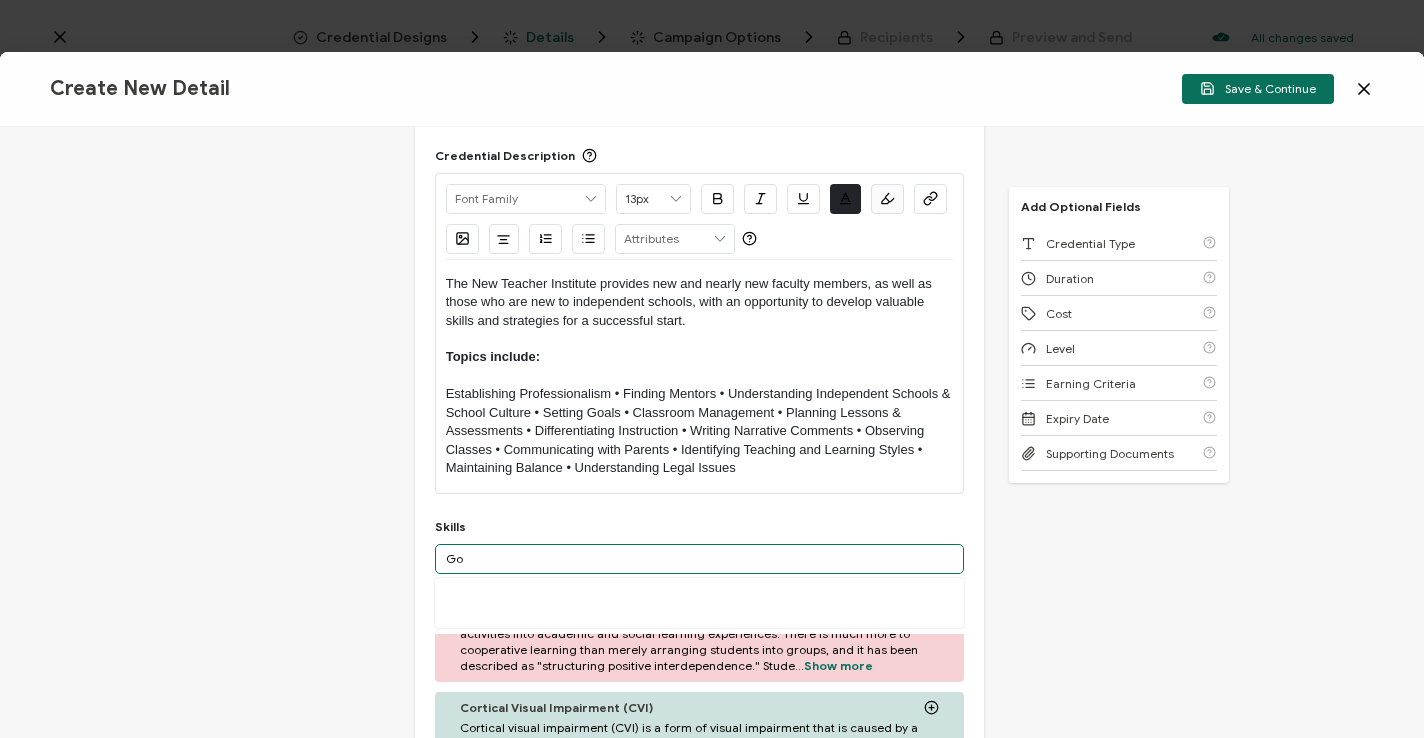 type on "G" 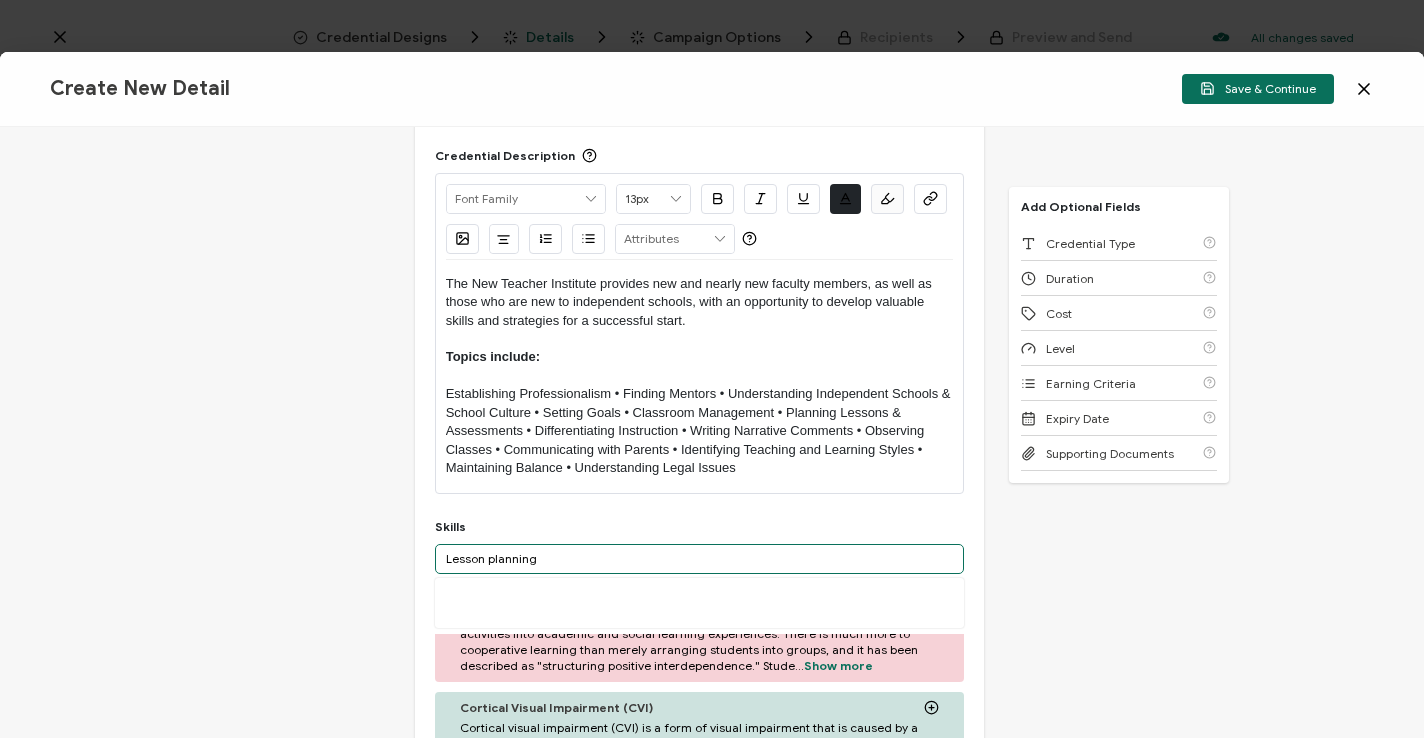 click on "Lesson planning" at bounding box center [700, 559] 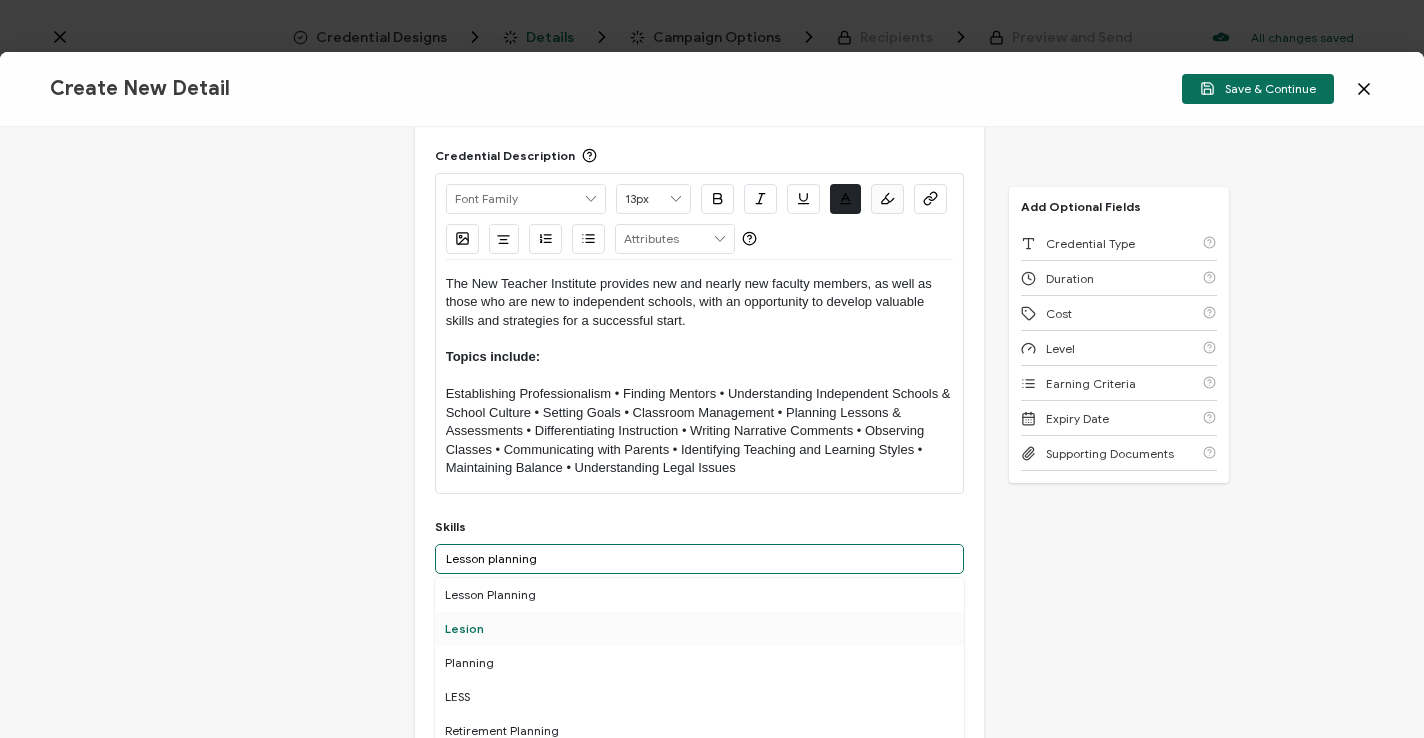 scroll, scrollTop: 24, scrollLeft: 0, axis: vertical 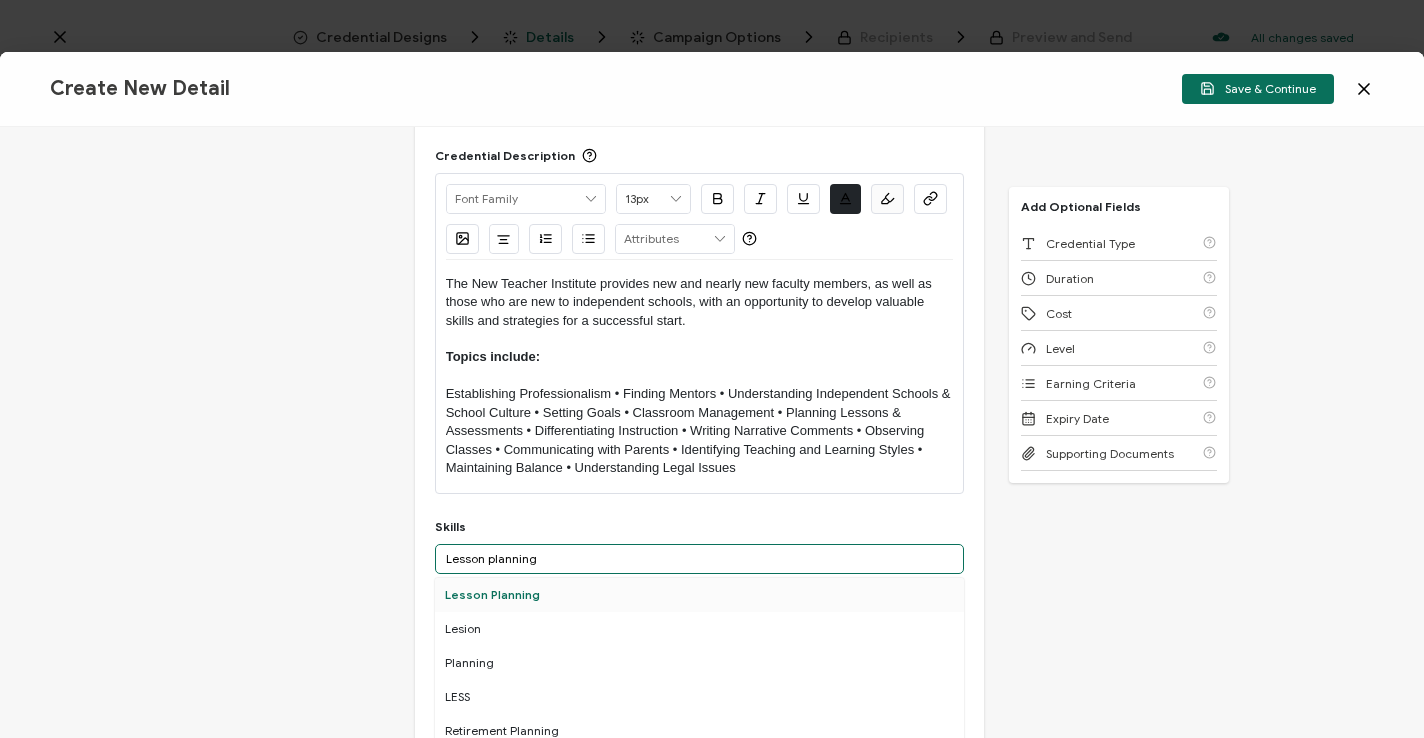 type on "Lesson planning" 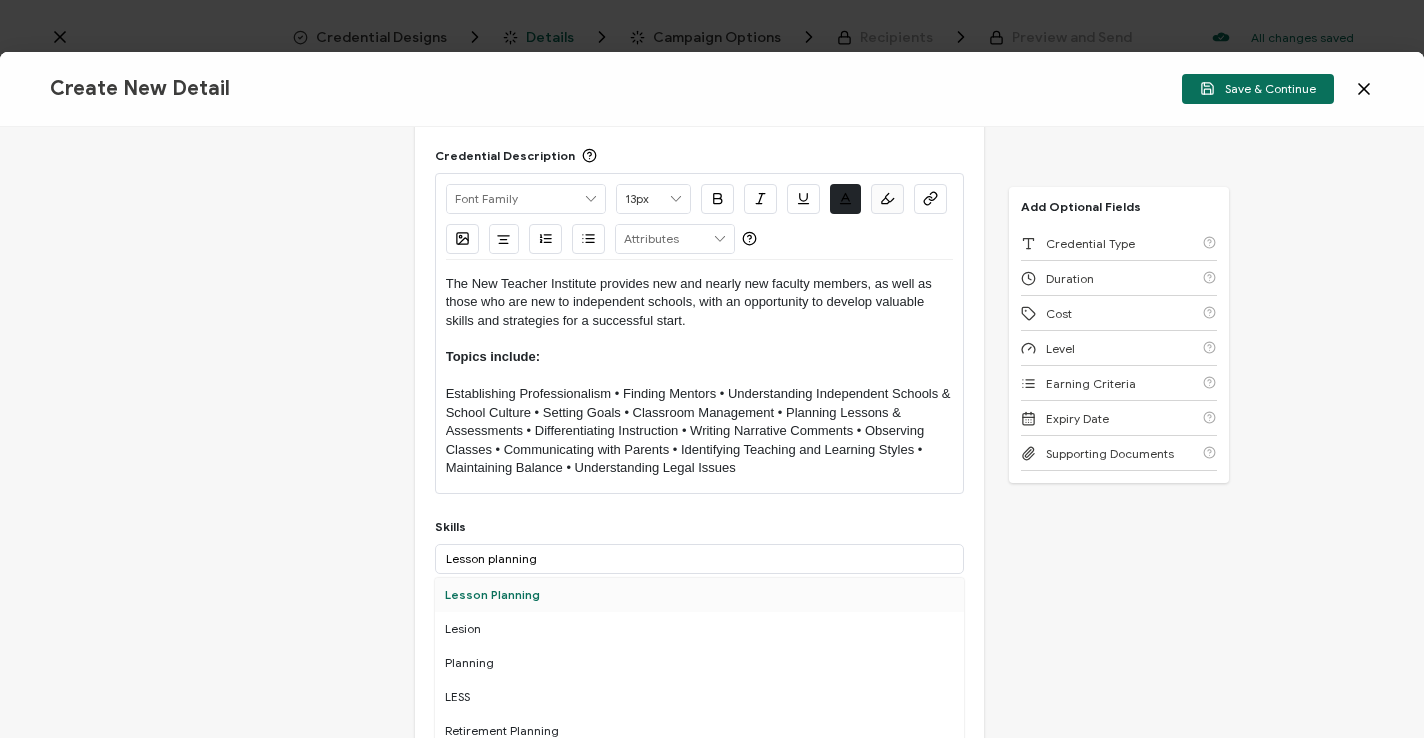 click on "Lesson Planning" at bounding box center (700, 595) 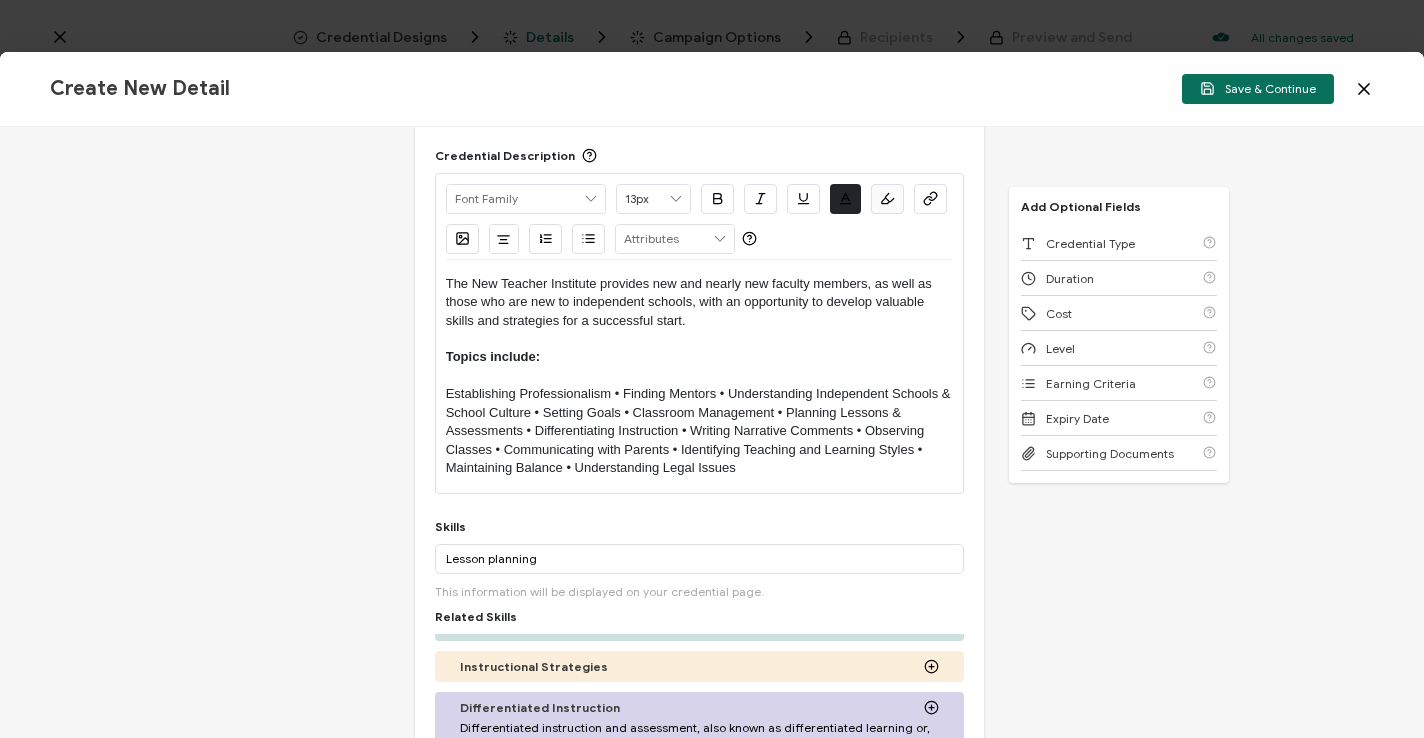 scroll, scrollTop: 339, scrollLeft: 0, axis: vertical 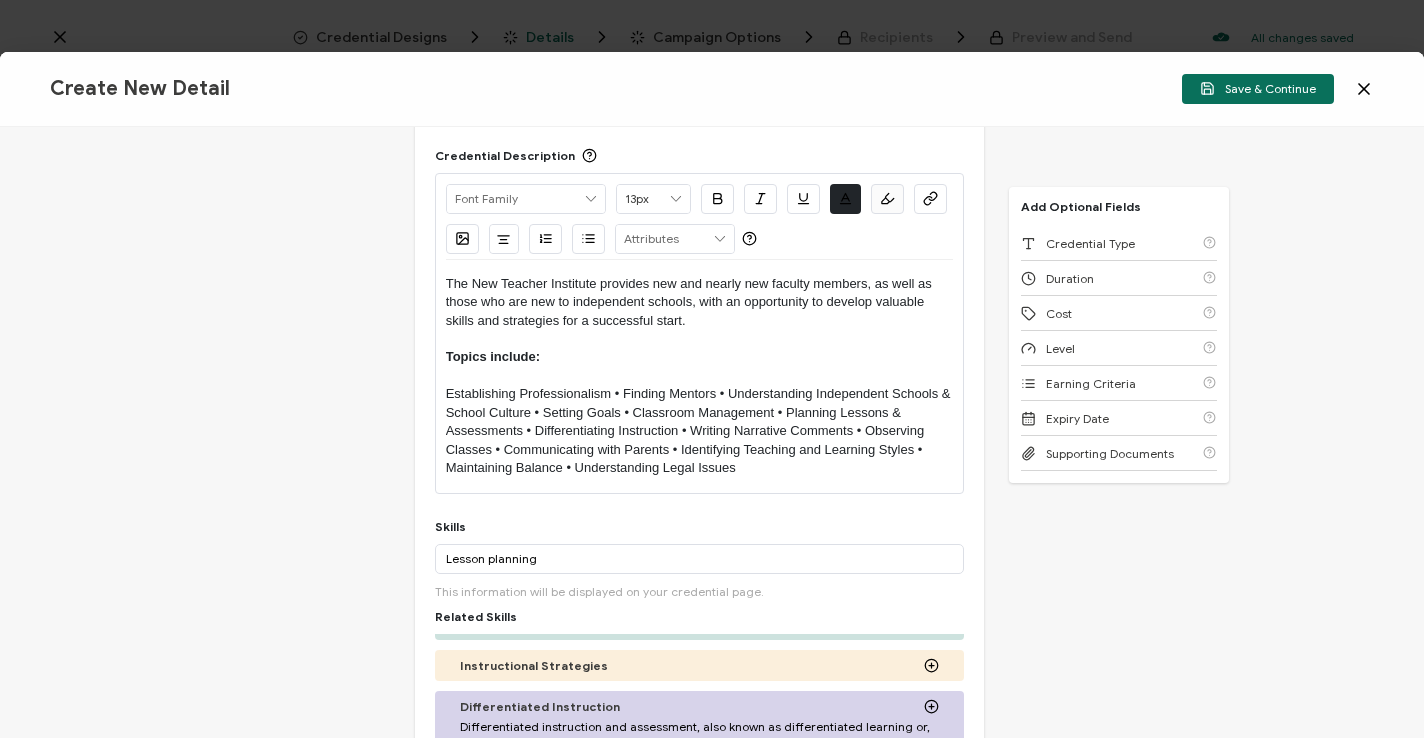 click 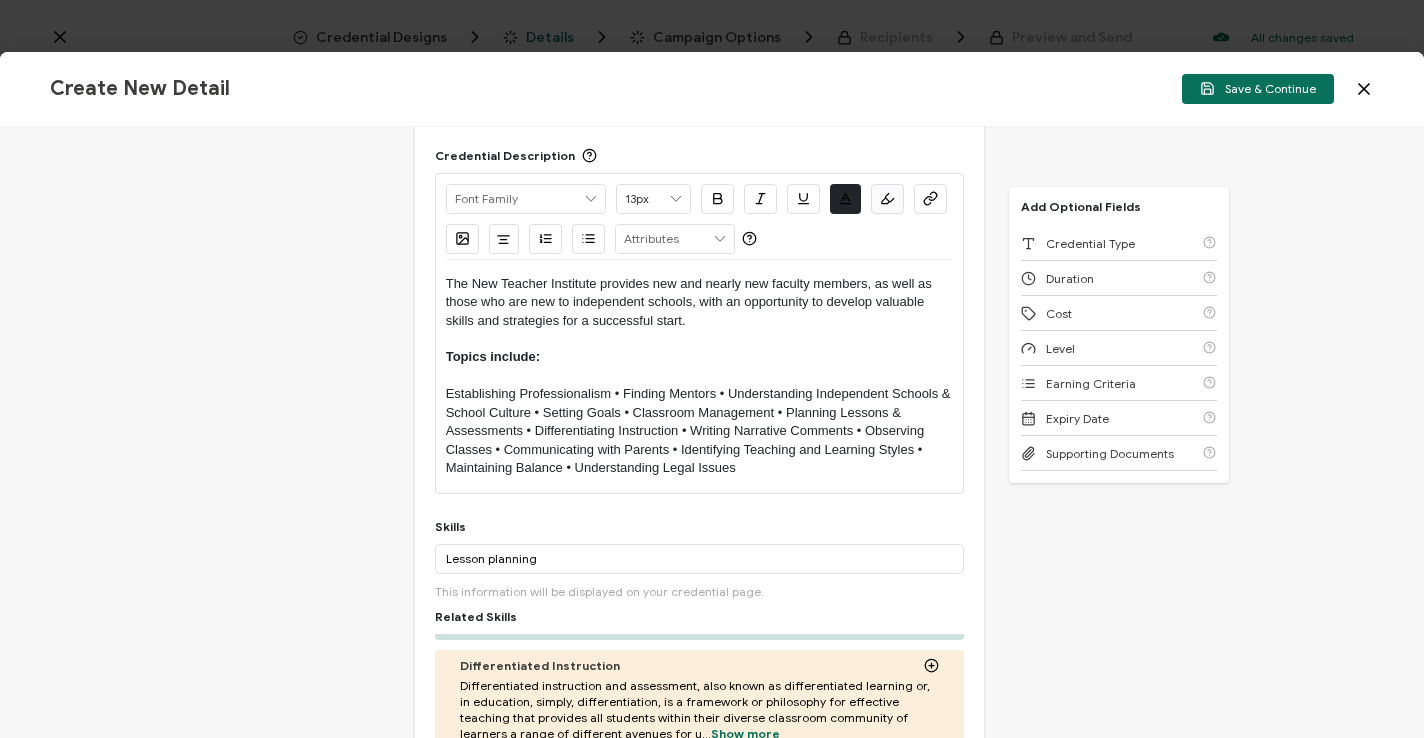 click 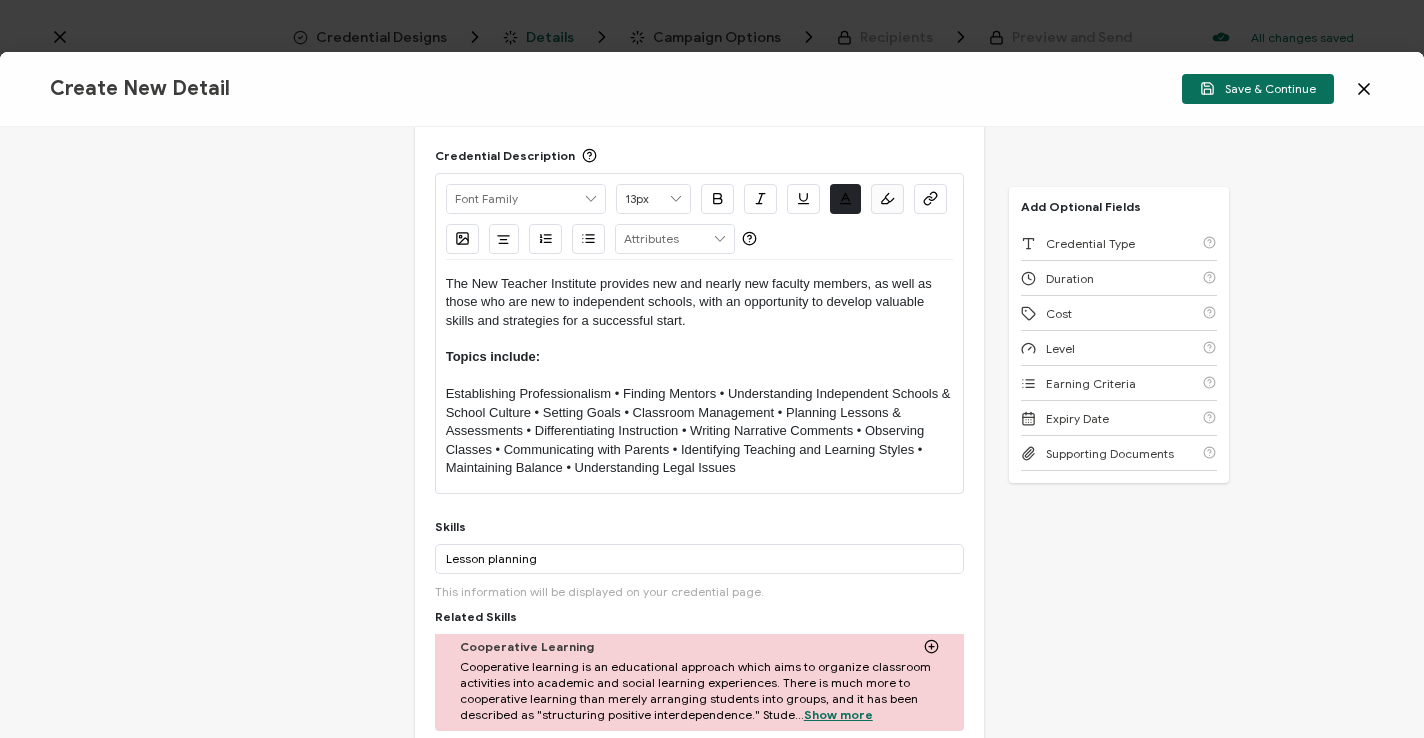 scroll, scrollTop: 874, scrollLeft: 0, axis: vertical 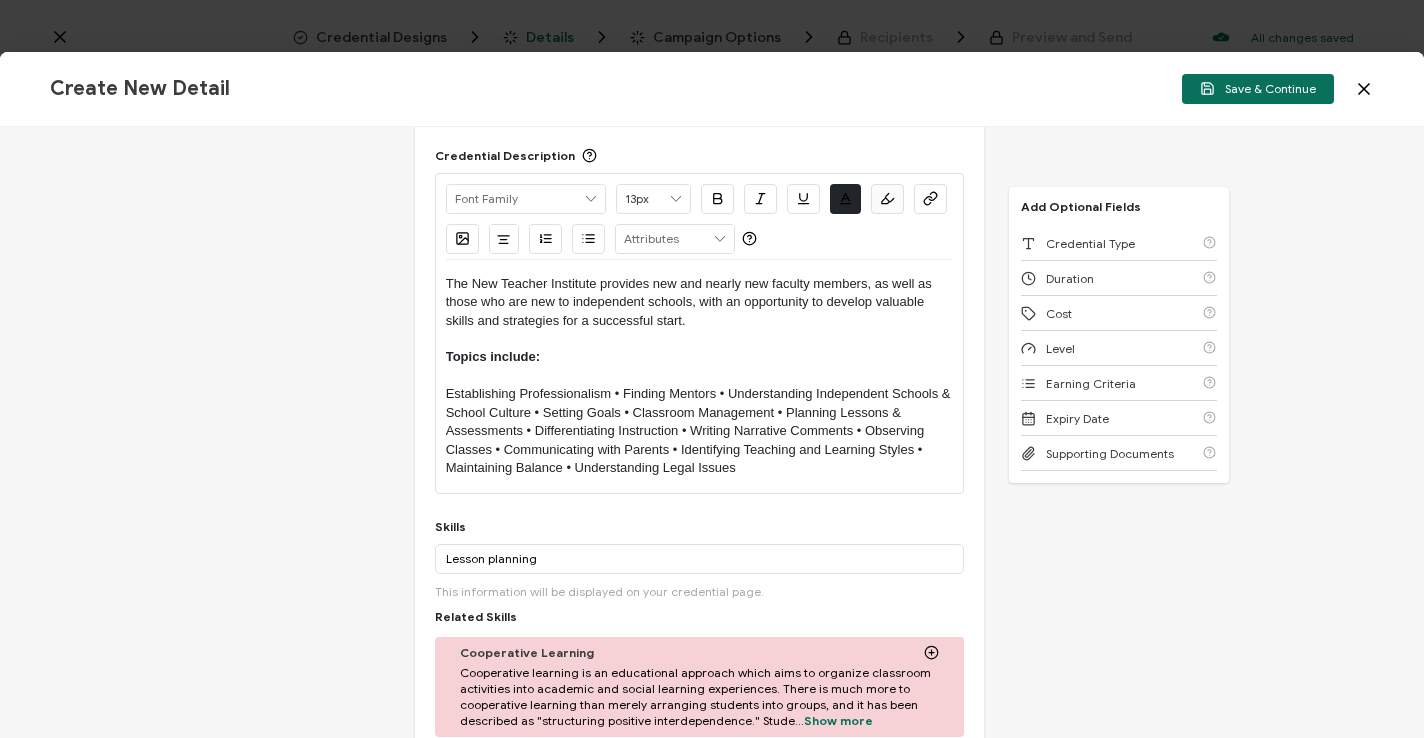 click 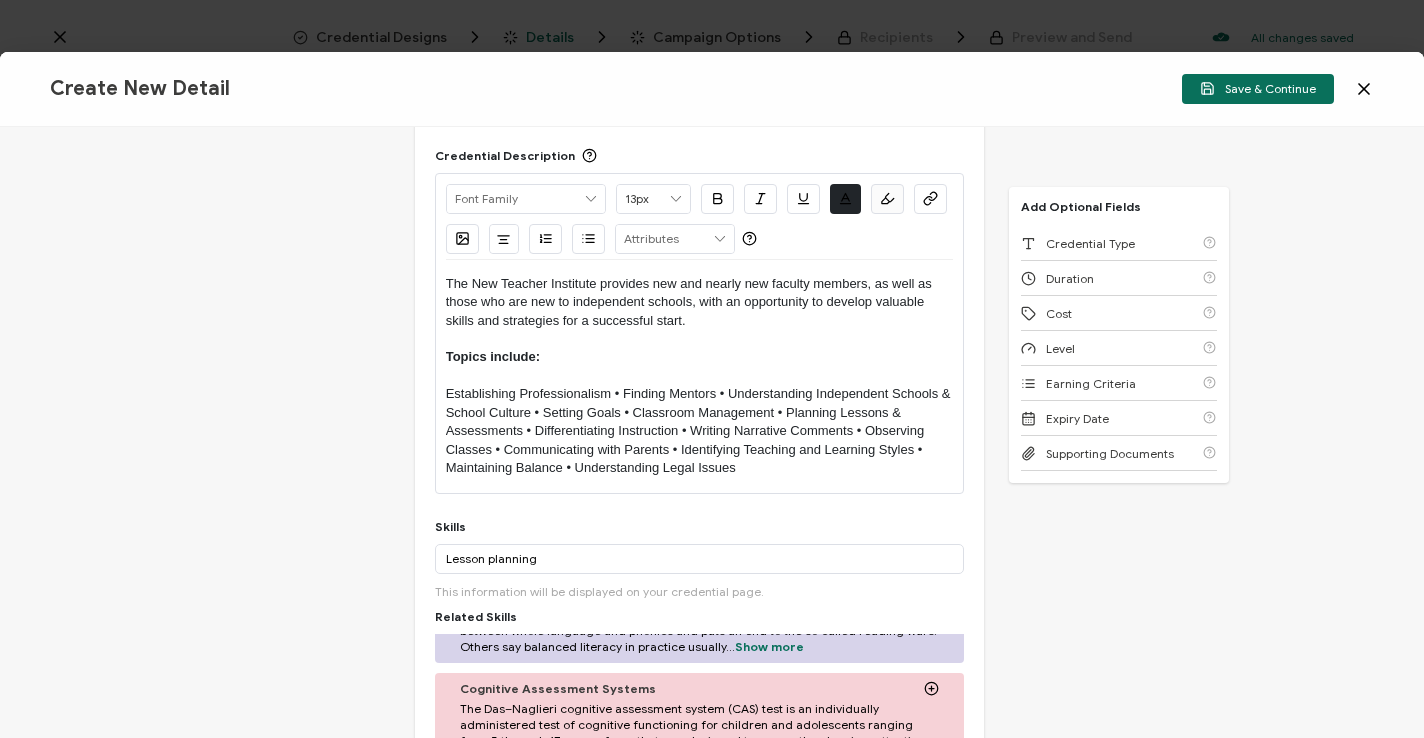 scroll, scrollTop: 1209, scrollLeft: 0, axis: vertical 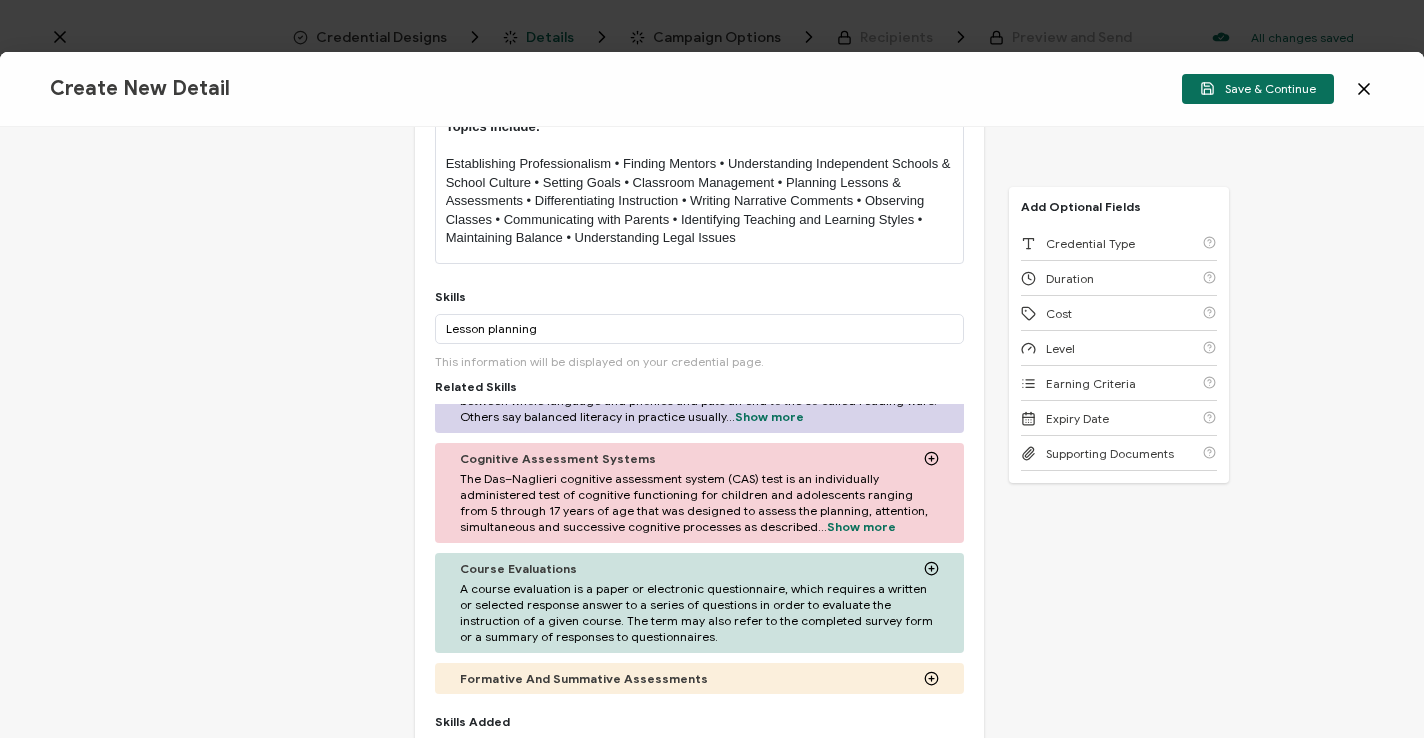 click 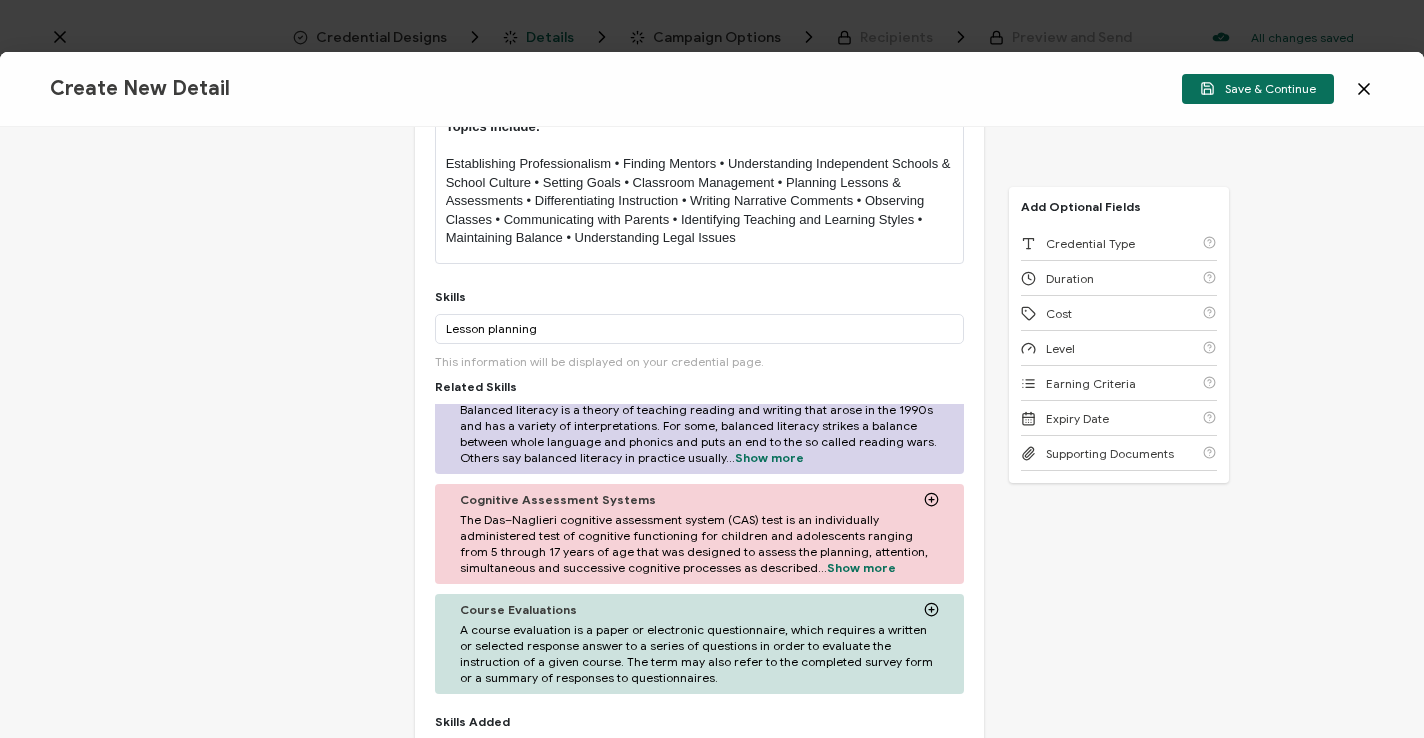 scroll, scrollTop: 1168, scrollLeft: 0, axis: vertical 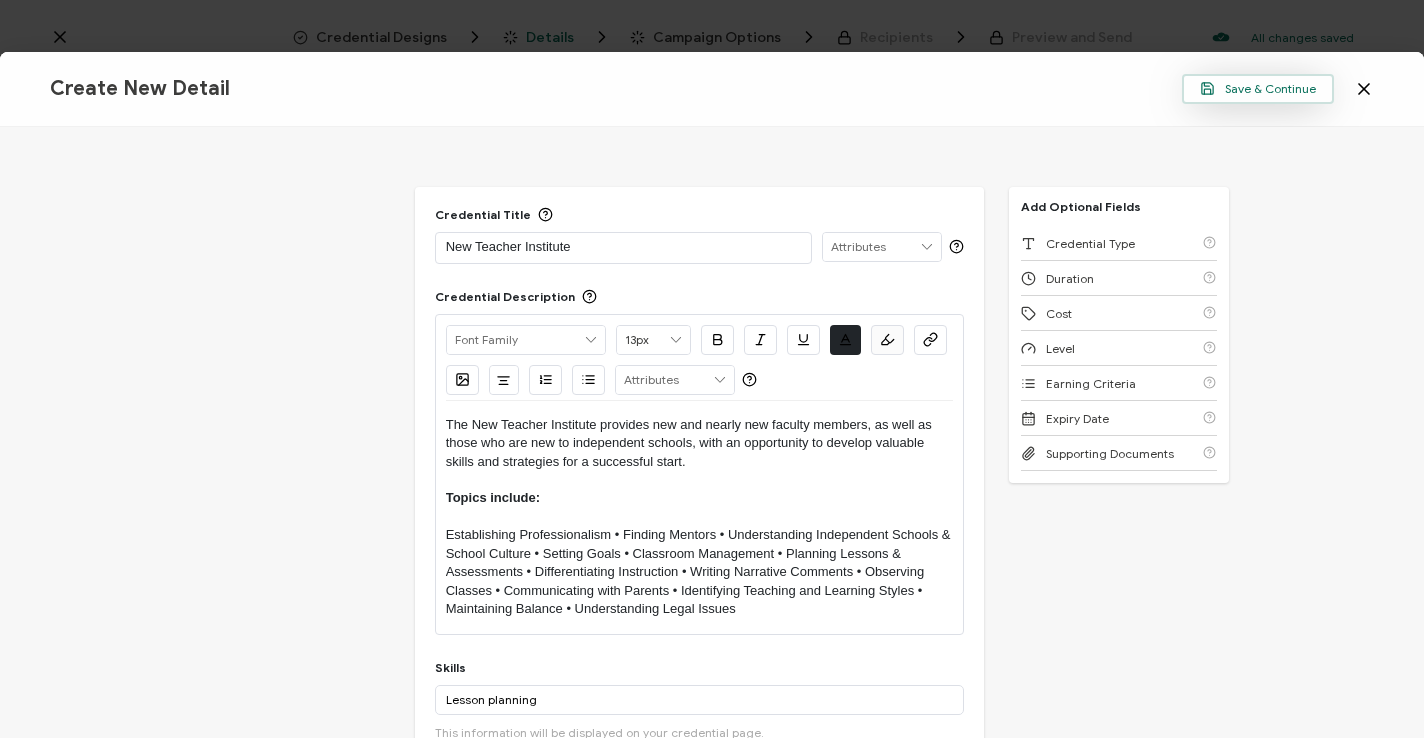 click on "Save & Continue" at bounding box center (1258, 88) 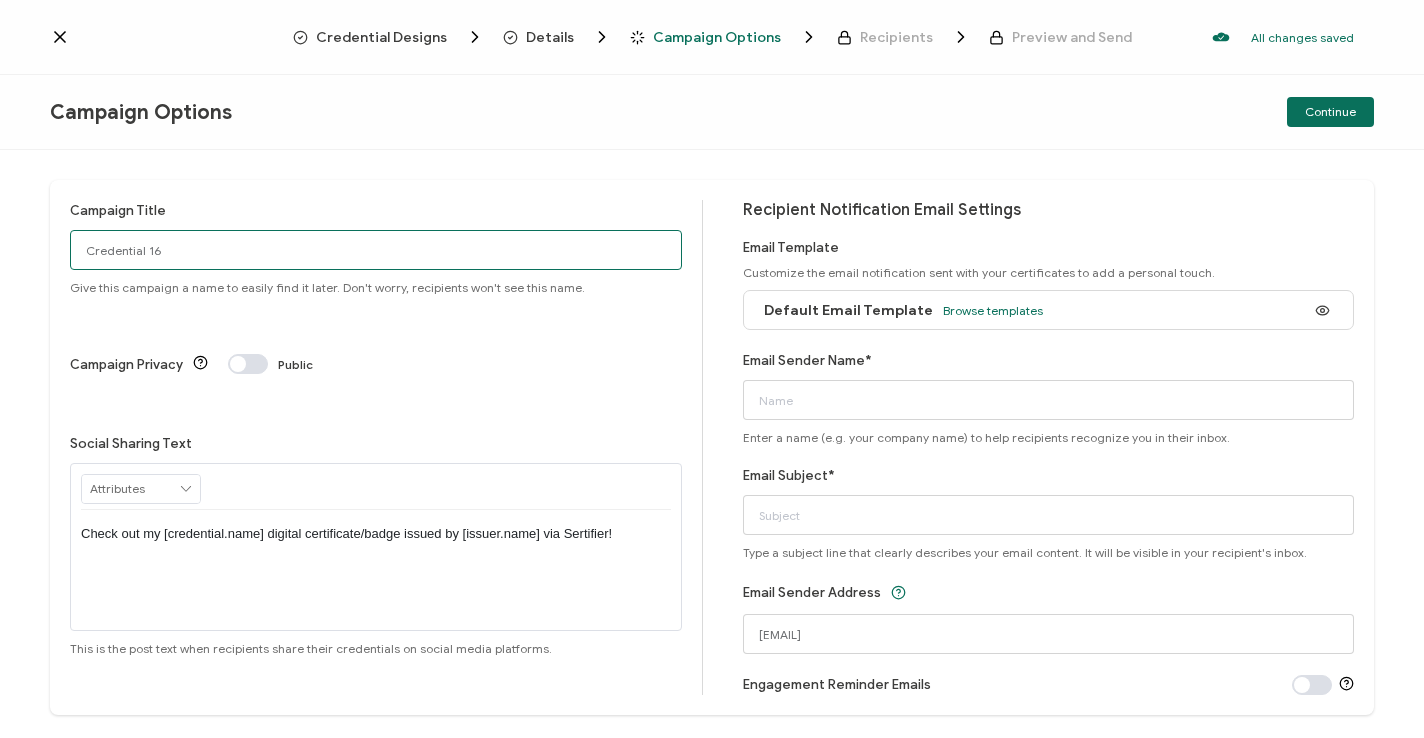 drag, startPoint x: 189, startPoint y: 255, endPoint x: 59, endPoint y: 245, distance: 130.38405 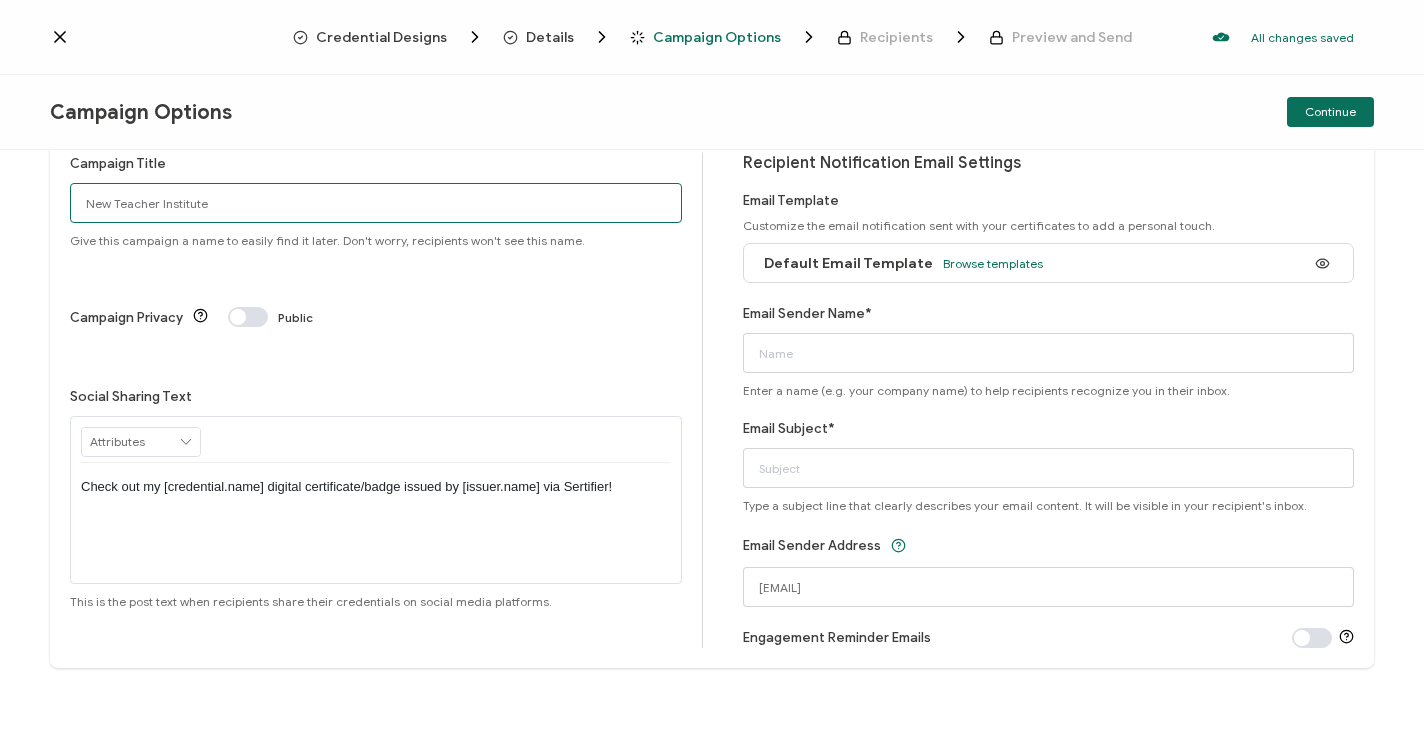 scroll, scrollTop: 47, scrollLeft: 0, axis: vertical 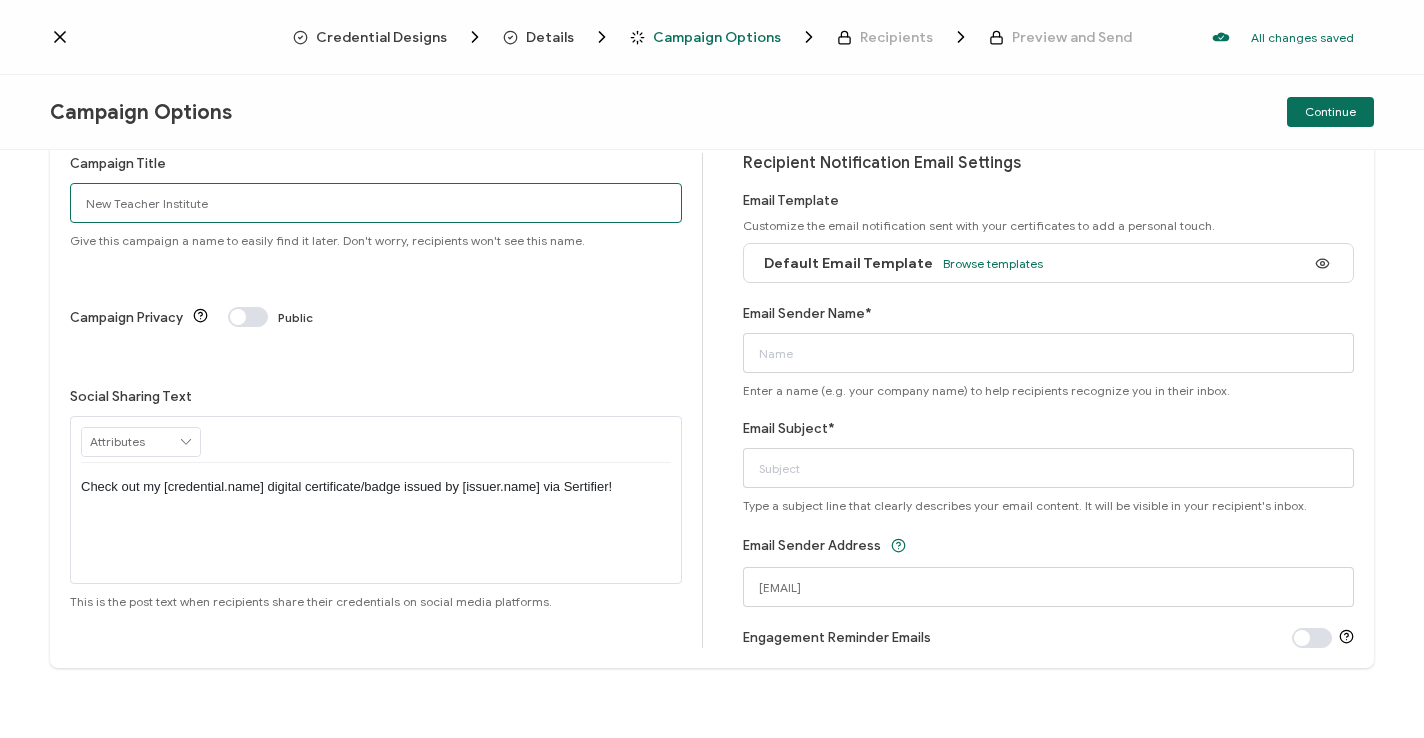 type on "New Teacher Institute" 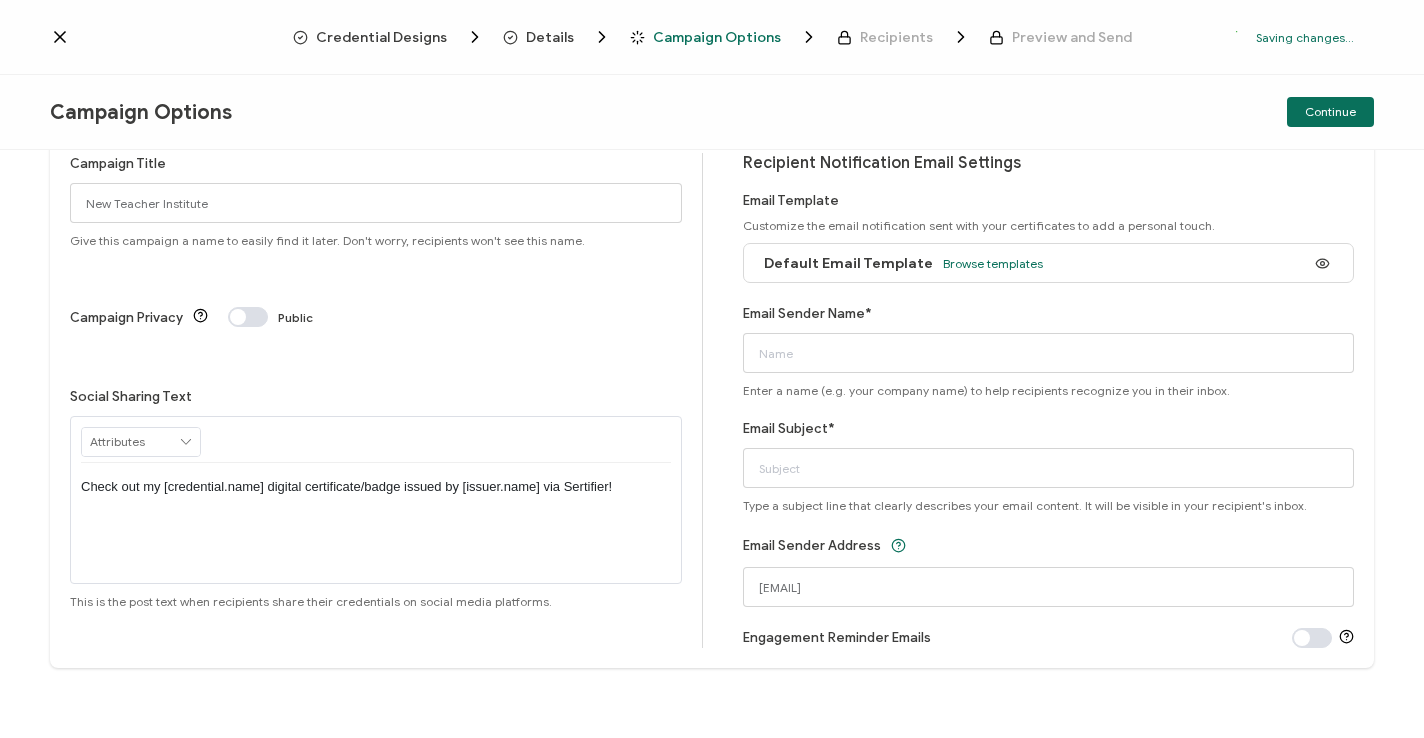 click on "Check out my [credential.name] digital certificate/badge issued by [issuer.name] via Sertifier!" at bounding box center (376, 487) 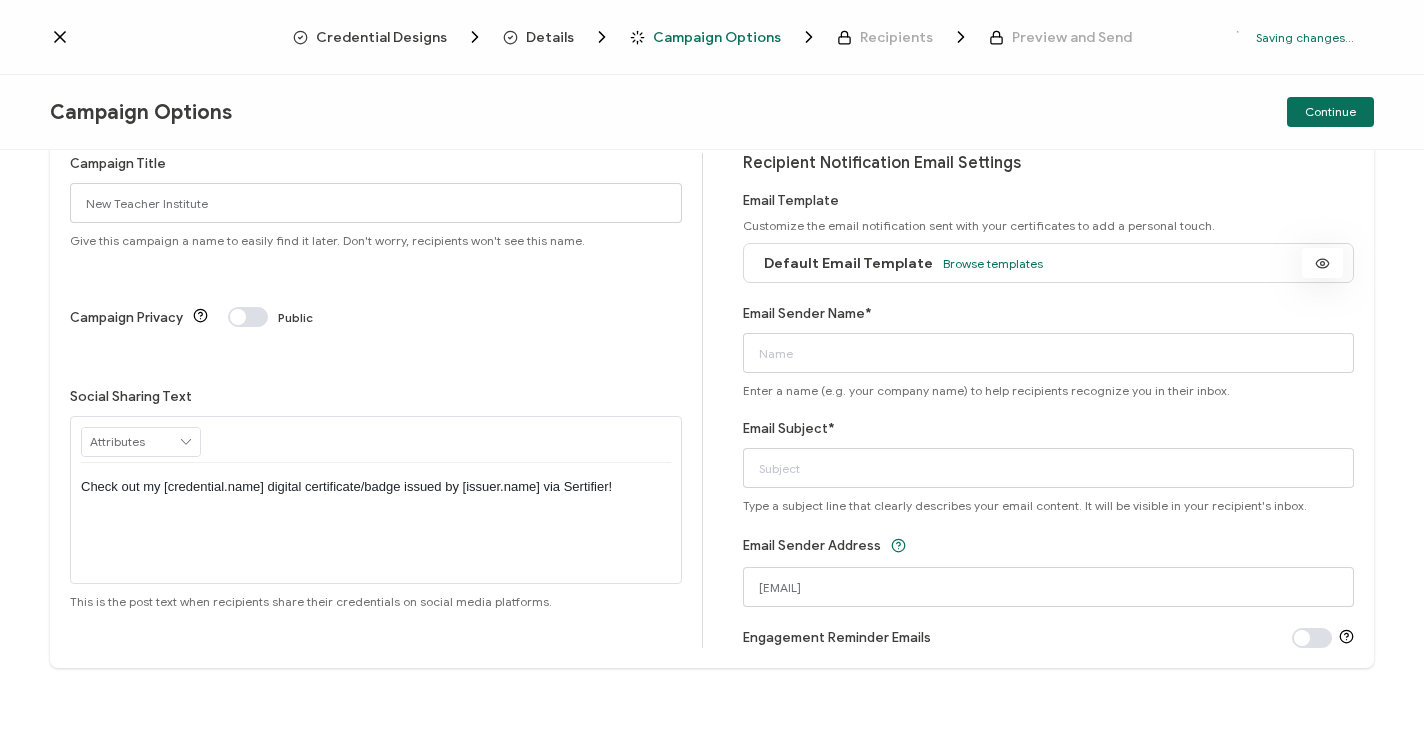 click 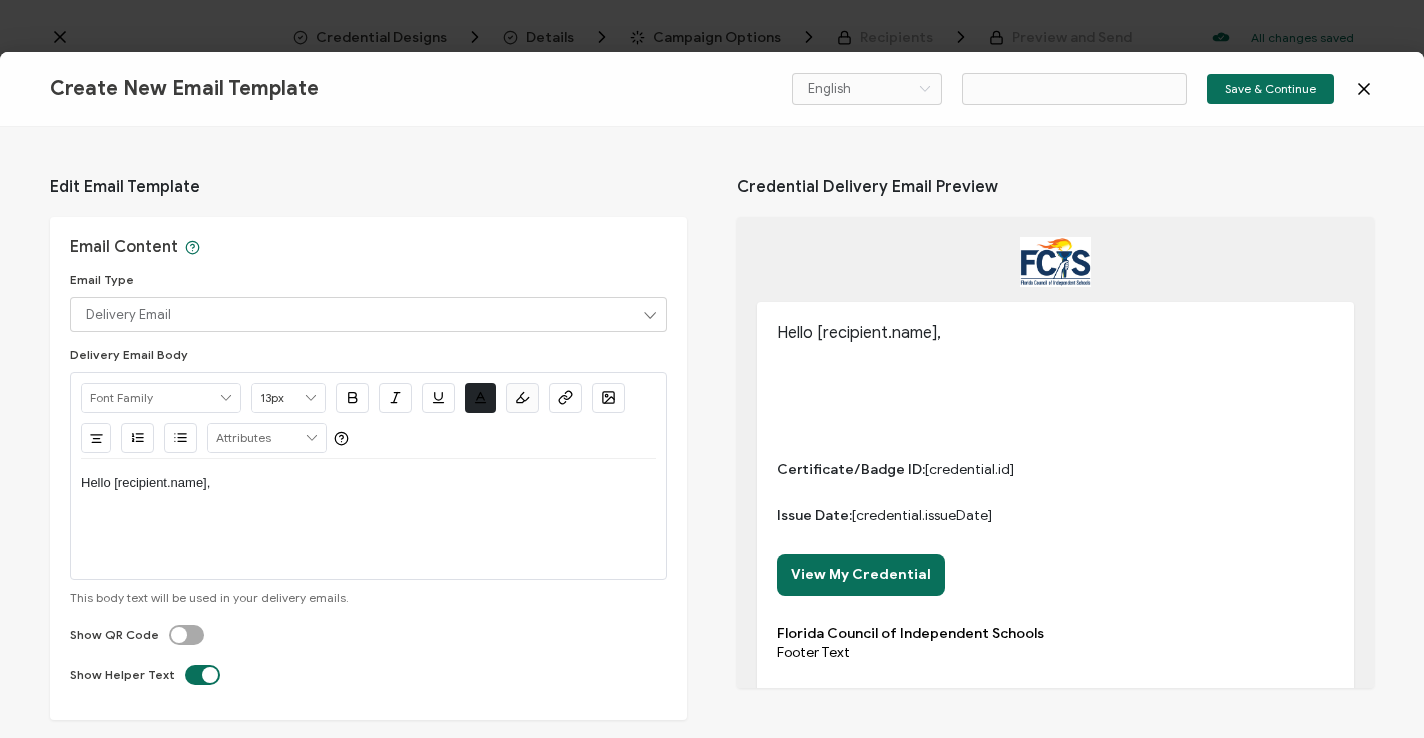 type on "Email Template 5" 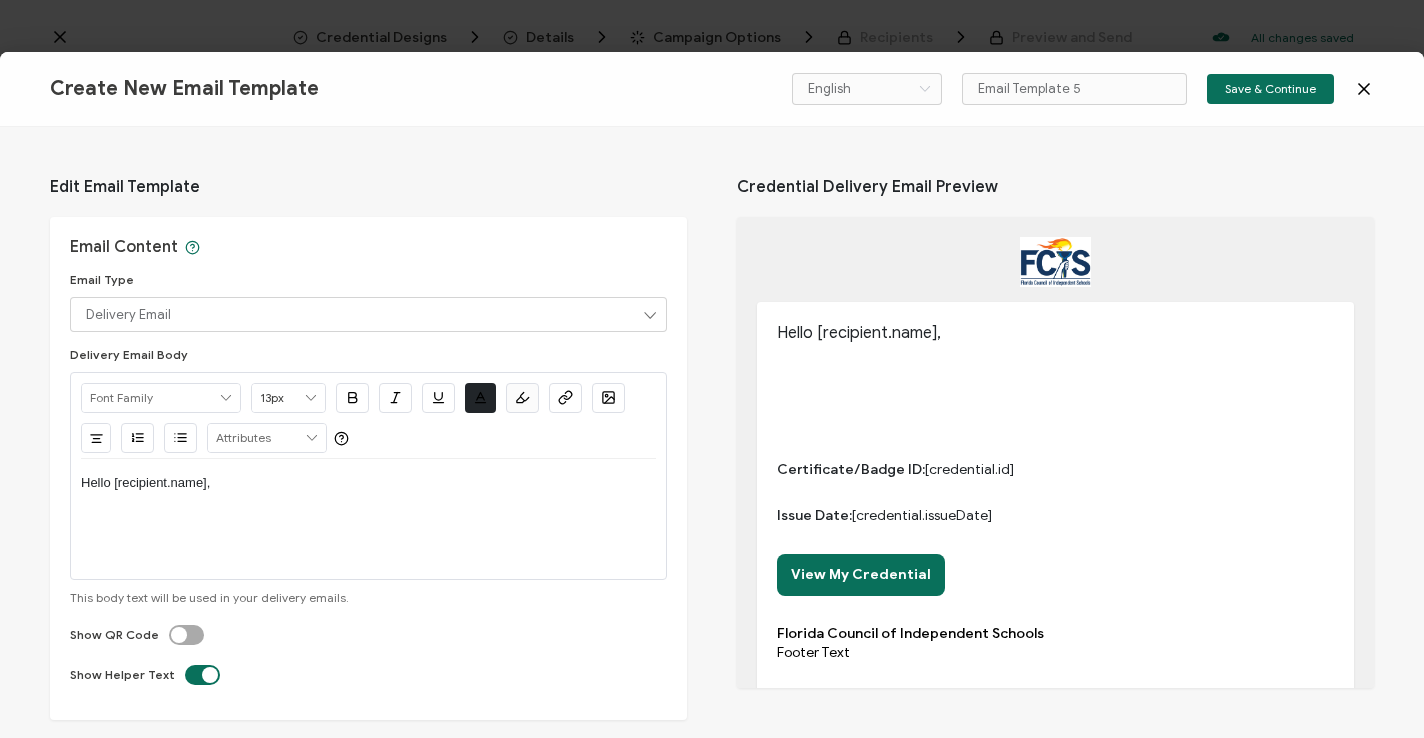 scroll, scrollTop: 0, scrollLeft: 0, axis: both 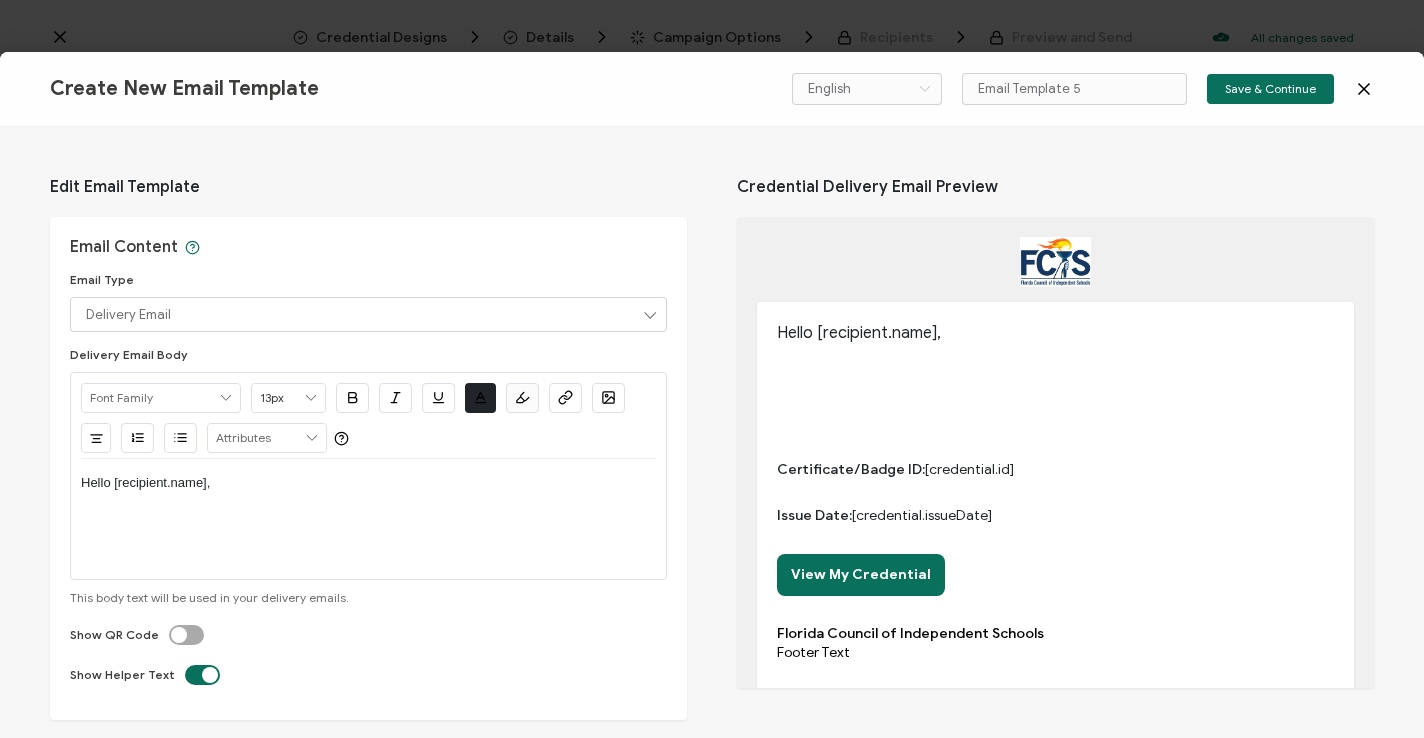 click 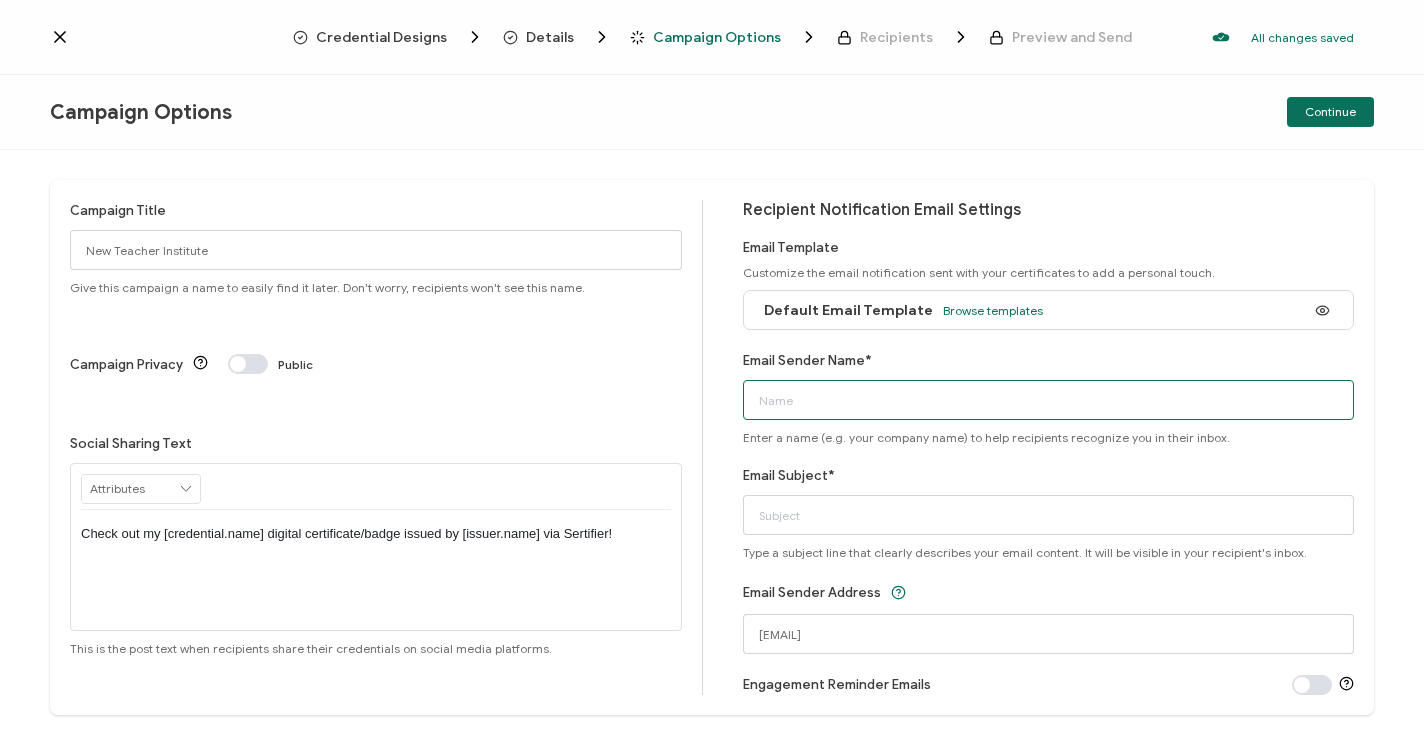 scroll, scrollTop: 0, scrollLeft: 0, axis: both 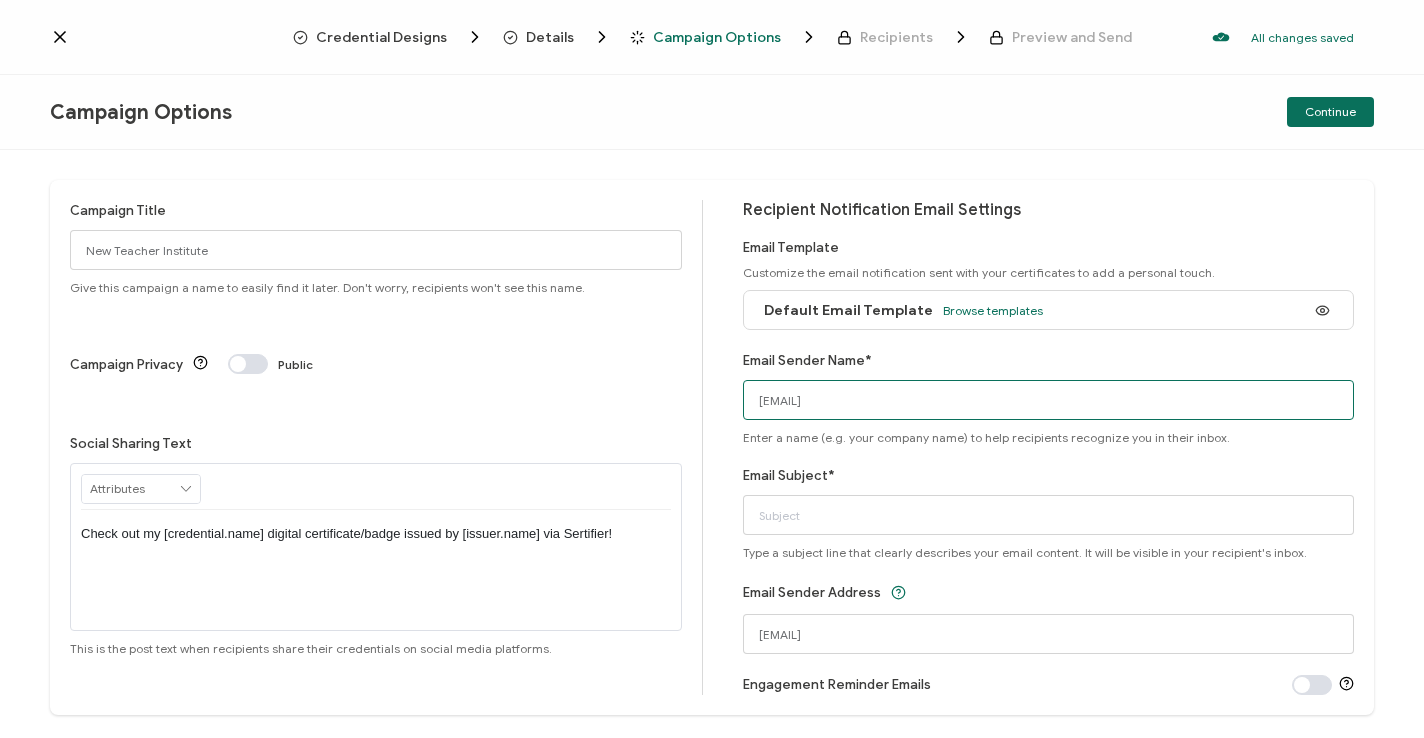 click on "[EMAIL]" at bounding box center (1049, 400) 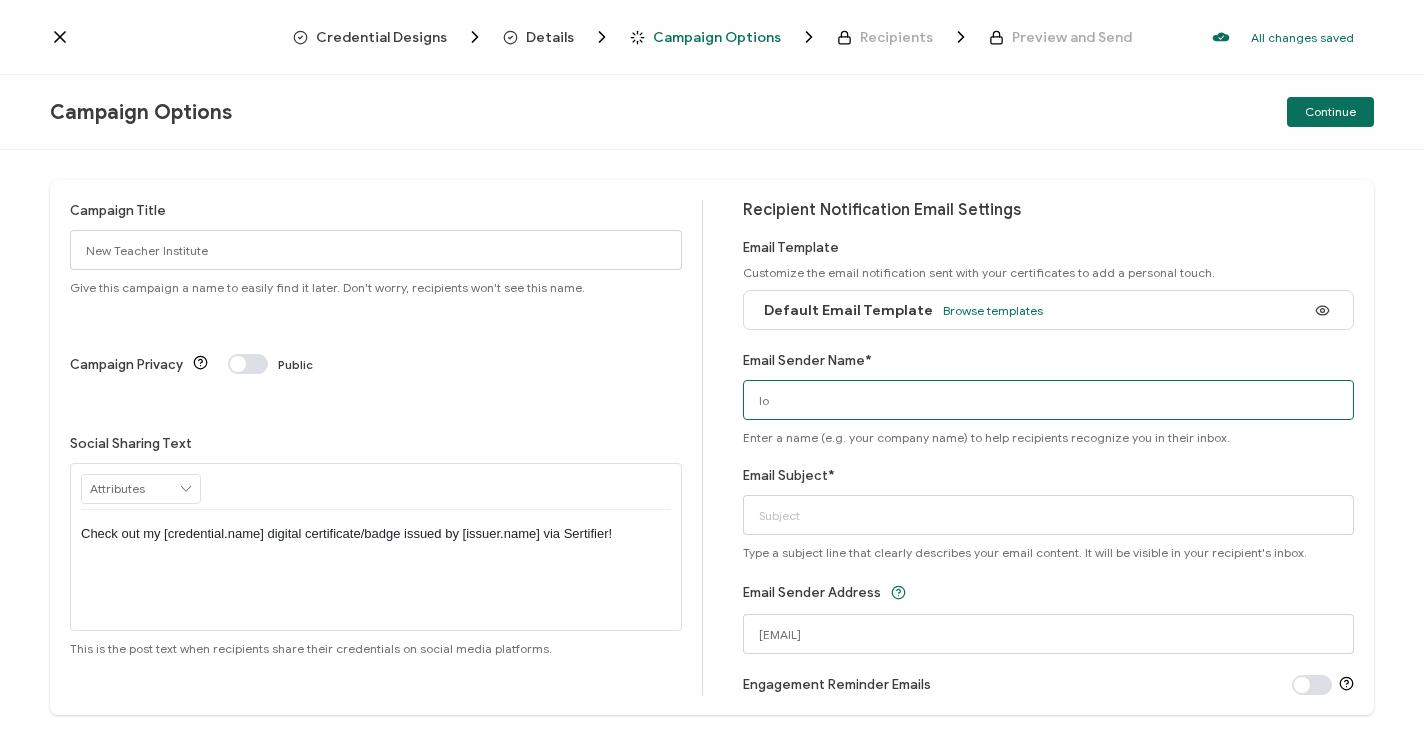 type on "l" 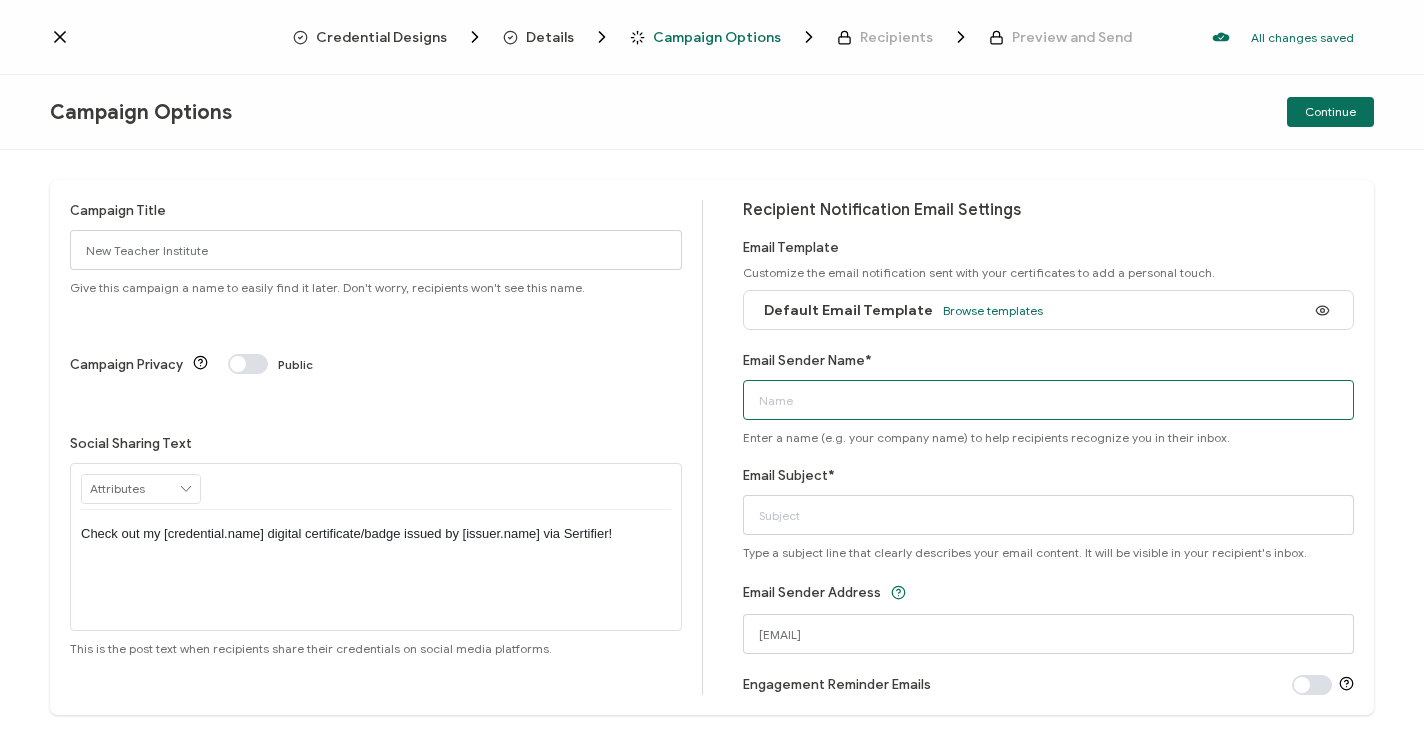 click on "Email Sender Name*" at bounding box center (1049, 400) 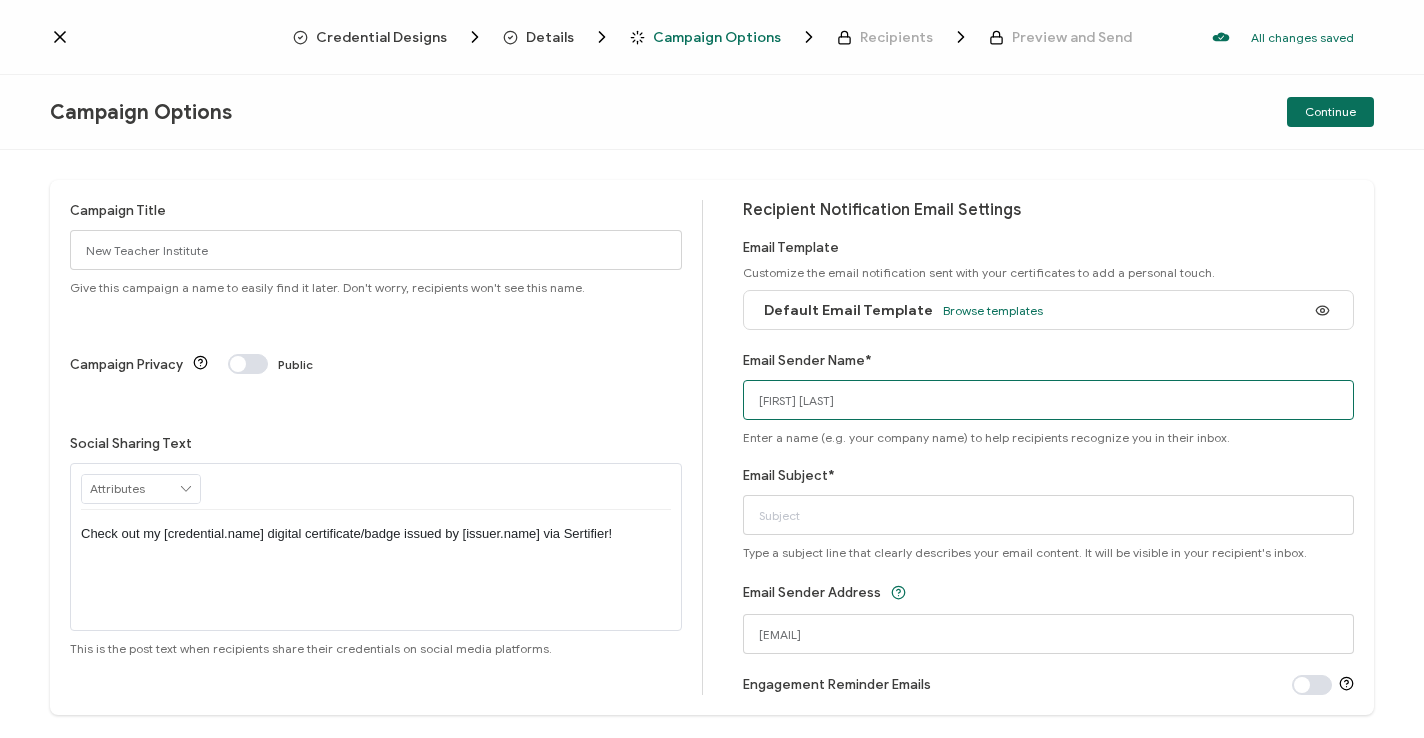 type on "[FIRST] [LAST]" 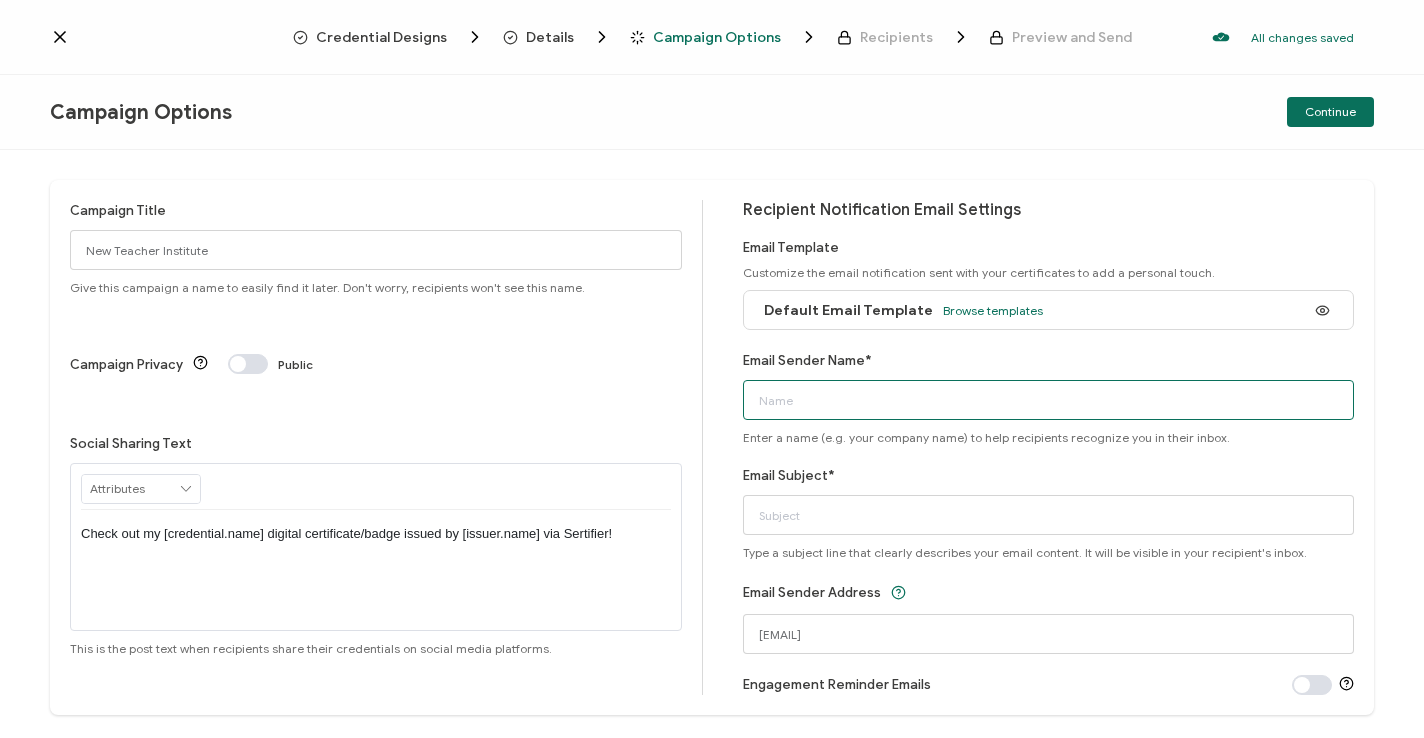 type on "[FIRST] [LAST]" 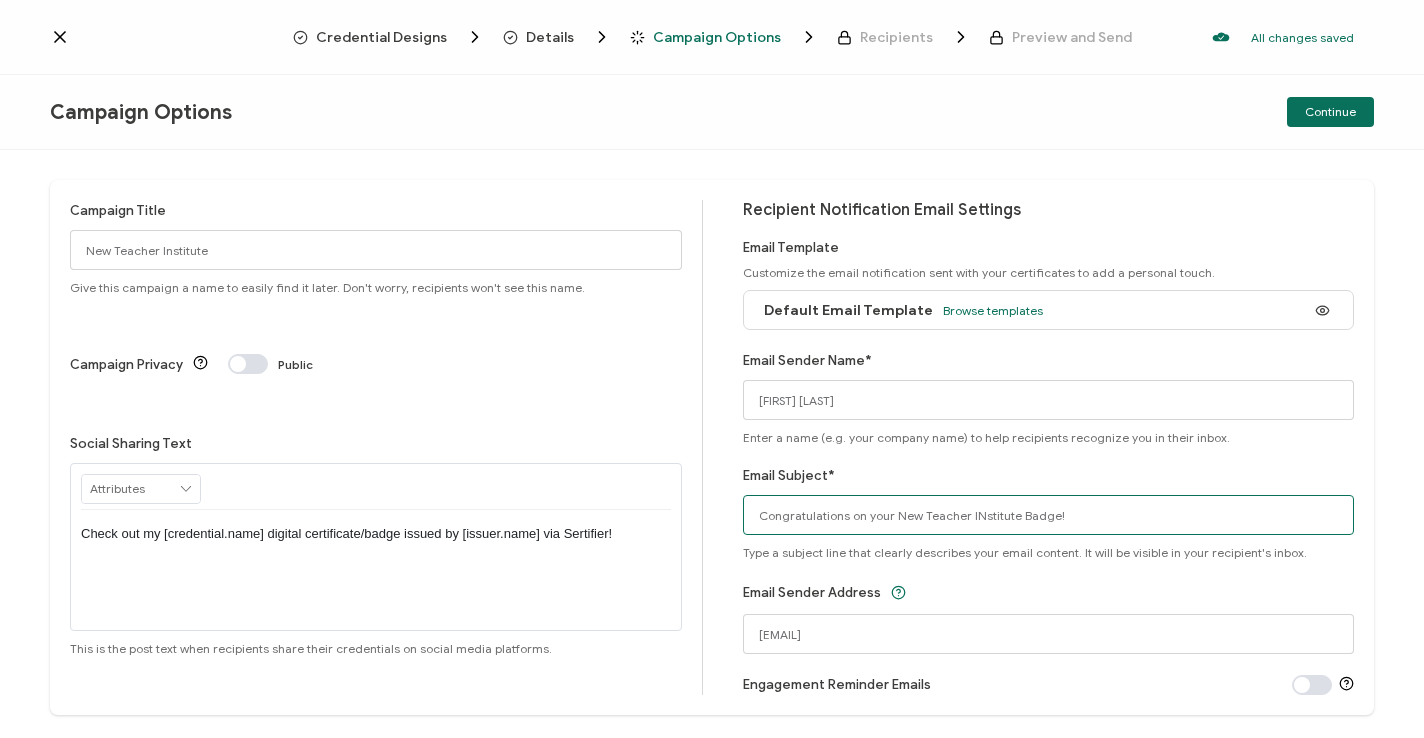 click on "Congratulations on your New Teacher INstitute Badge!" at bounding box center (1049, 515) 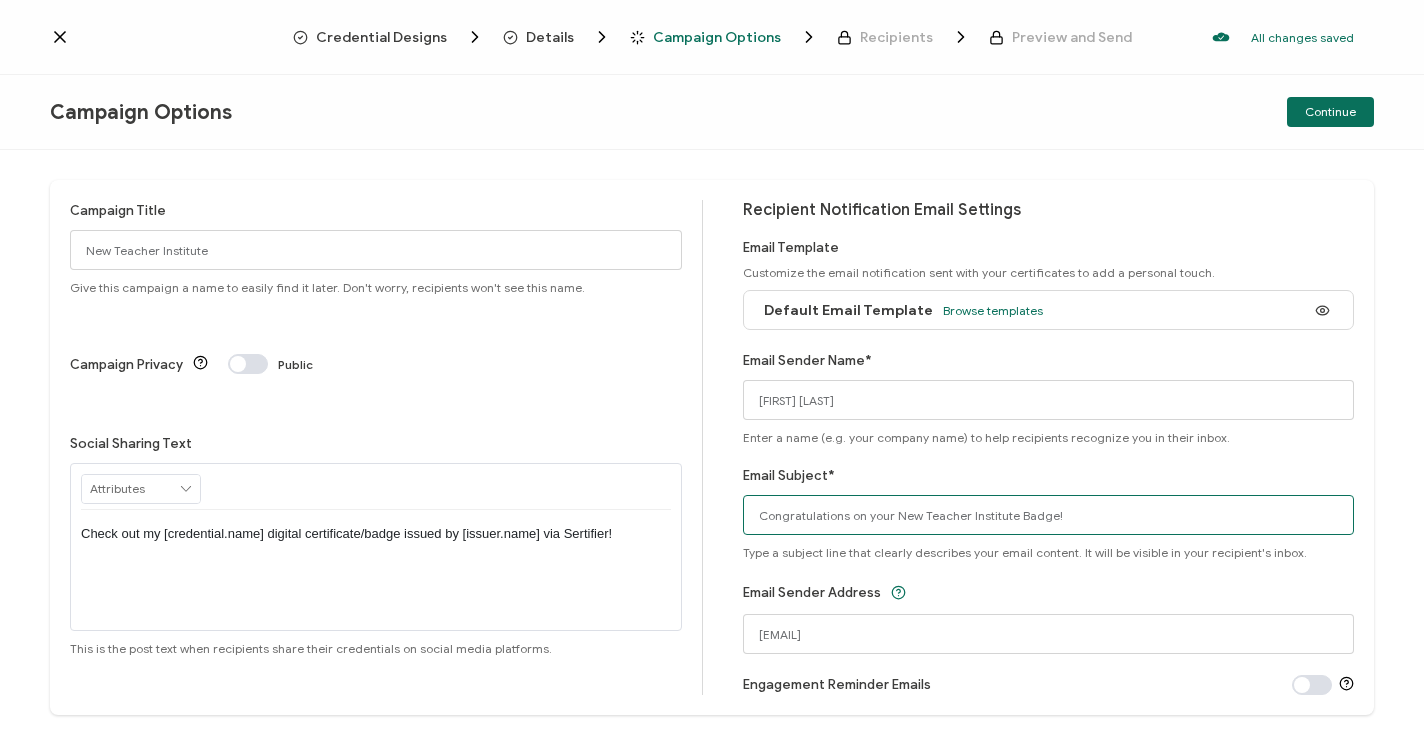 click on "Congratulations on your New Teacher Institute Badge!" at bounding box center (1049, 515) 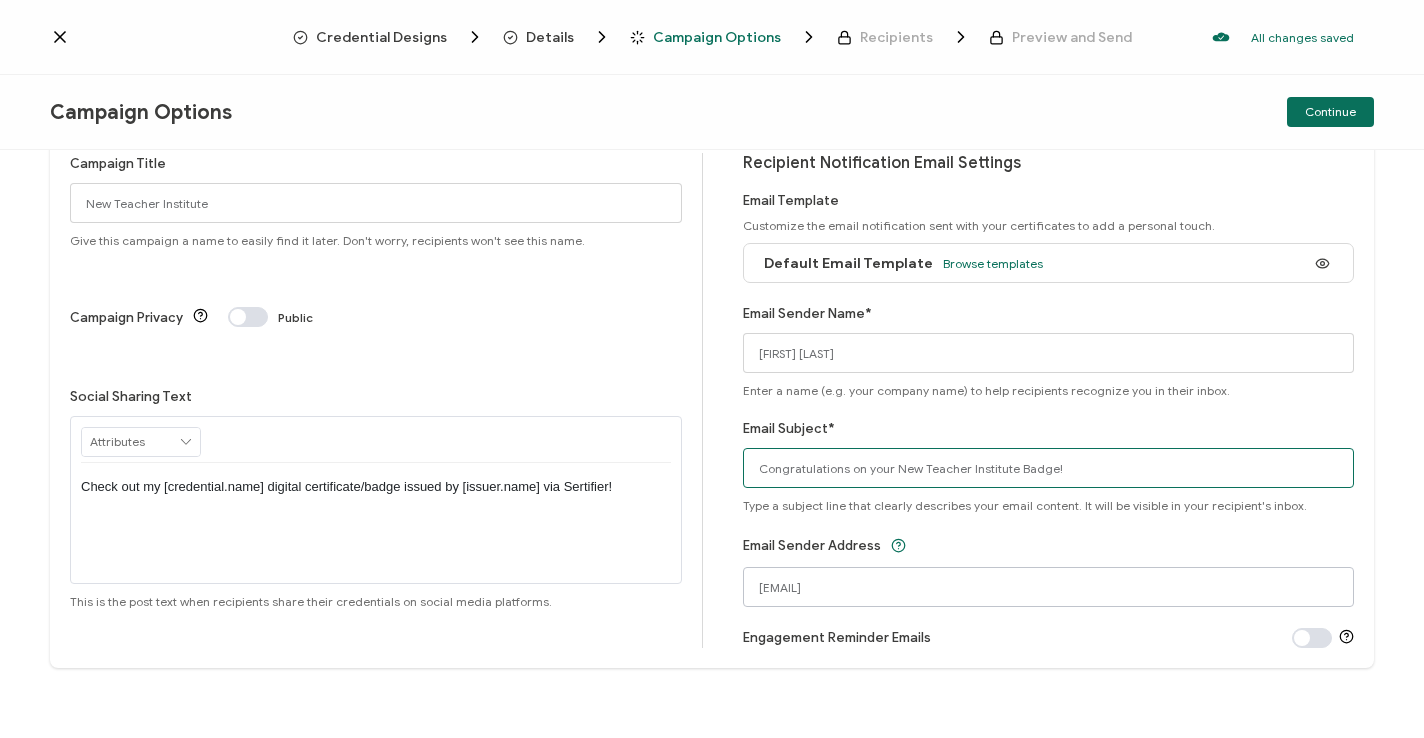 scroll, scrollTop: 47, scrollLeft: 0, axis: vertical 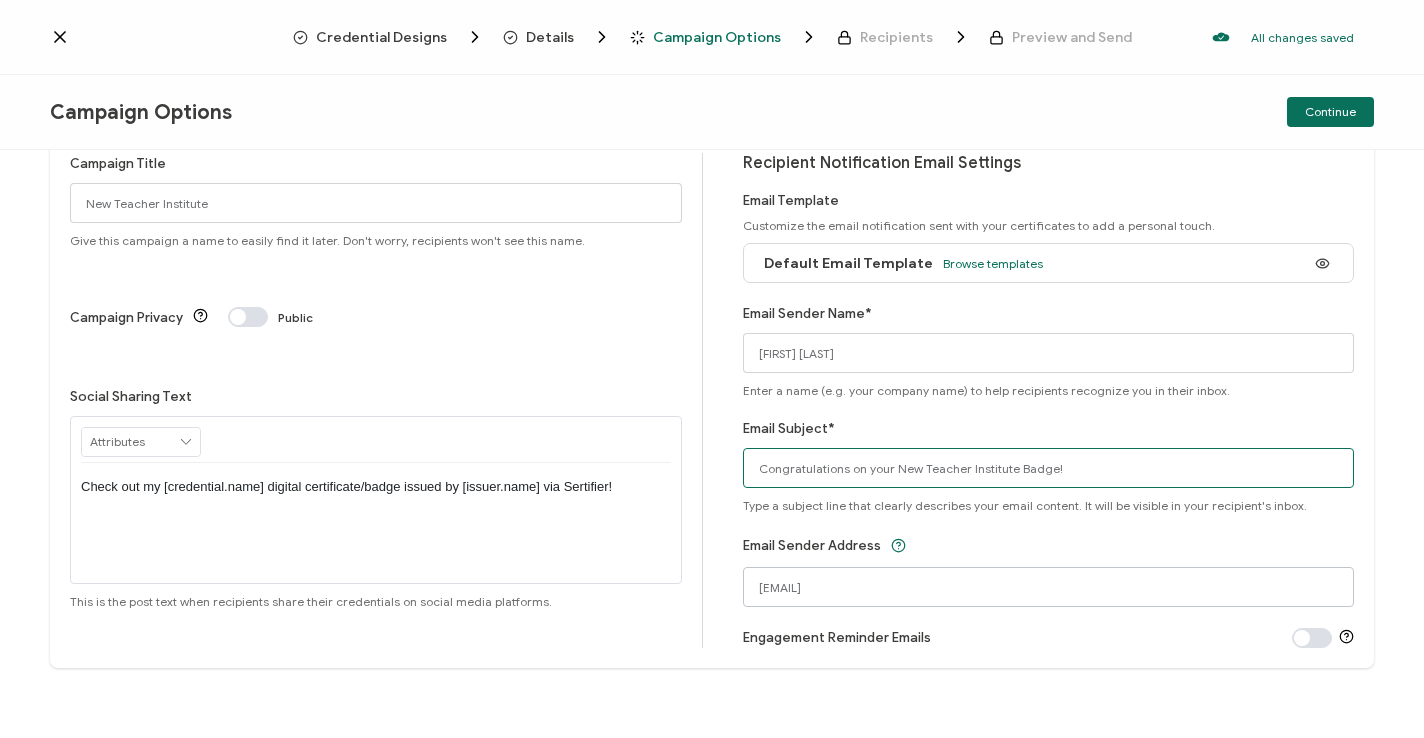 type on "Congratulations on your New Teacher Institute Badge!" 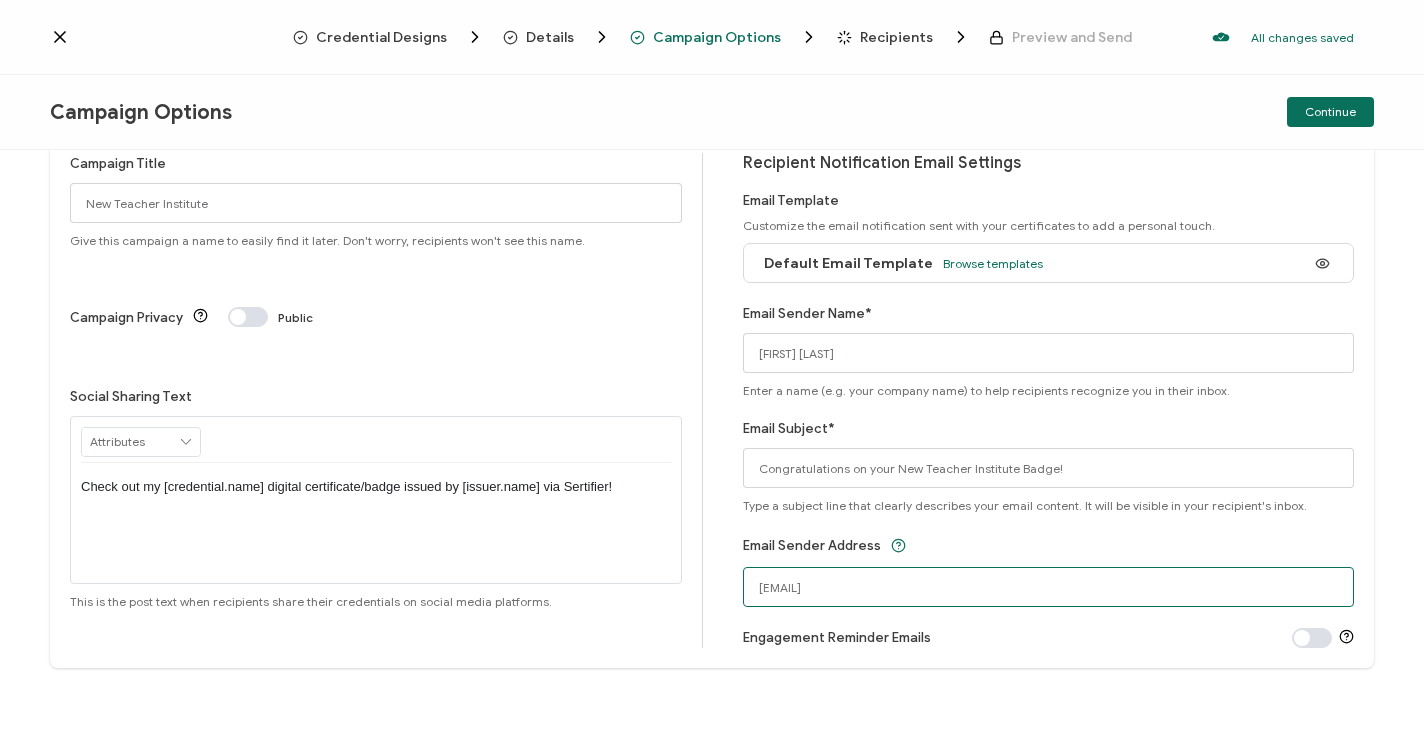 click on "[EMAIL]" at bounding box center (1049, 587) 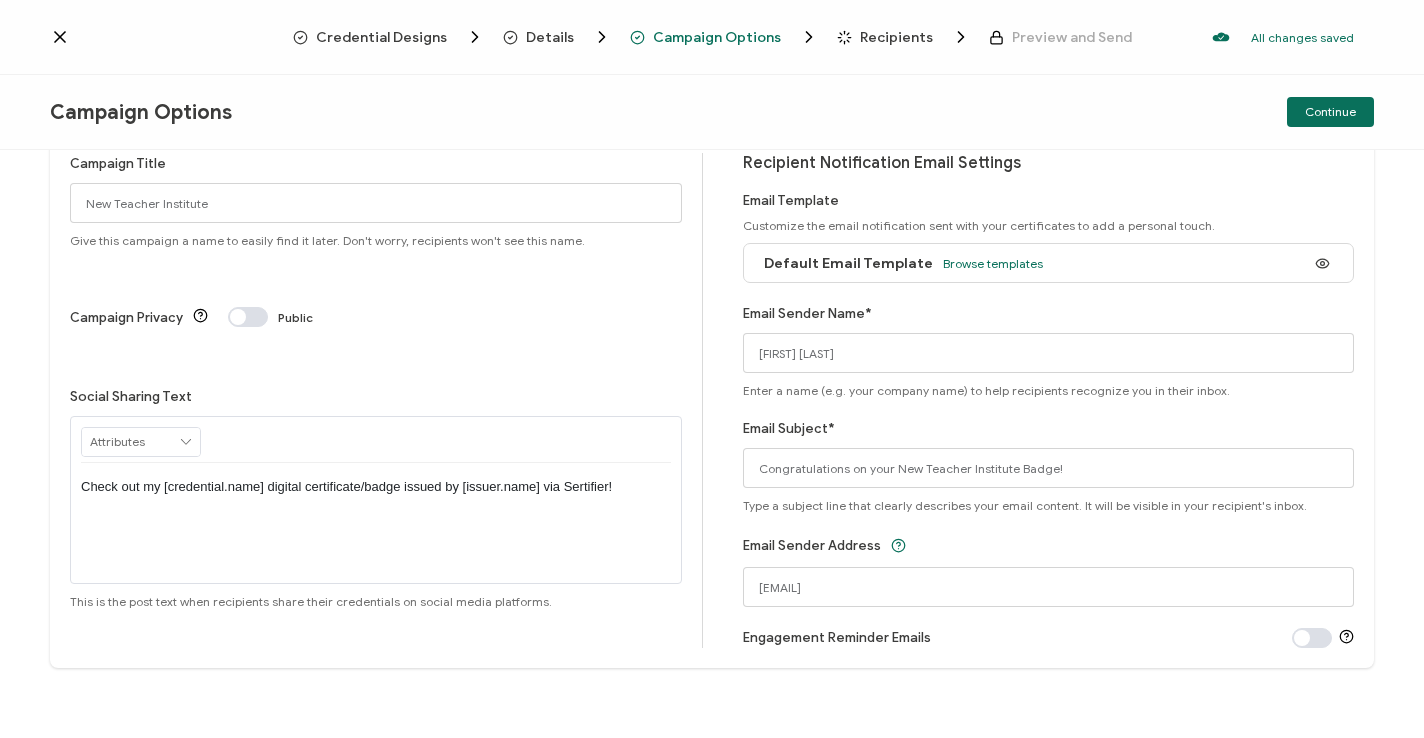 click on "Recipient Notification Email Settings
Email Template
Customize the email notification sent with your certificates to add a personal touch.     Default Email Template   Browse templates
Email Sender Name*
[PERSON]     Enter a name (e.g. your company name) to help recipients recognize you in their inbox.
Email Subject*
Congratulations on your New Teacher Institute Badge!     Type a subject line that clearly describes your email content. It will be visible in your recipient's inbox.
Email Sender Address
[EMAIL]
Engagement Reminder Emails" at bounding box center [1049, 400] 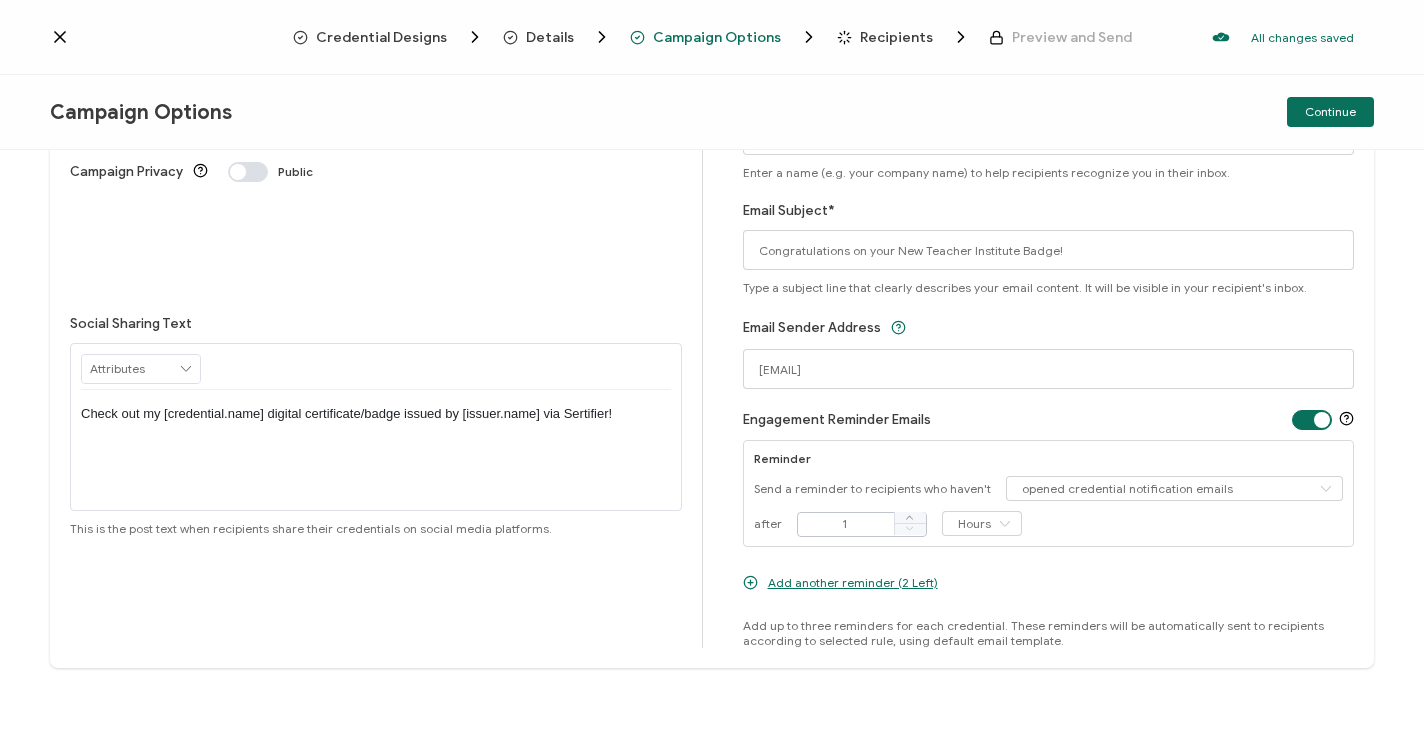 scroll, scrollTop: 265, scrollLeft: 0, axis: vertical 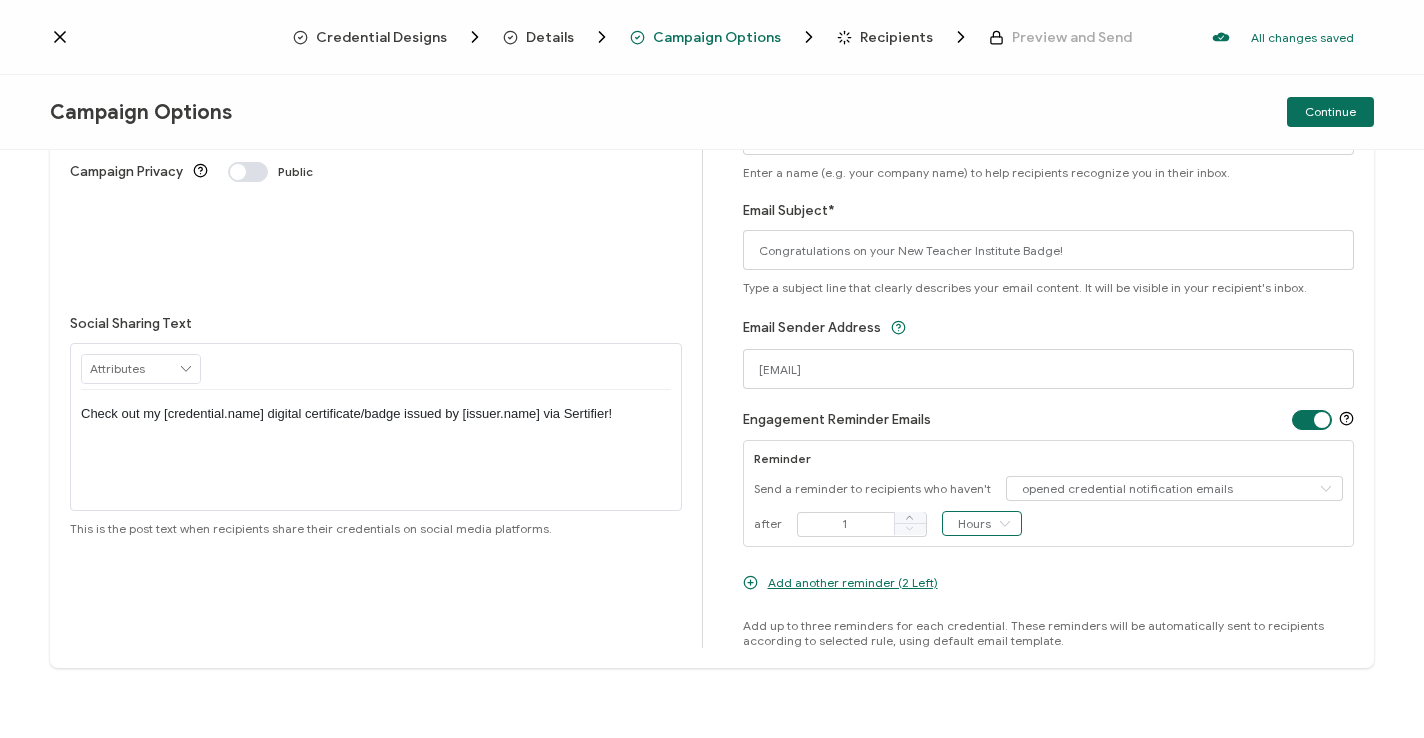 click on "Hours" at bounding box center [982, 523] 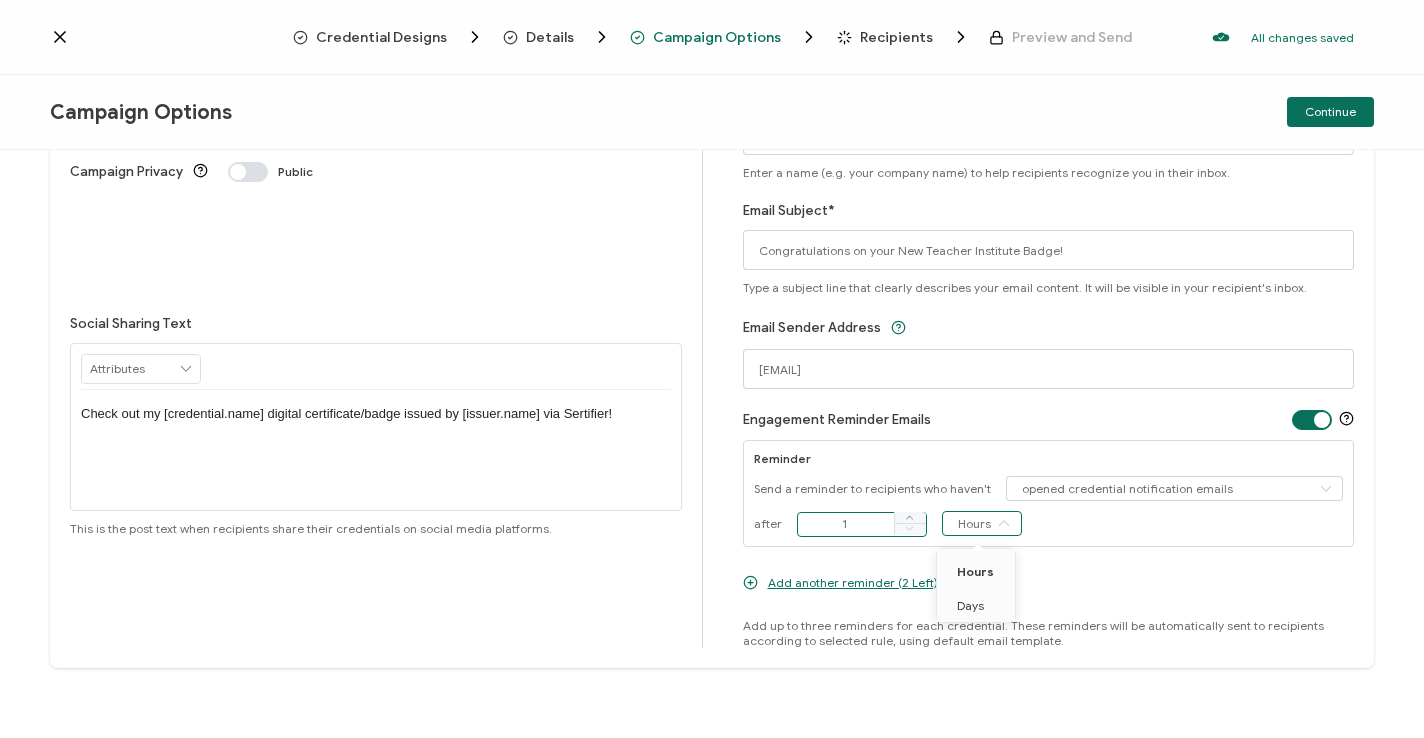 click on "1" at bounding box center (862, 524) 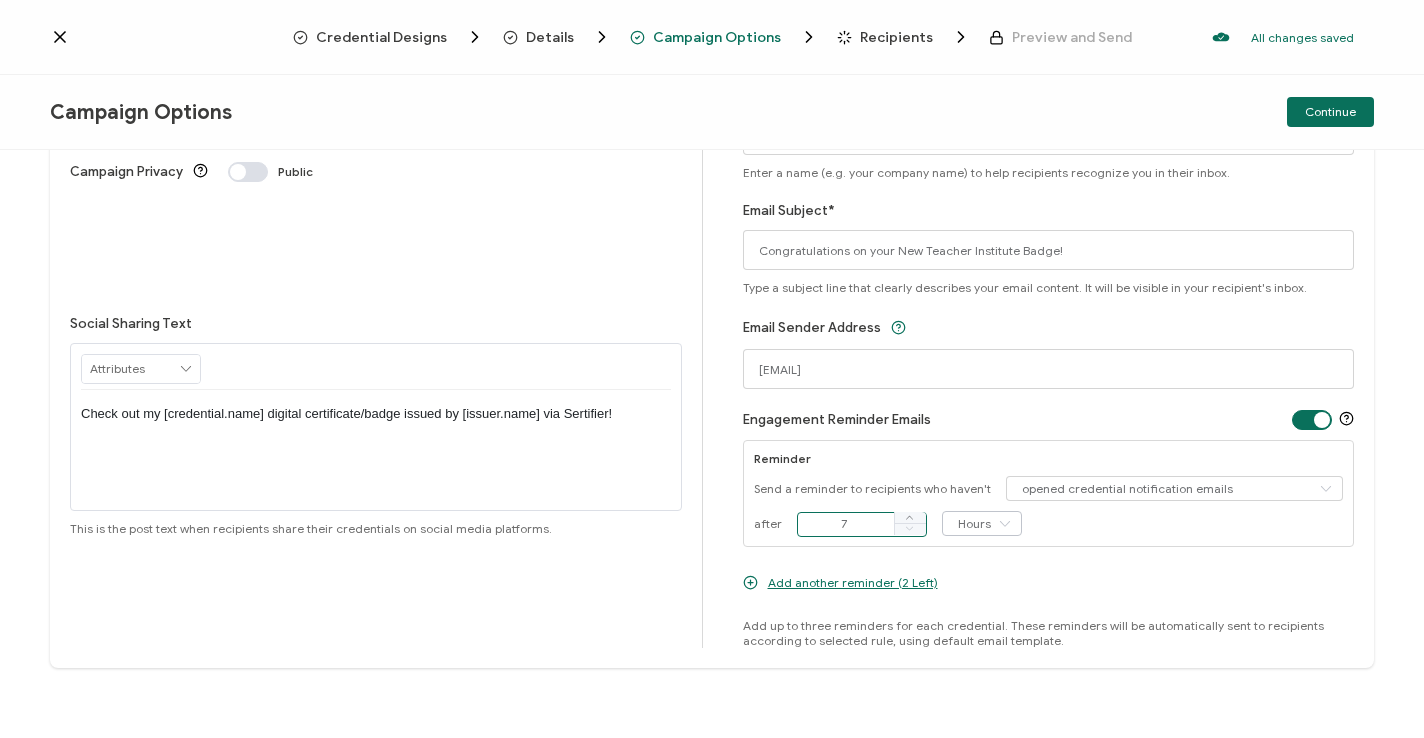 type on "7" 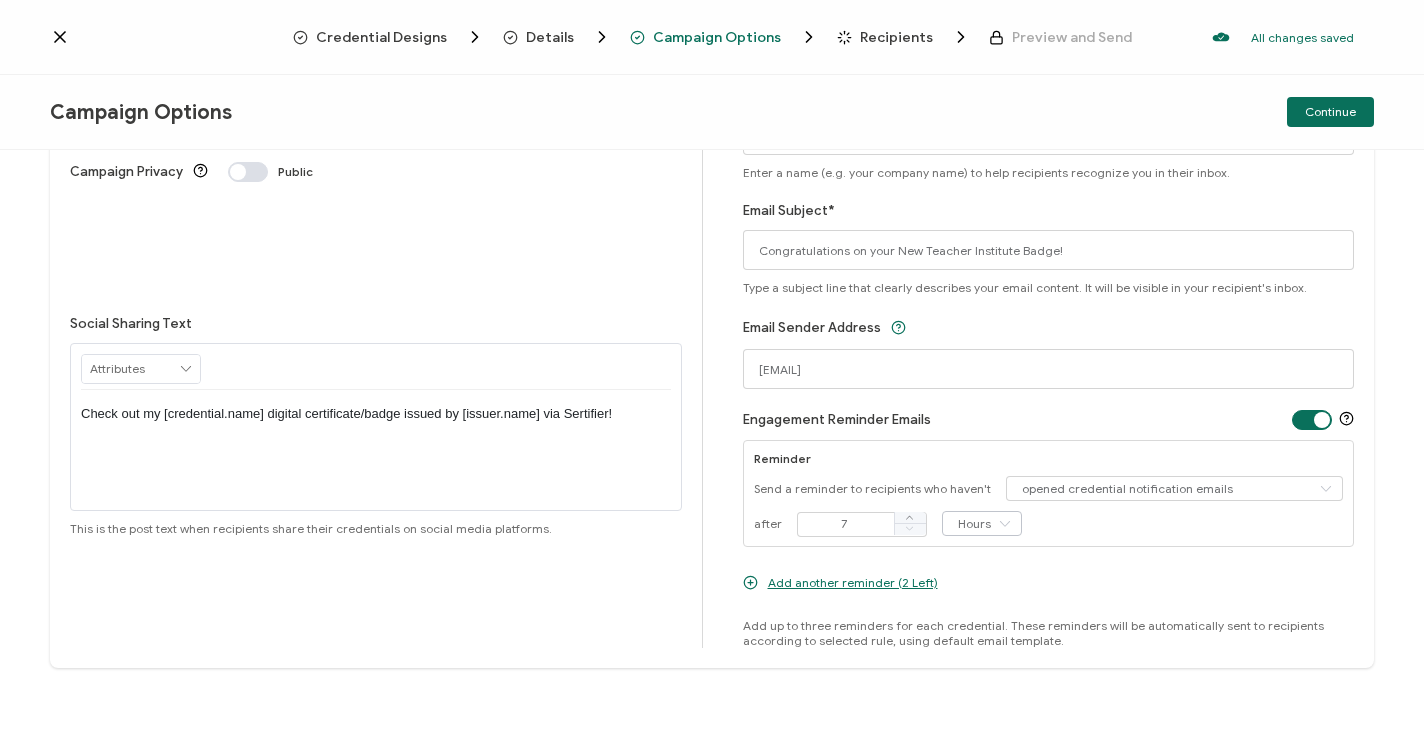 click at bounding box center [1004, 523] 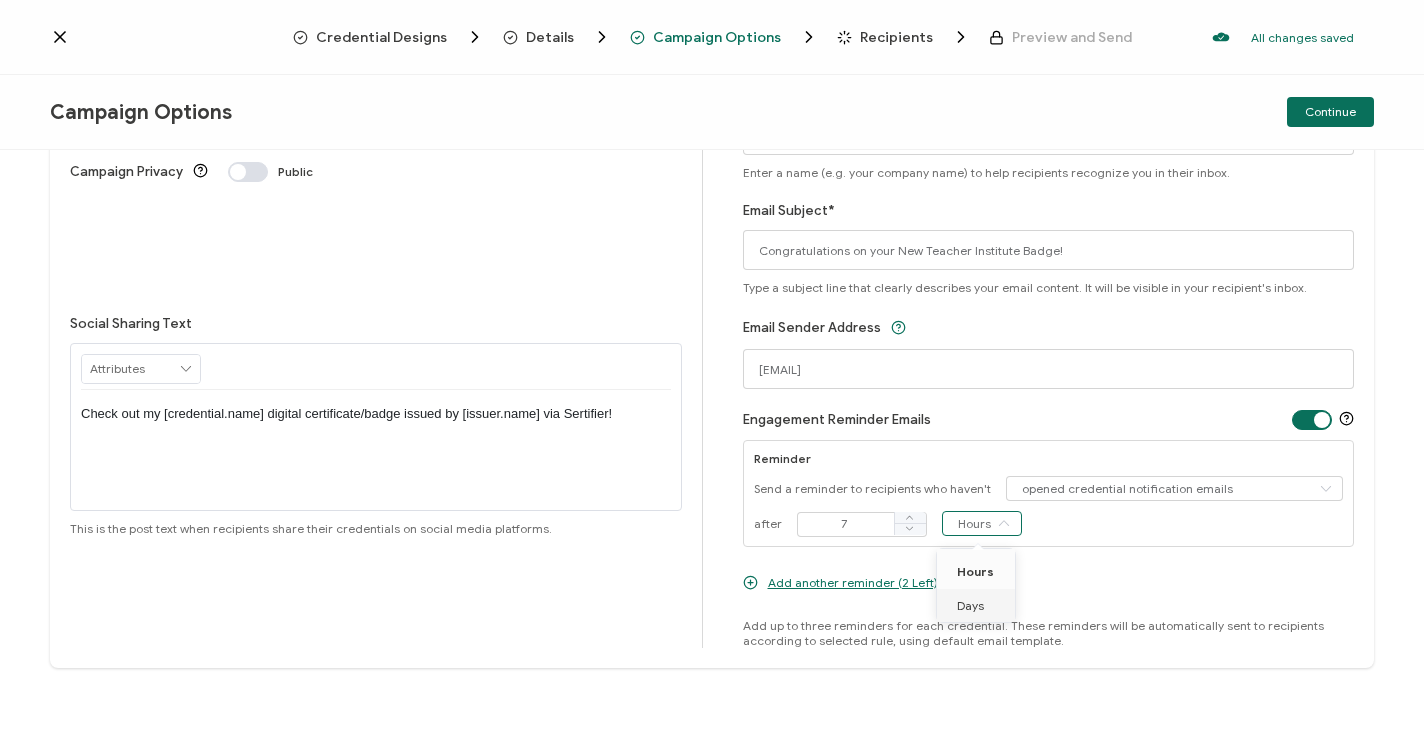 click on "Days" at bounding box center (979, 606) 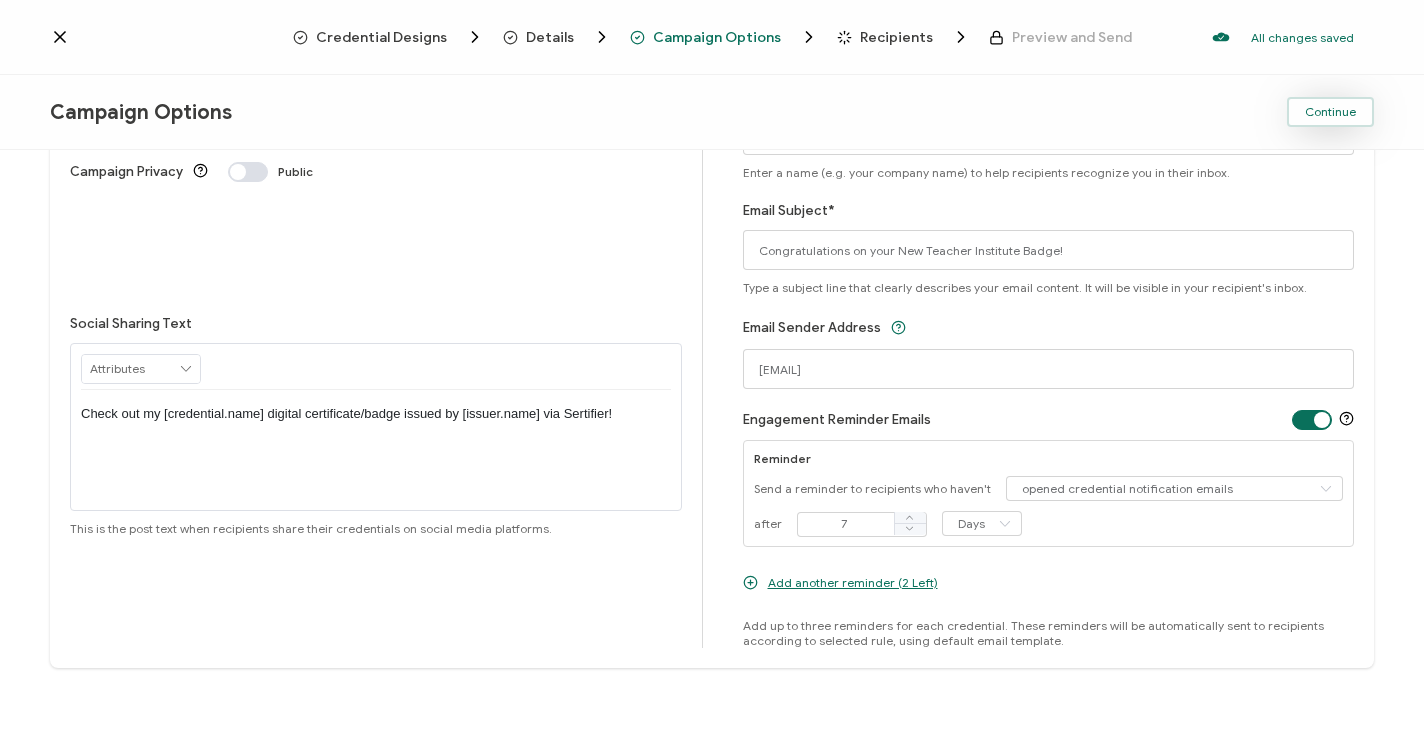 click on "Continue" at bounding box center (1330, 112) 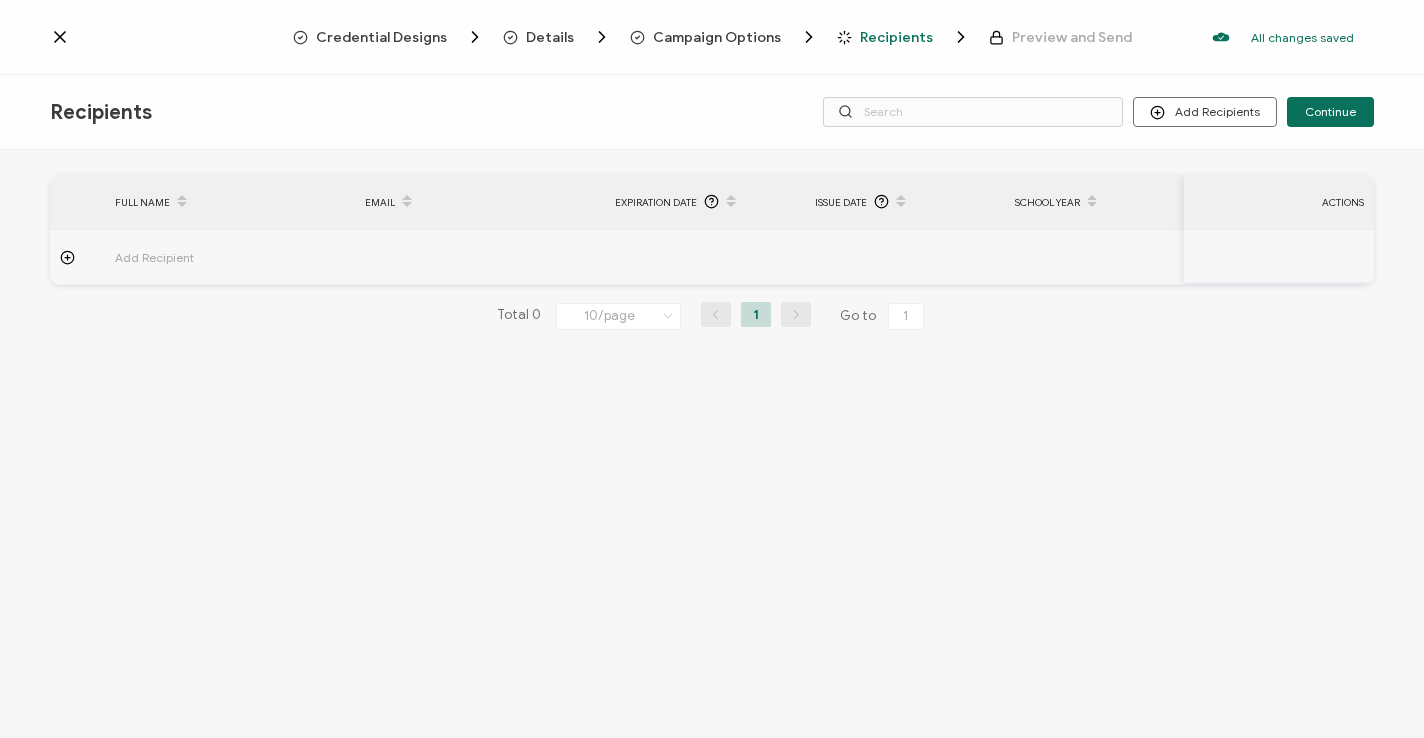 click on "Campaign Options" at bounding box center (717, 37) 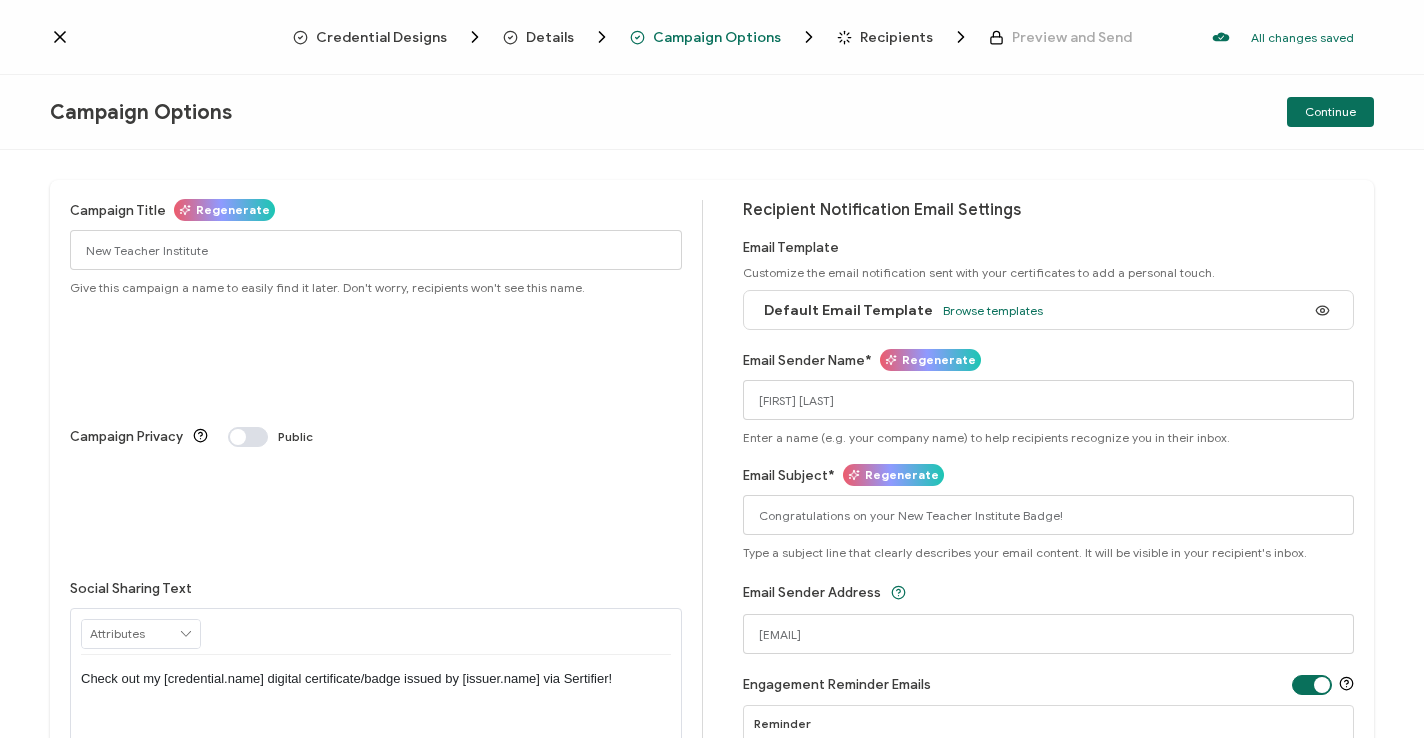 scroll, scrollTop: 0, scrollLeft: 0, axis: both 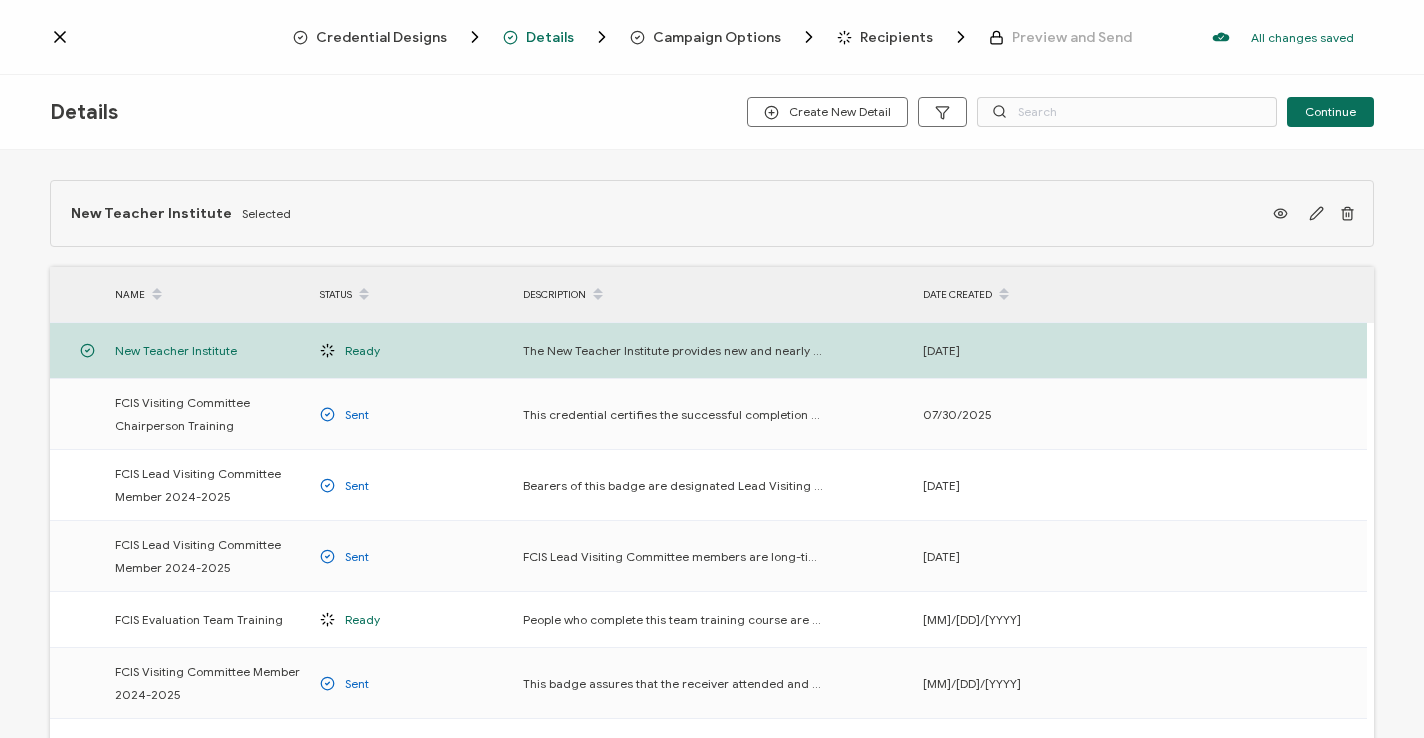 click on "Campaign Options" at bounding box center [717, 37] 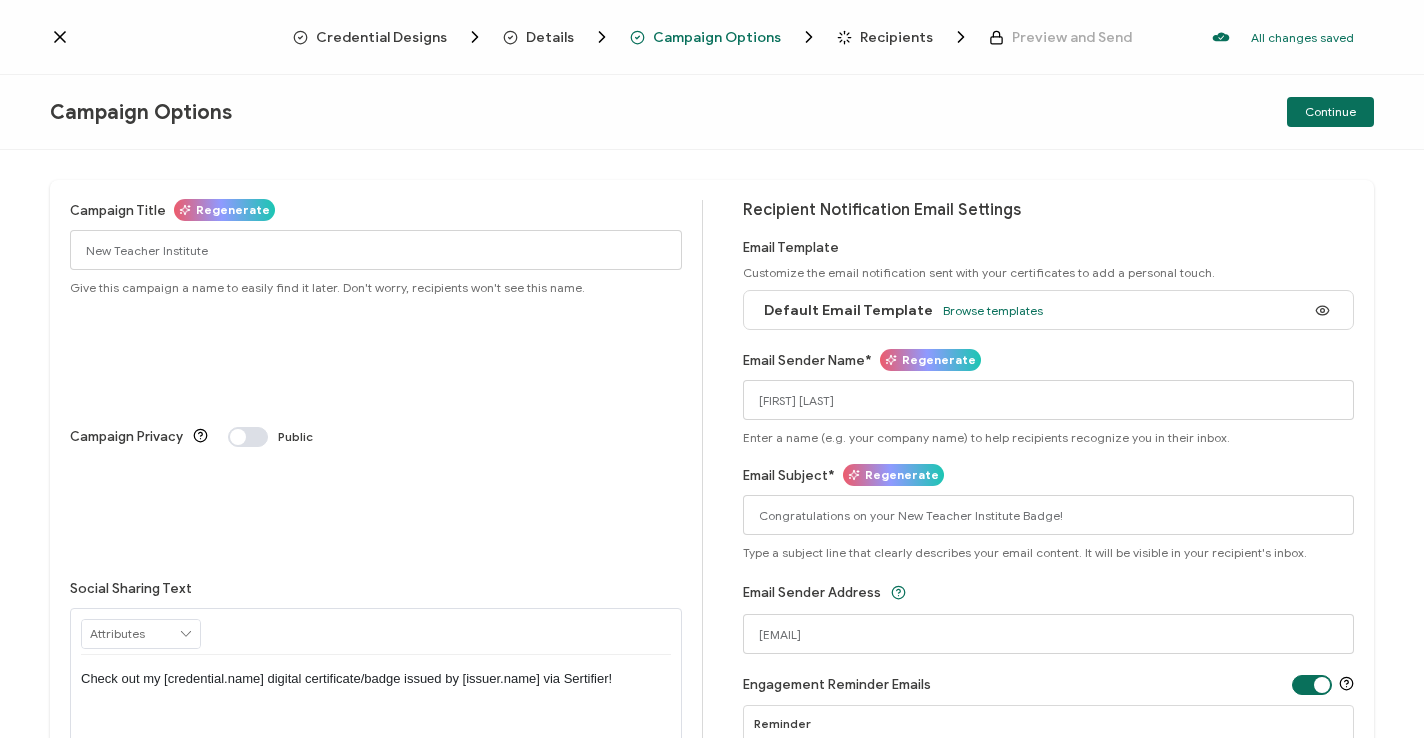 scroll, scrollTop: 0, scrollLeft: 0, axis: both 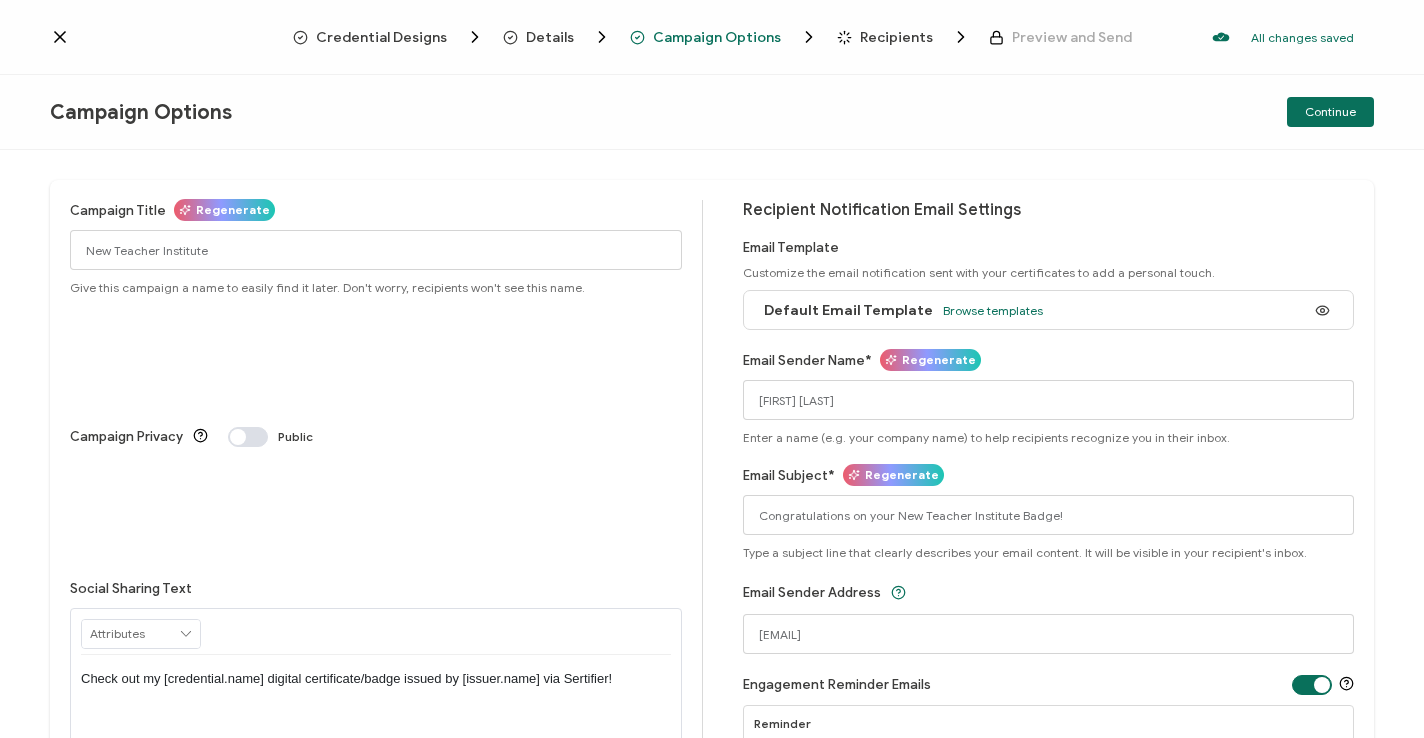 click on "Credential Designs" at bounding box center [381, 37] 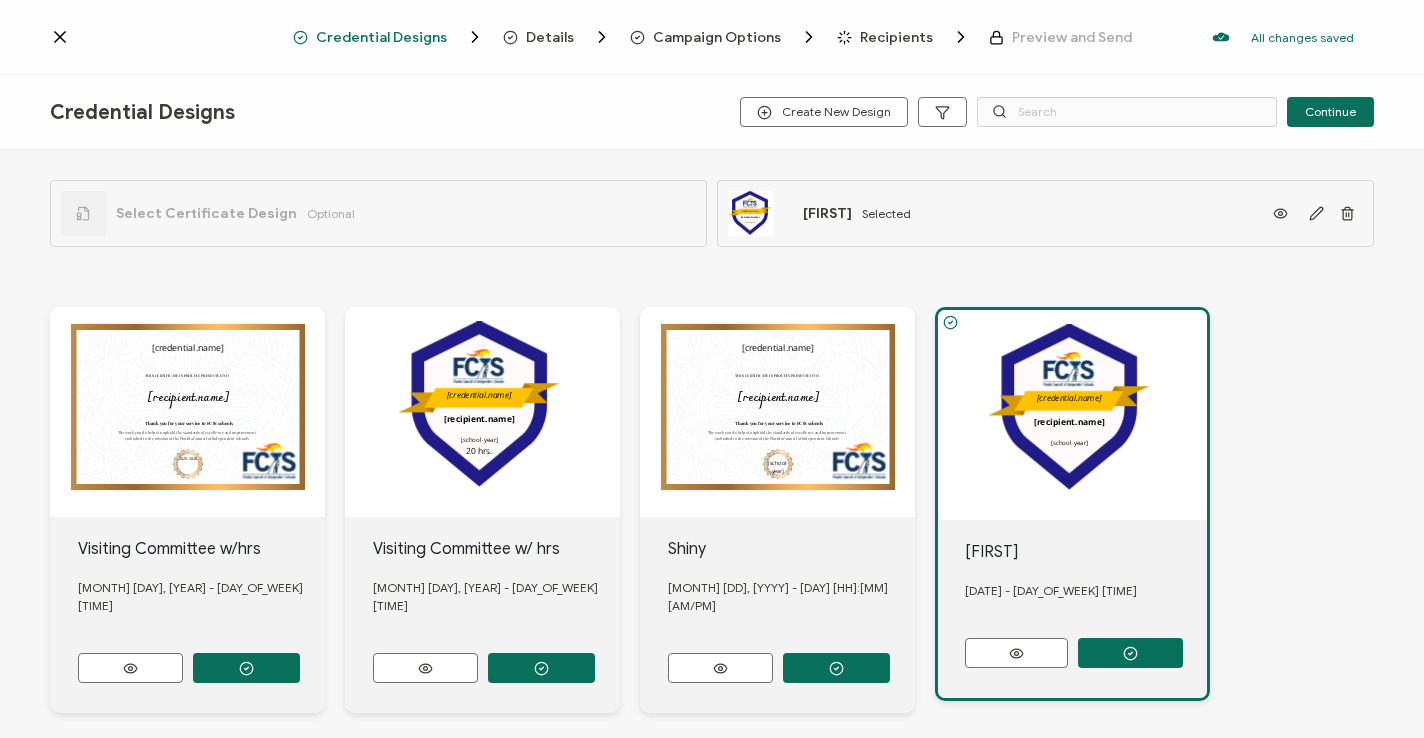 click on "Recipients" at bounding box center (896, 37) 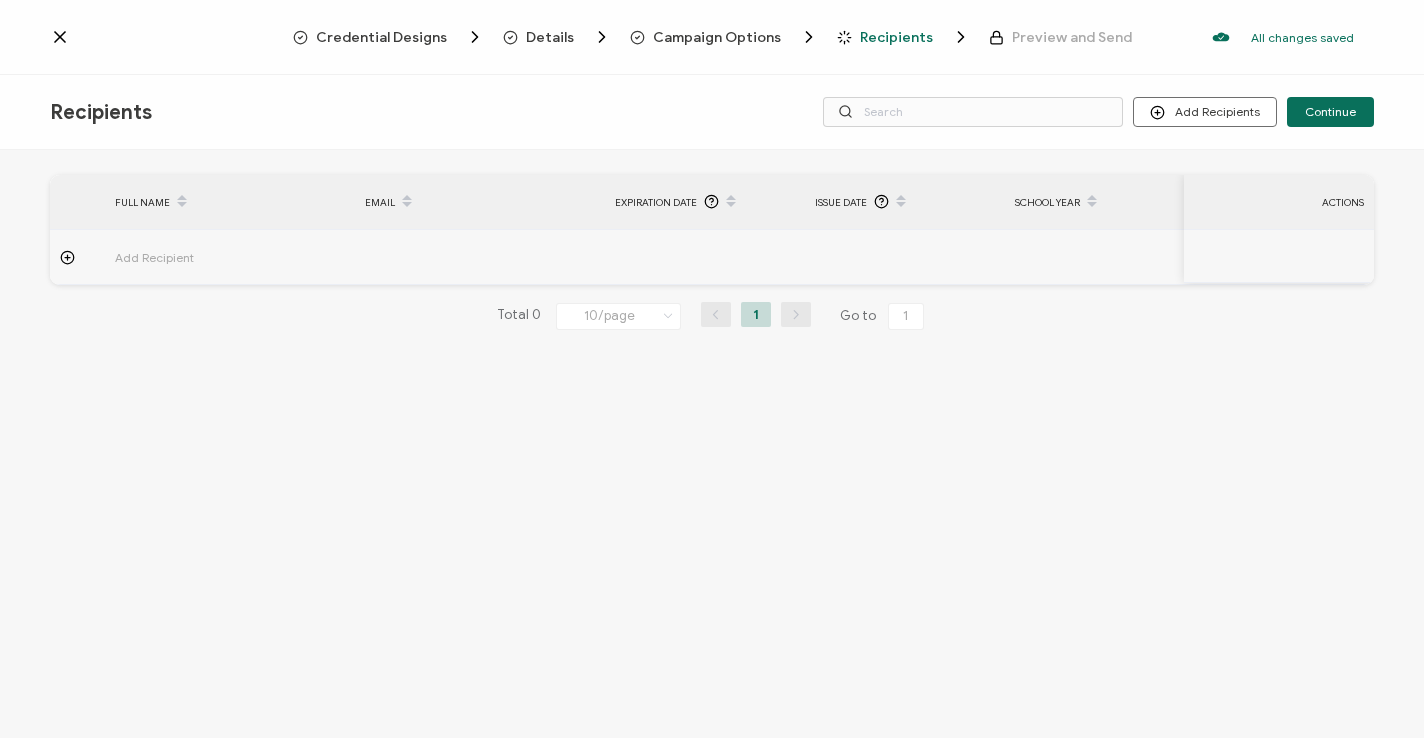 click on "Campaign Options" at bounding box center [717, 37] 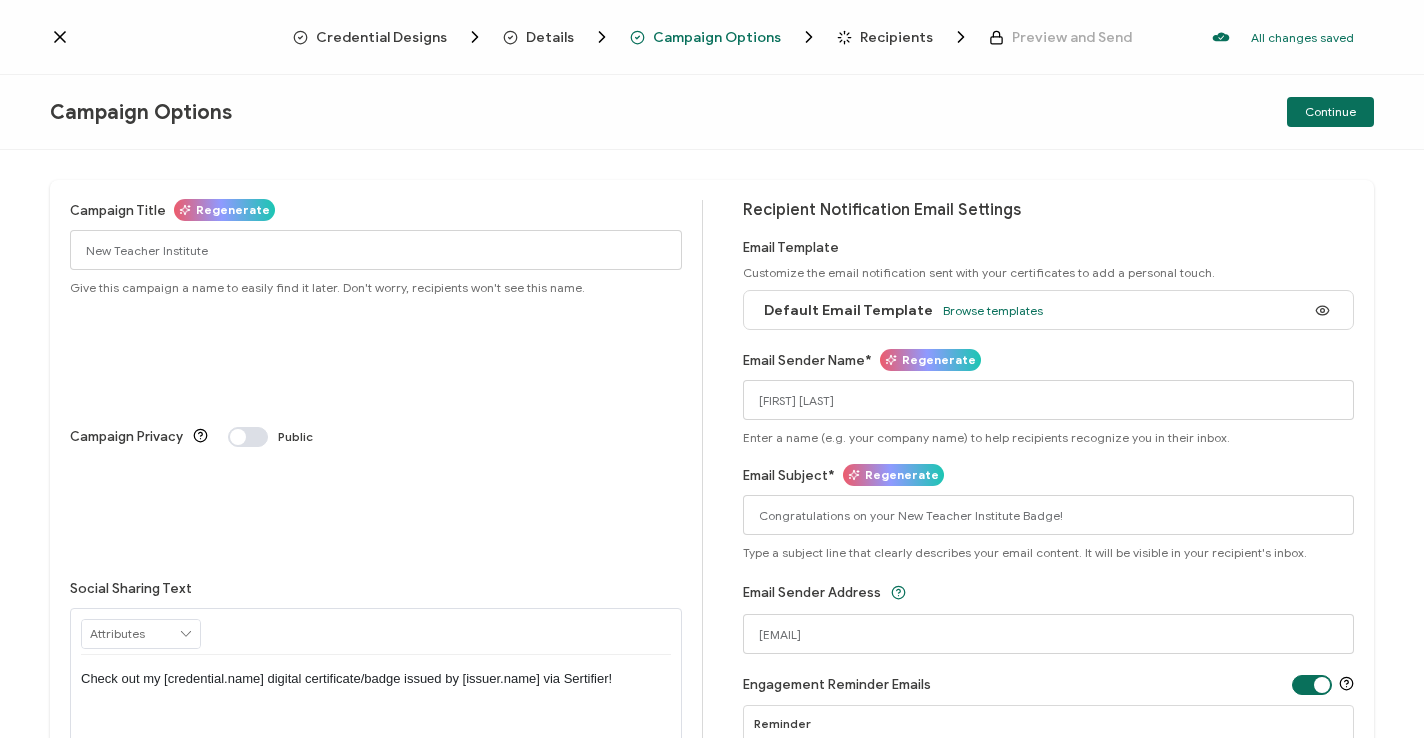 scroll, scrollTop: 0, scrollLeft: 0, axis: both 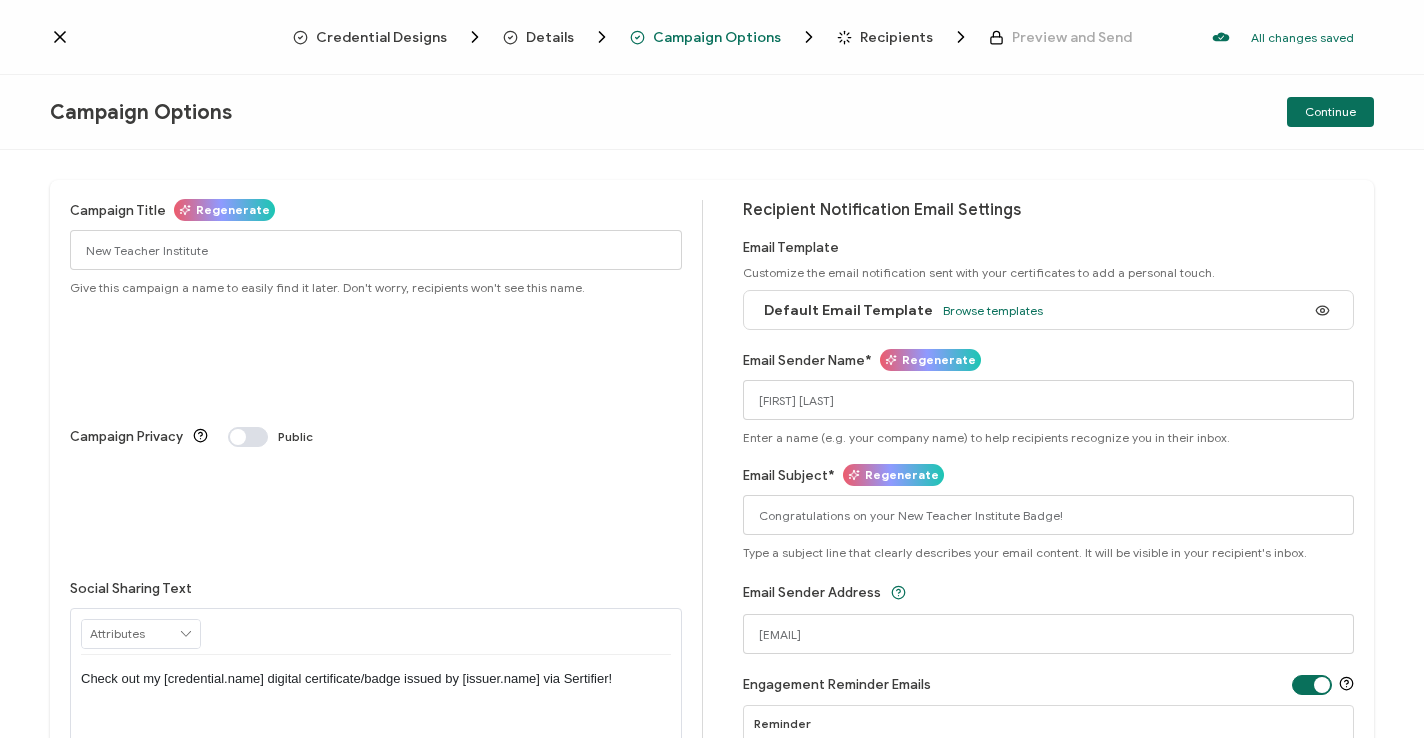 click on "Recipients" at bounding box center (896, 37) 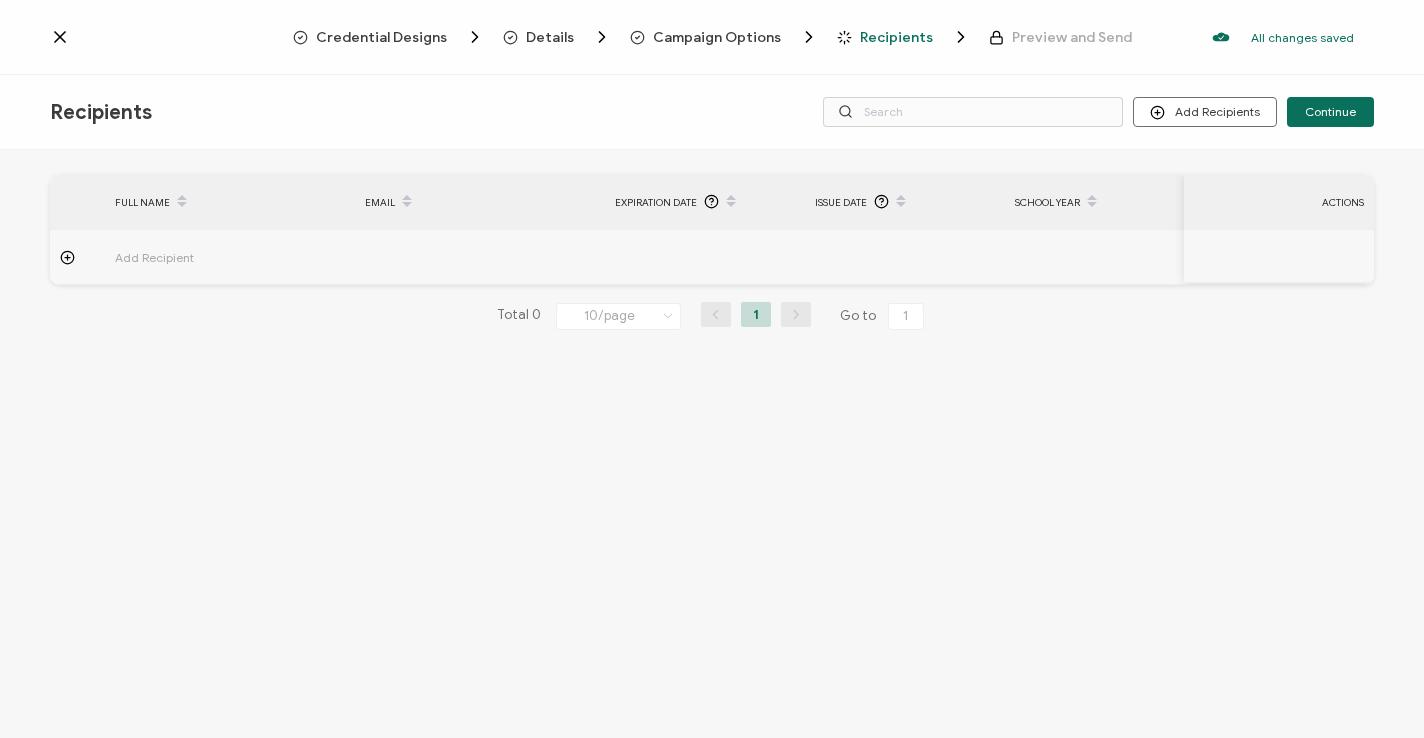 click on "Details" at bounding box center [550, 37] 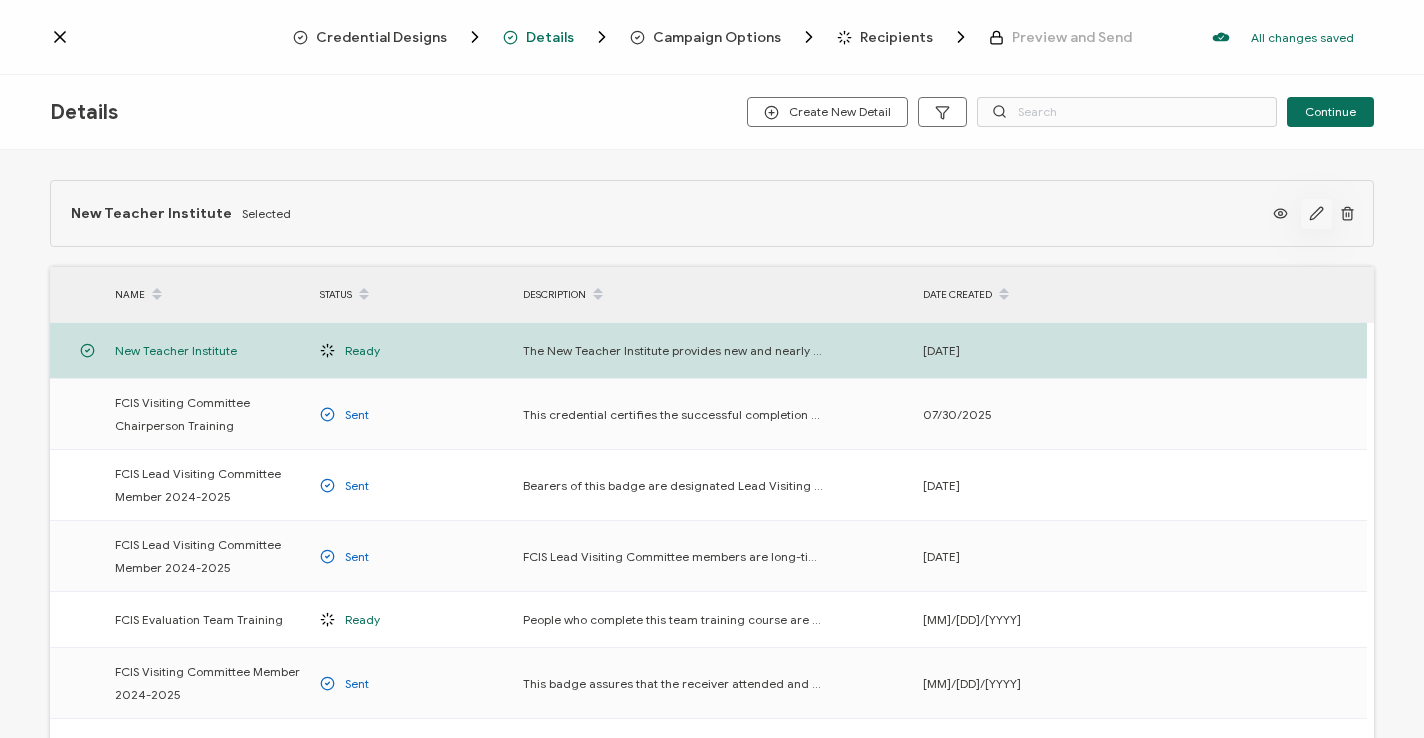 click 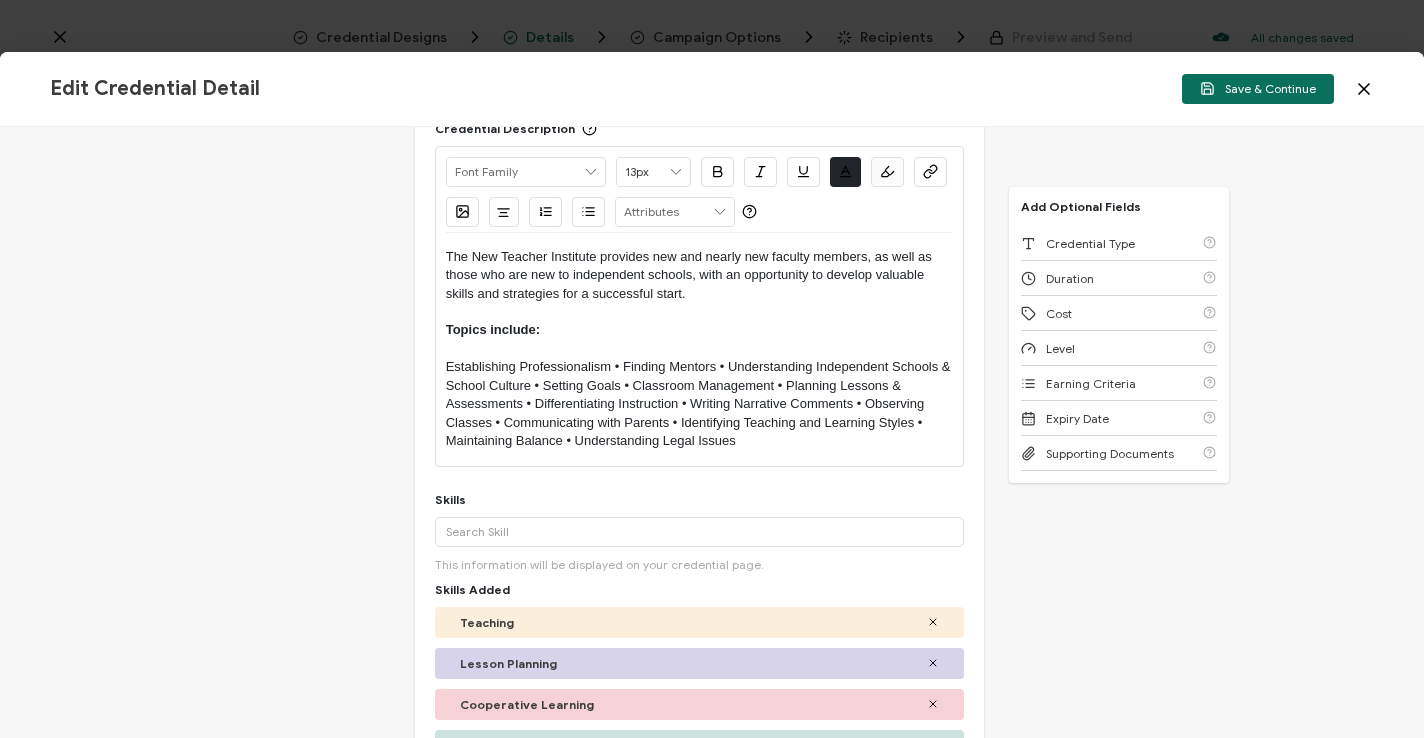 scroll, scrollTop: 174, scrollLeft: 0, axis: vertical 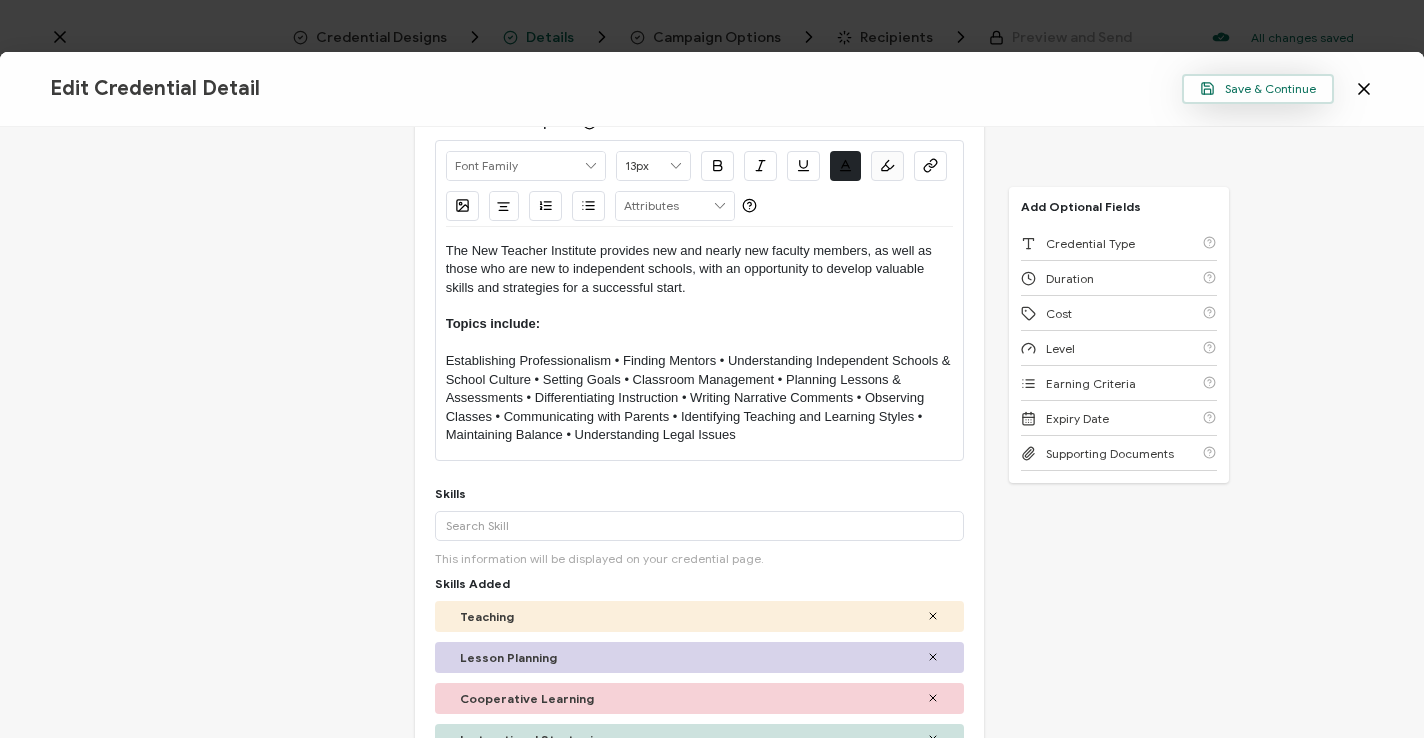 click on "Save & Continue" at bounding box center [1258, 88] 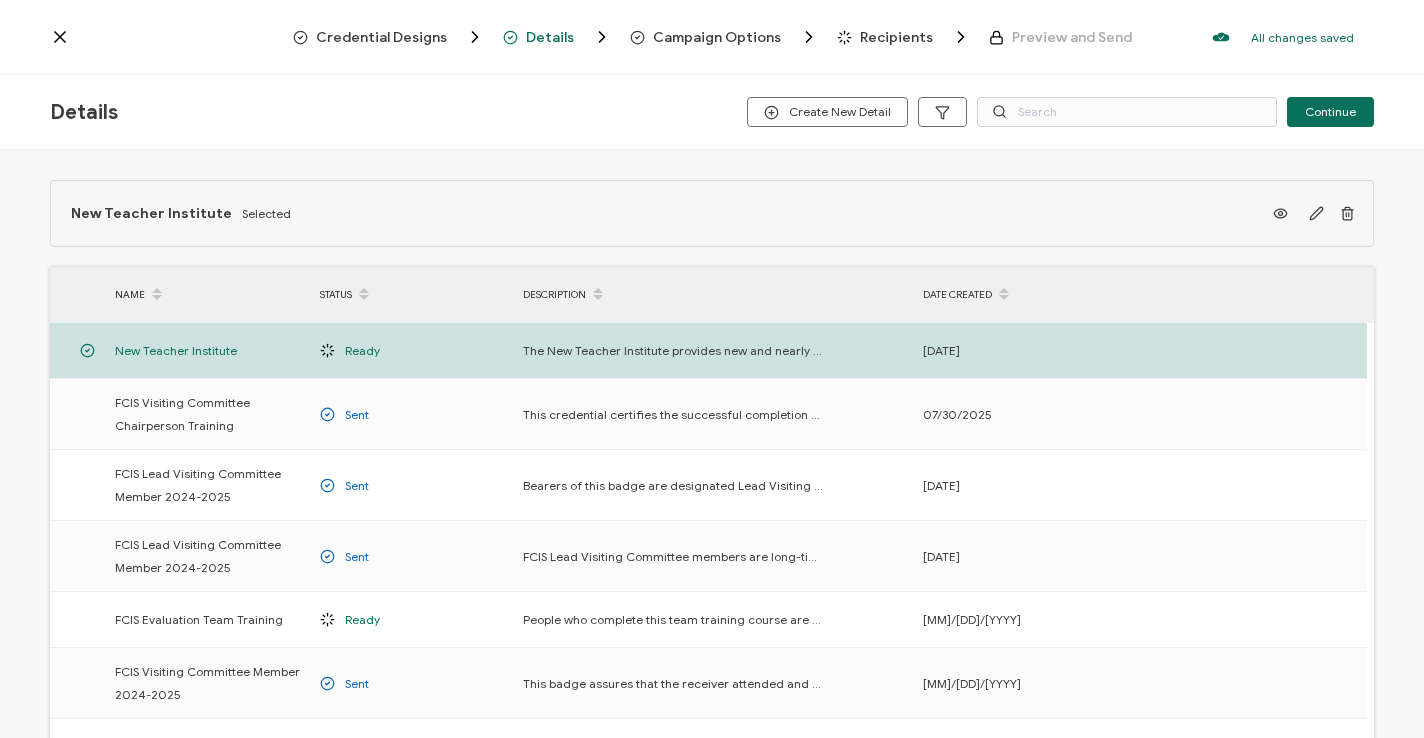 click on "Recipients" at bounding box center (896, 37) 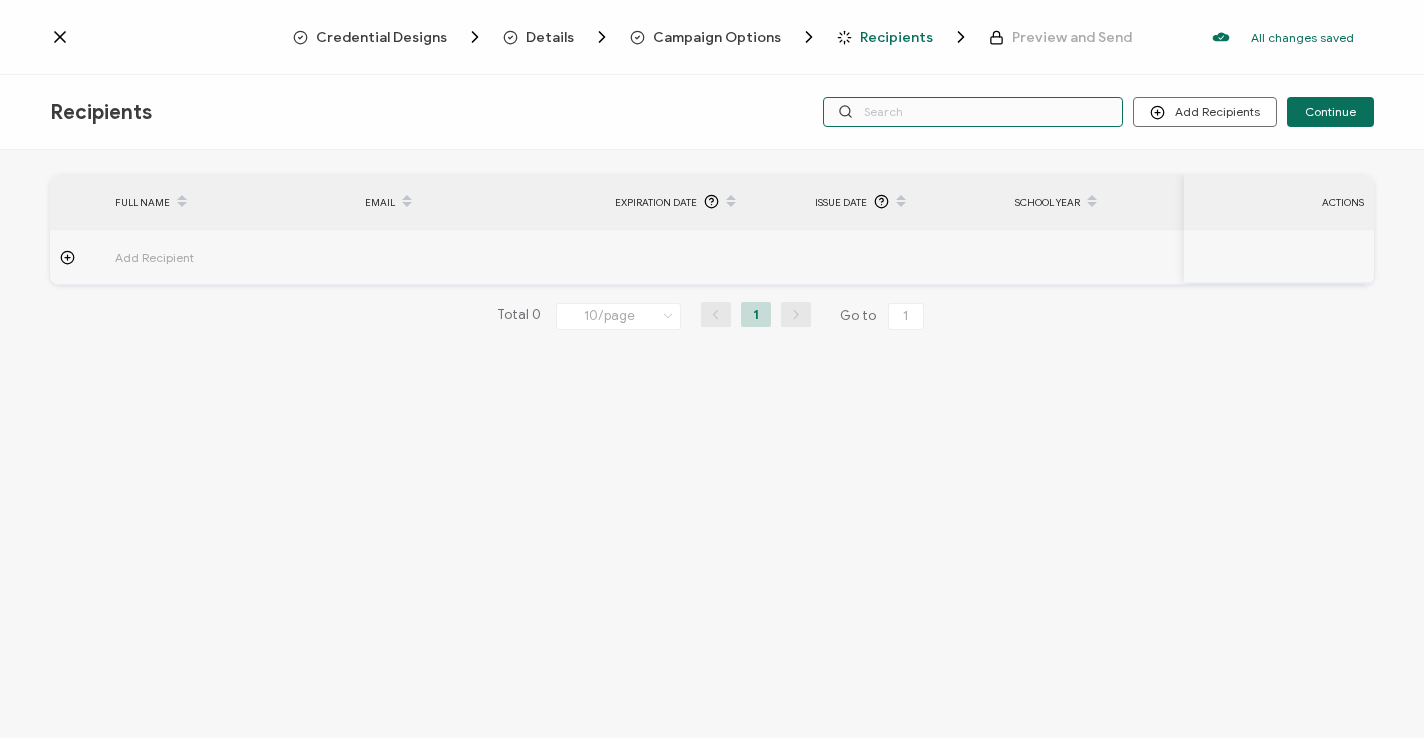 click at bounding box center (973, 112) 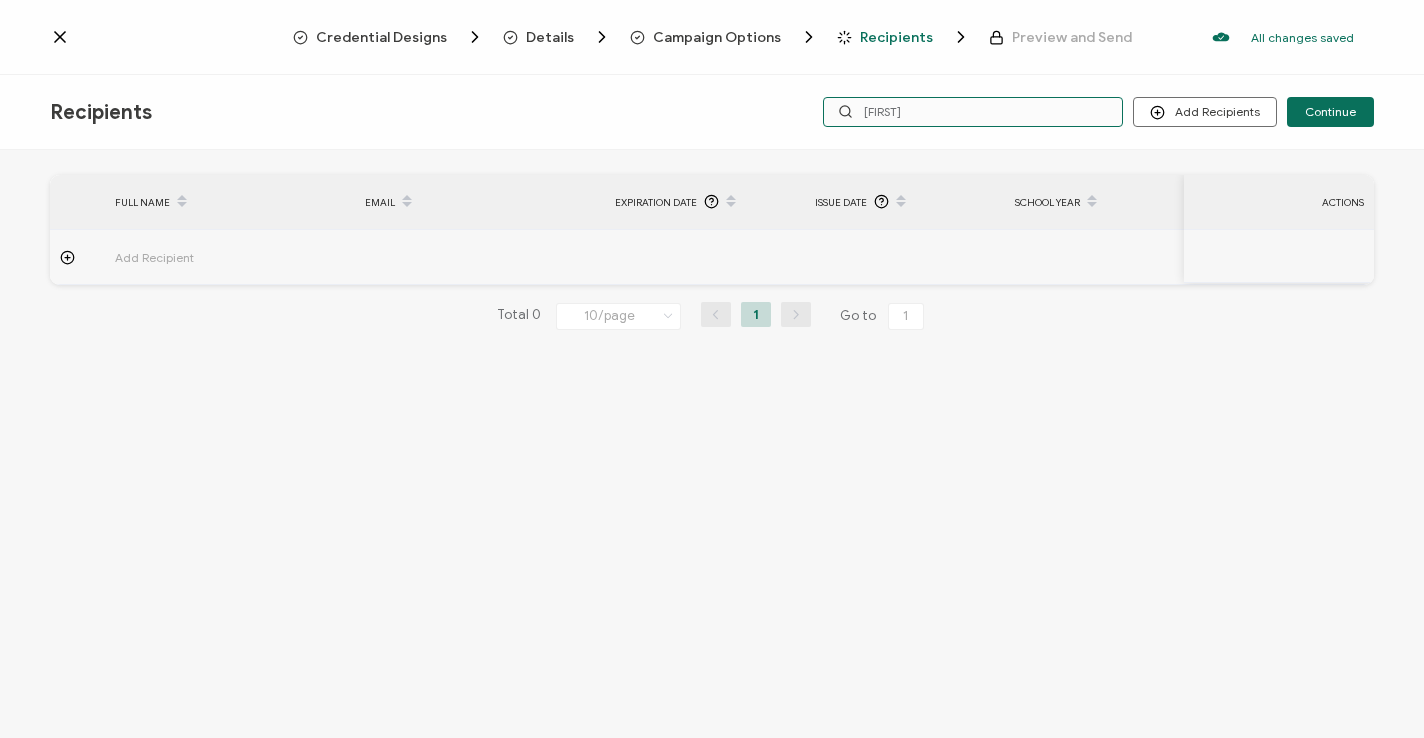 type on "[EMAIL_USER]" 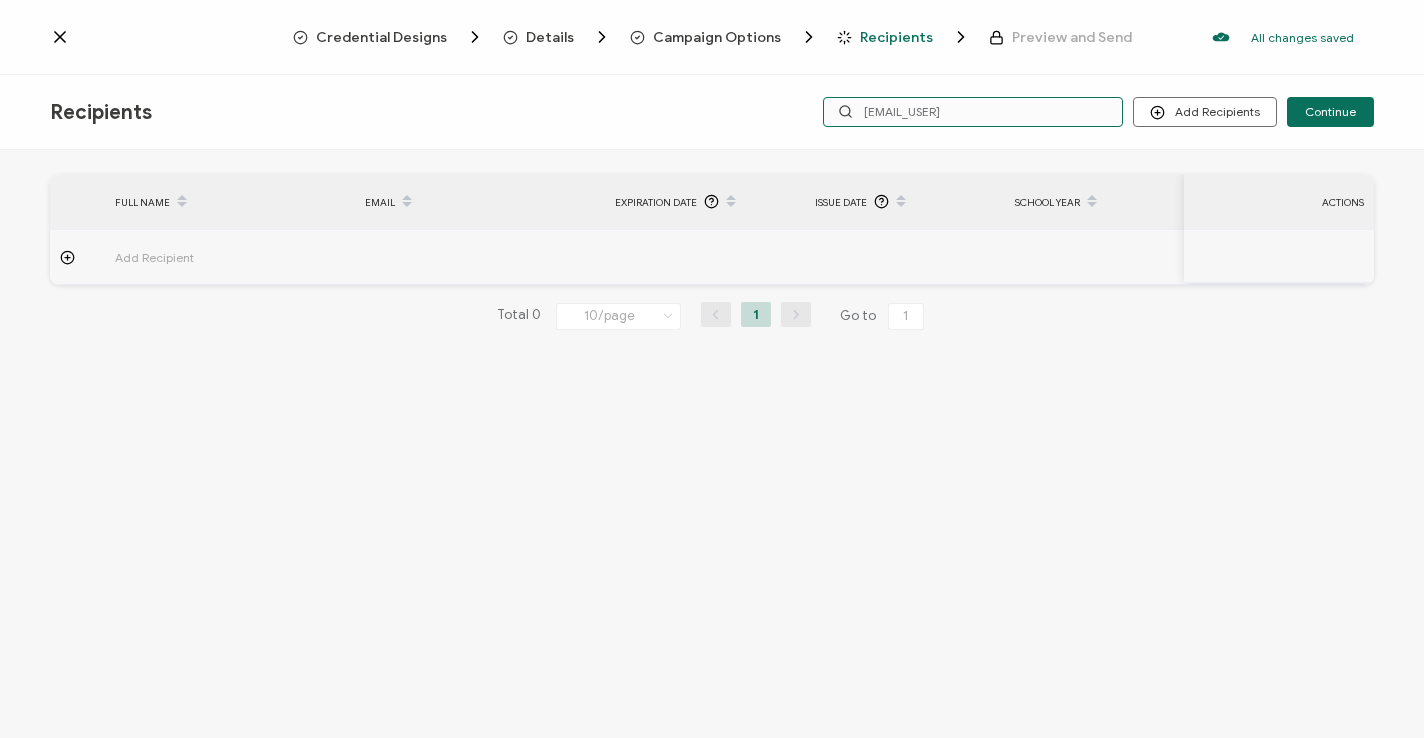 click on "[EMAIL_USER]" at bounding box center (973, 112) 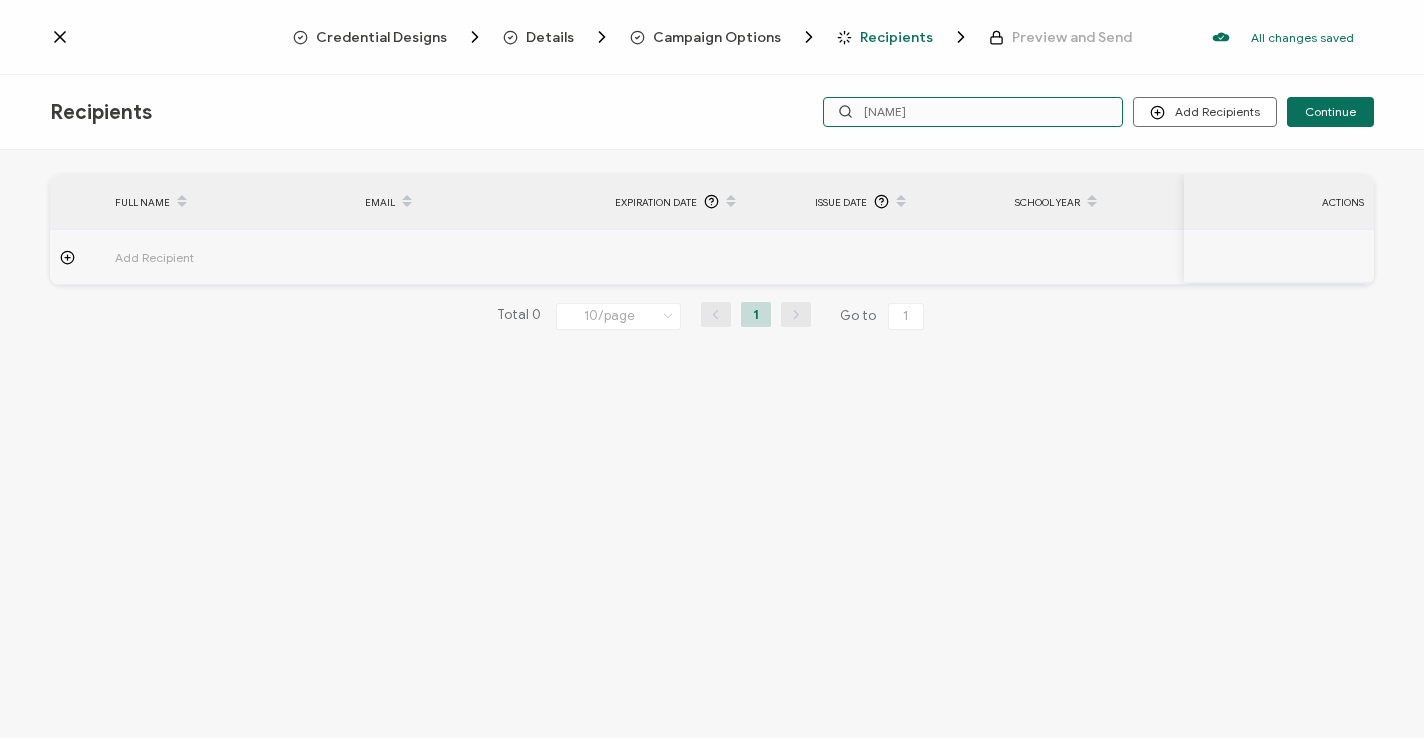 type on "[FIRST]" 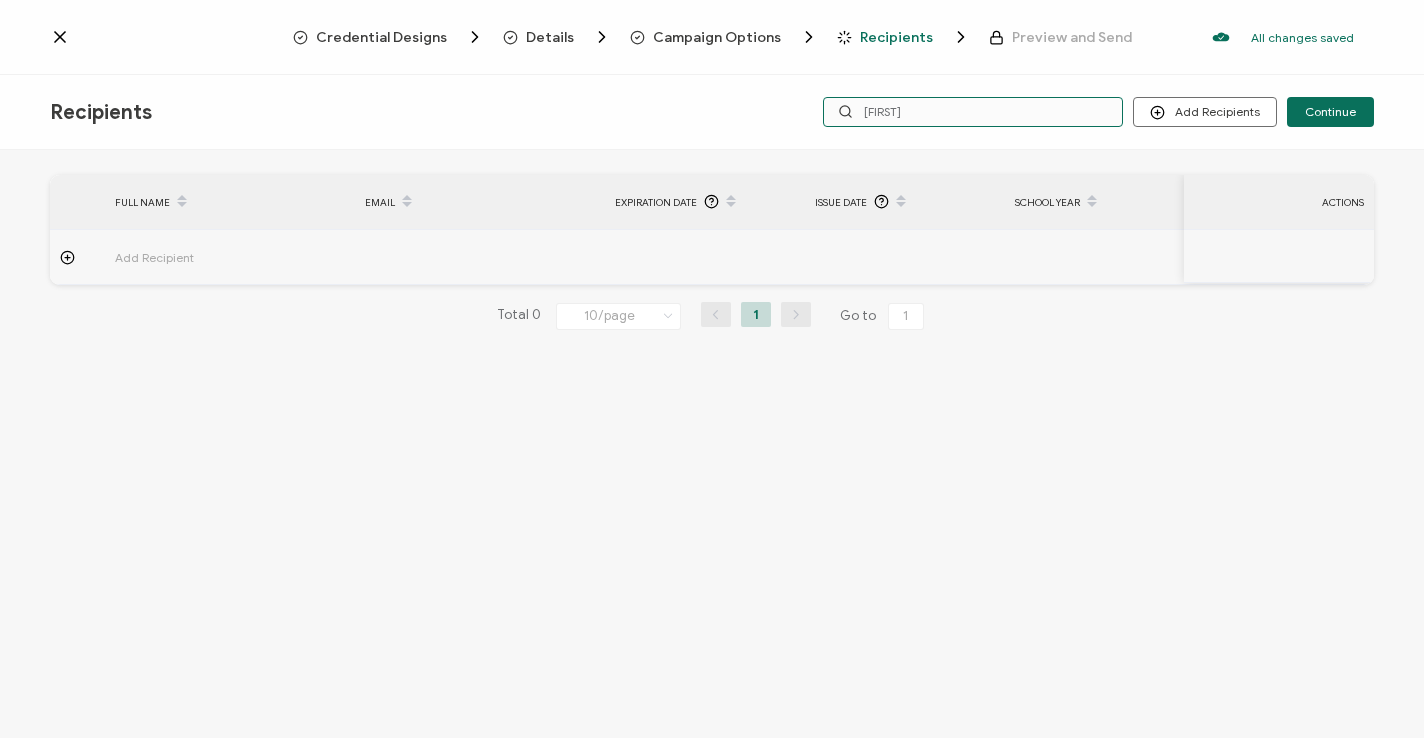 click on "[FIRST]" at bounding box center [973, 112] 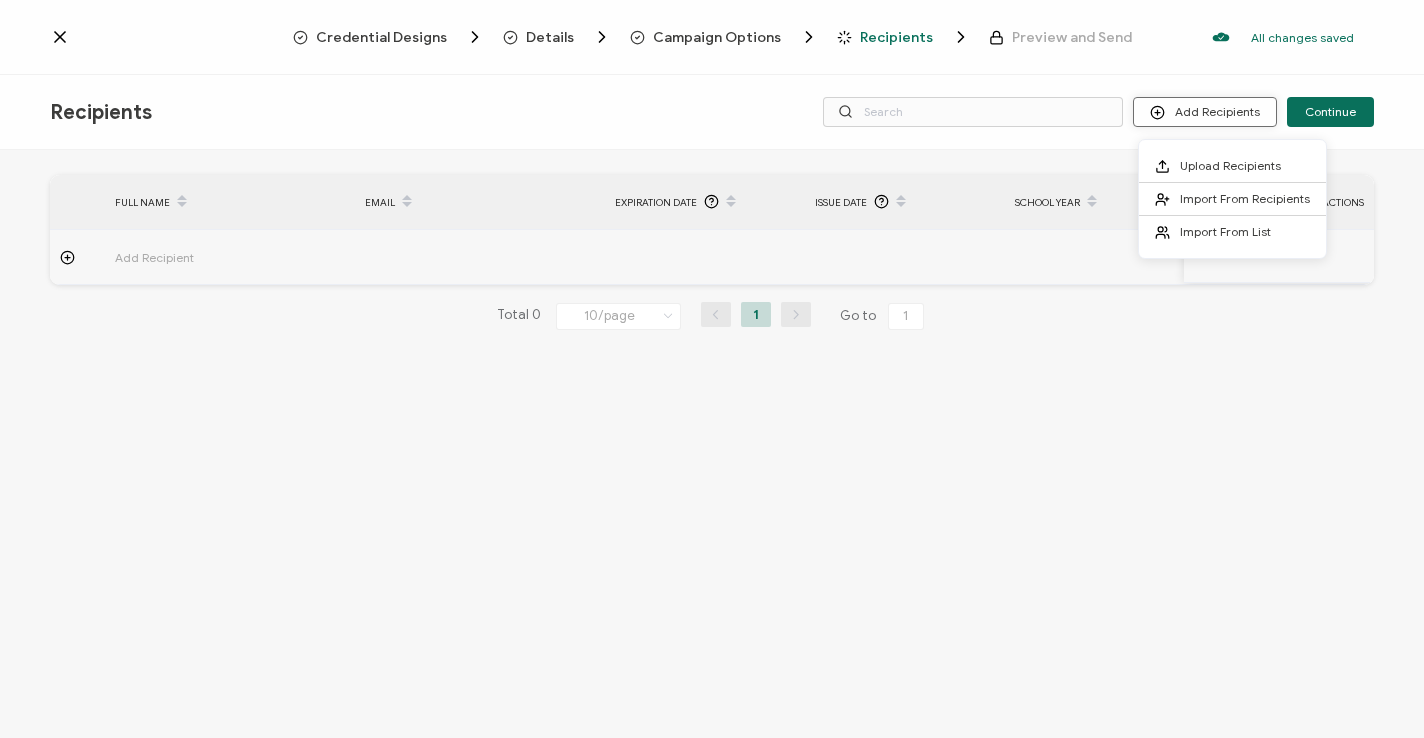 click on "Add Recipients" at bounding box center (1205, 112) 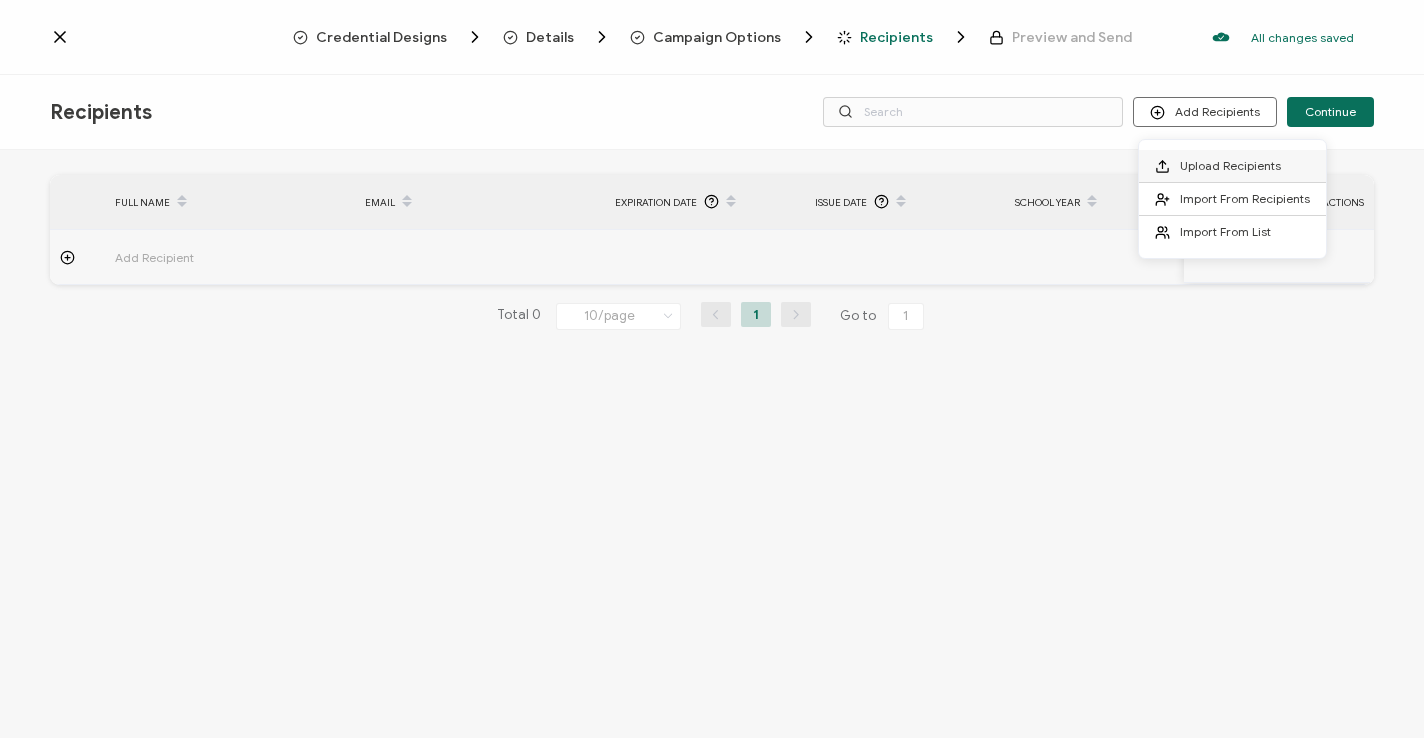 click on "Upload Recipients" at bounding box center [1230, 165] 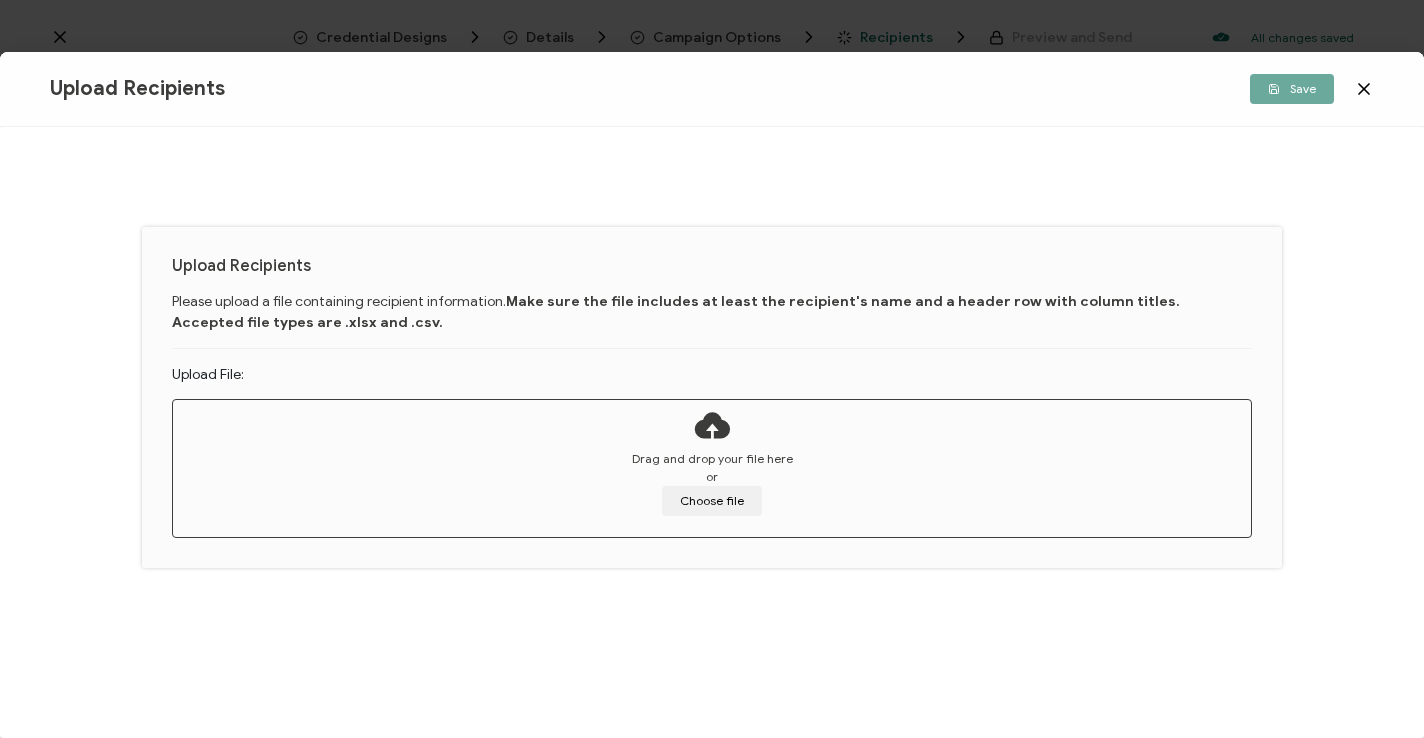 click 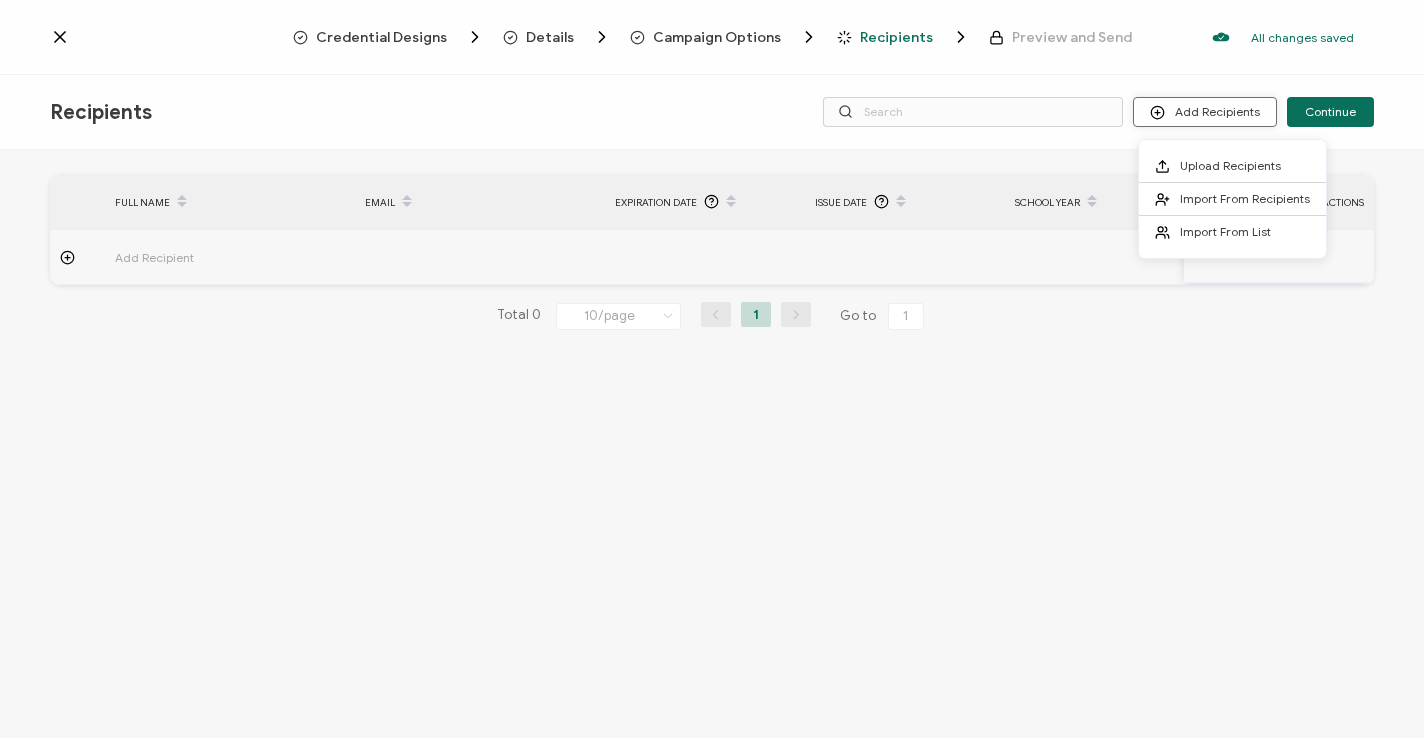 click on "Add Recipients" at bounding box center [1205, 112] 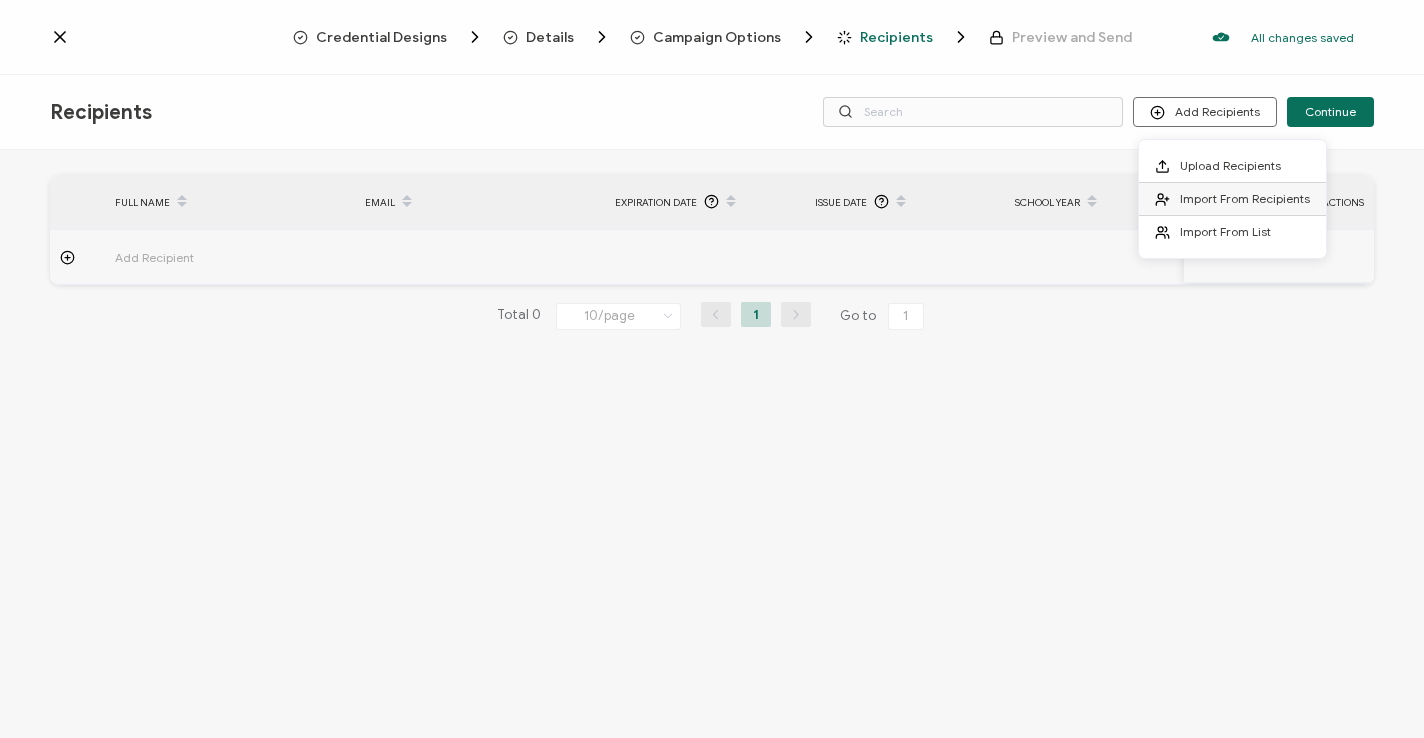 click on "Import From Recipients" at bounding box center [1245, 198] 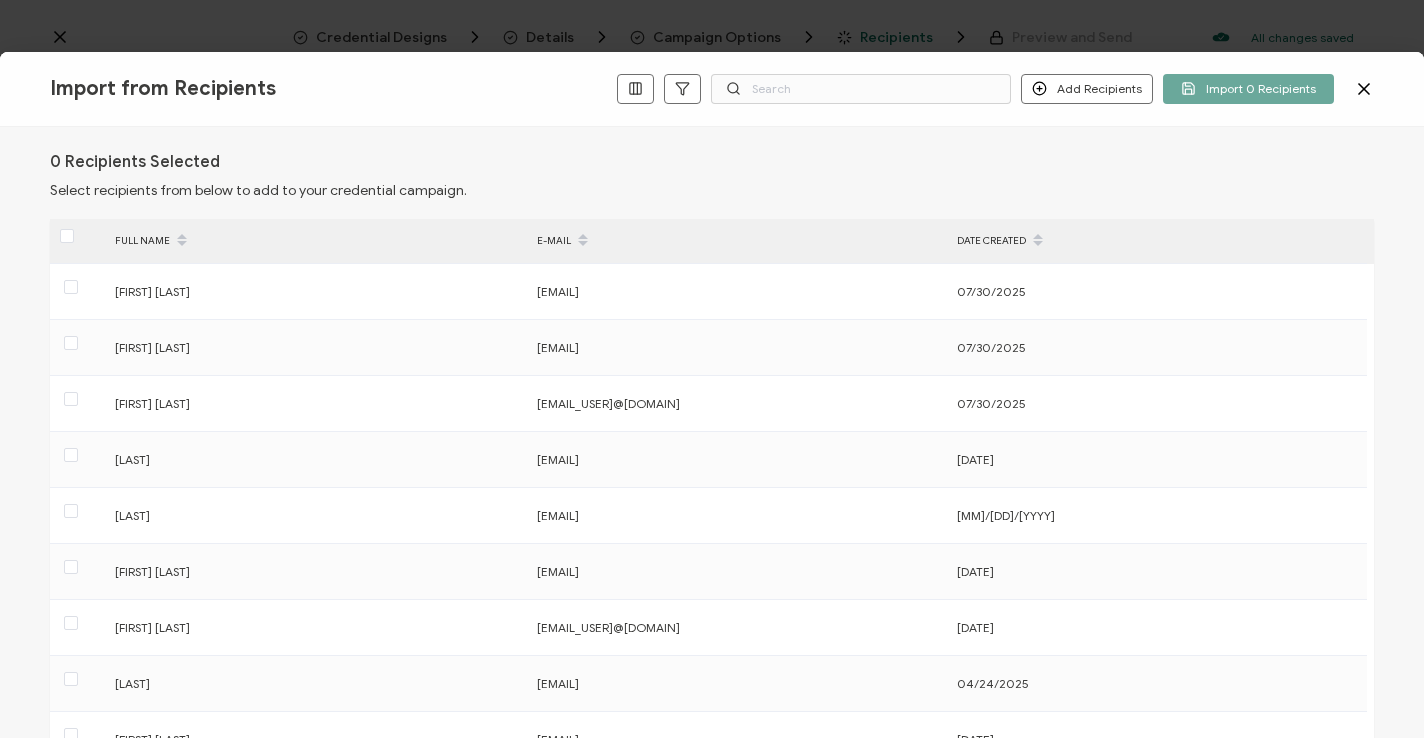 click 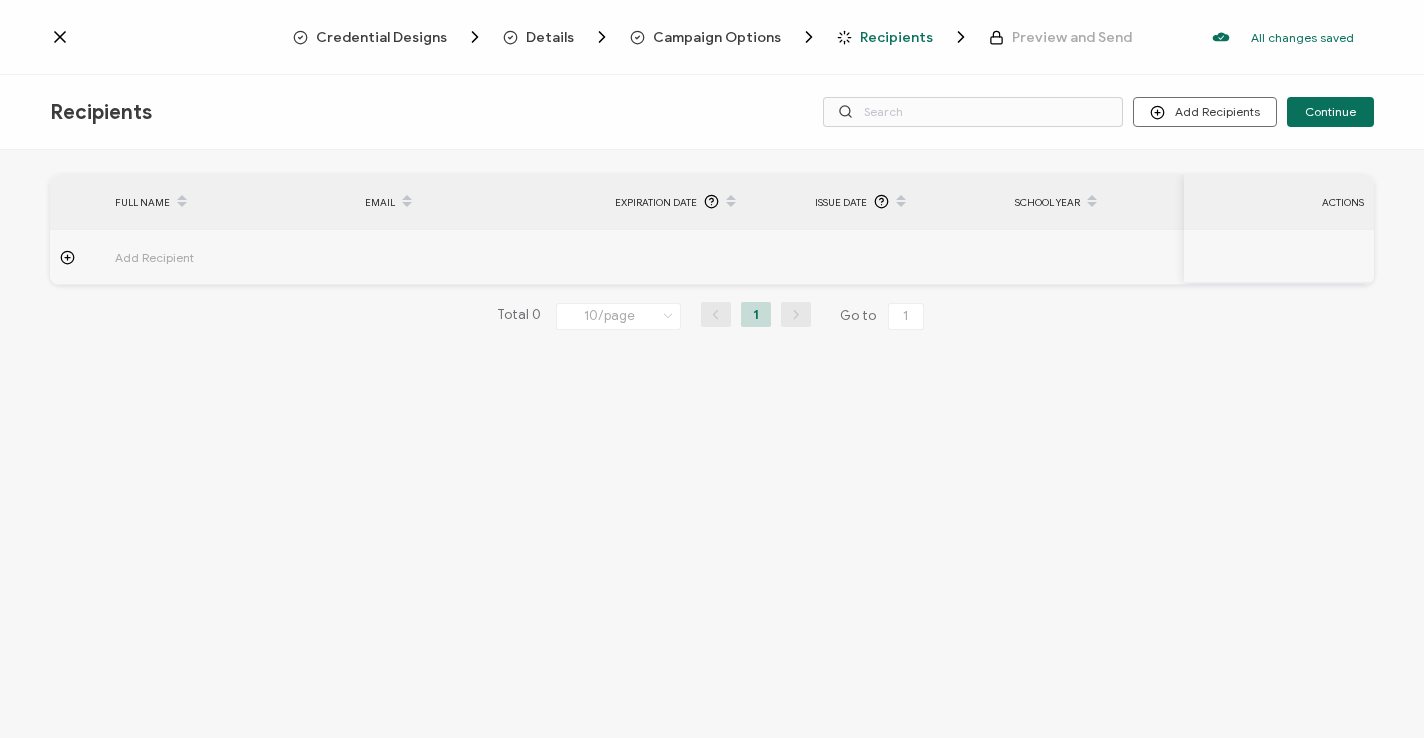click on "Recipients" at bounding box center (896, 37) 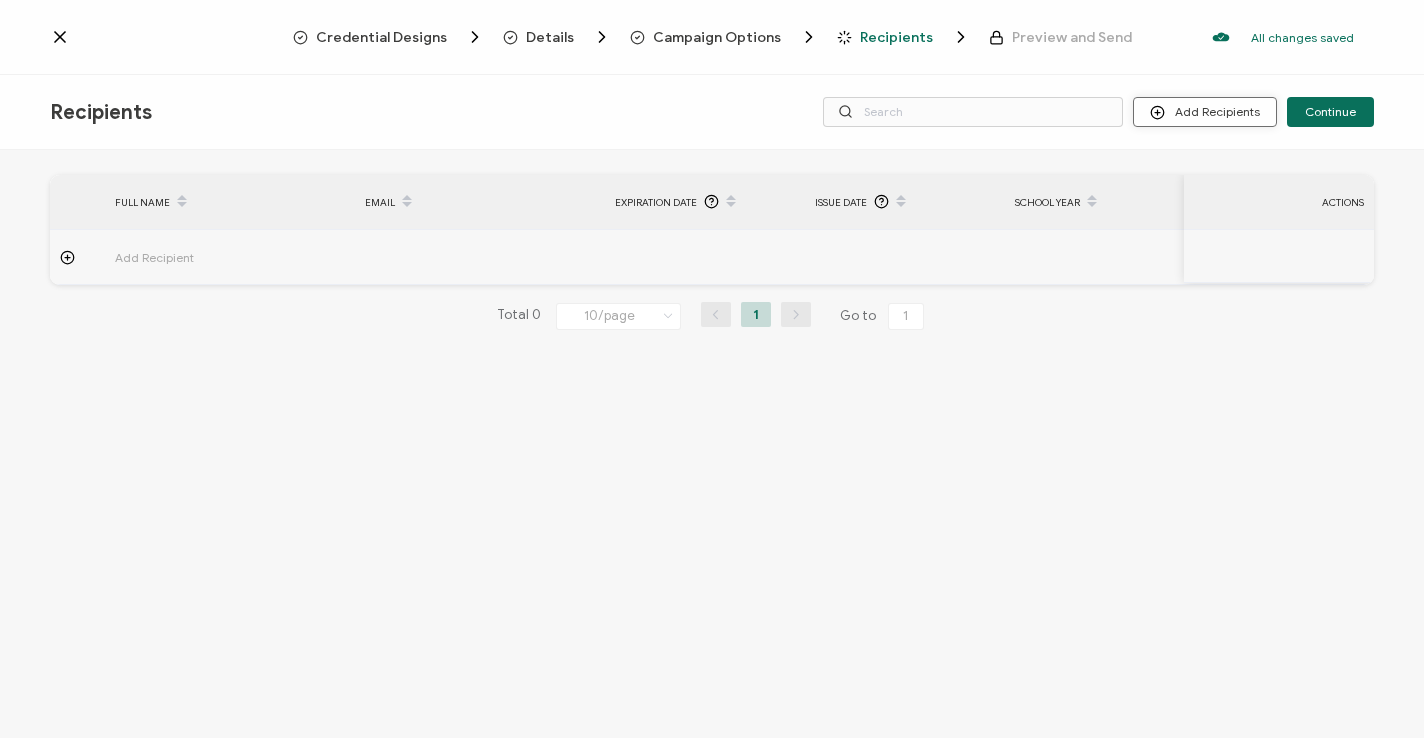 click on "Add Recipients" at bounding box center [1205, 112] 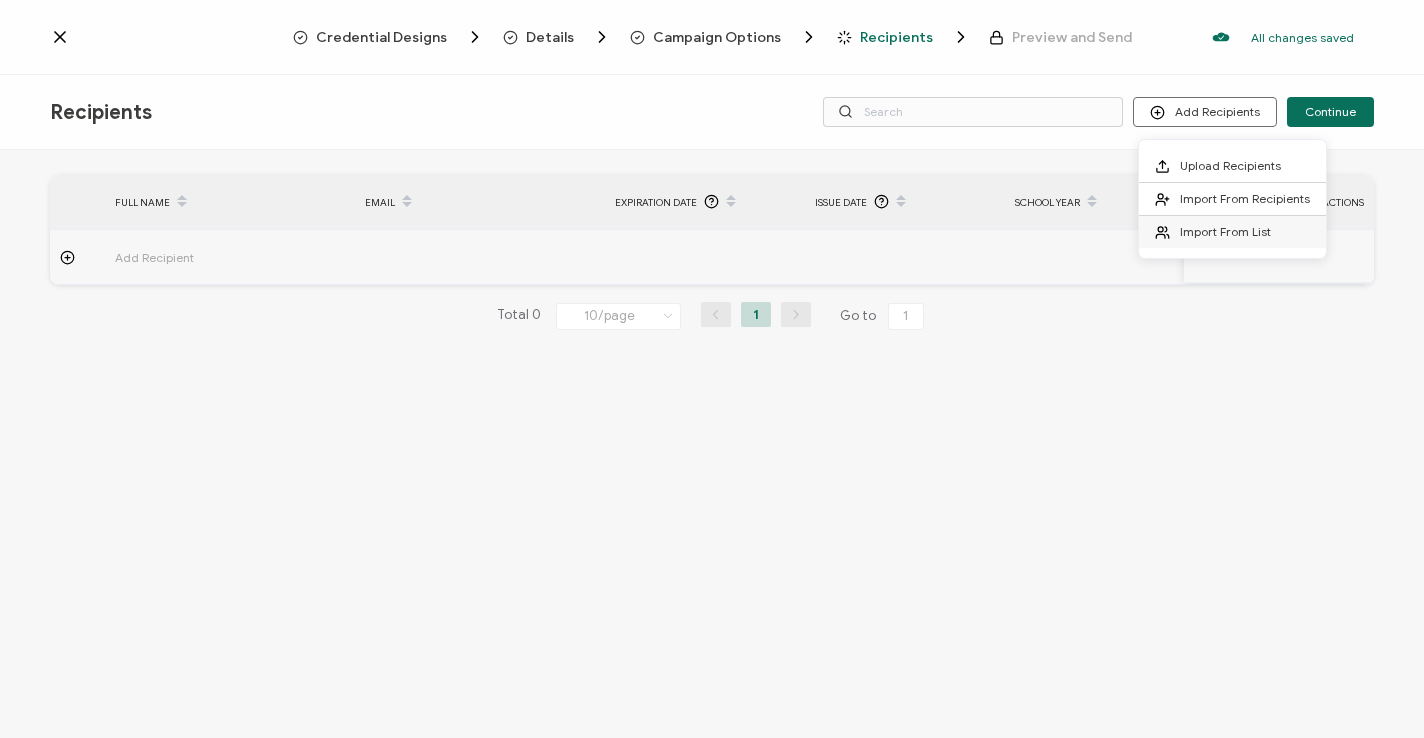 click on "Import From List" at bounding box center (1225, 231) 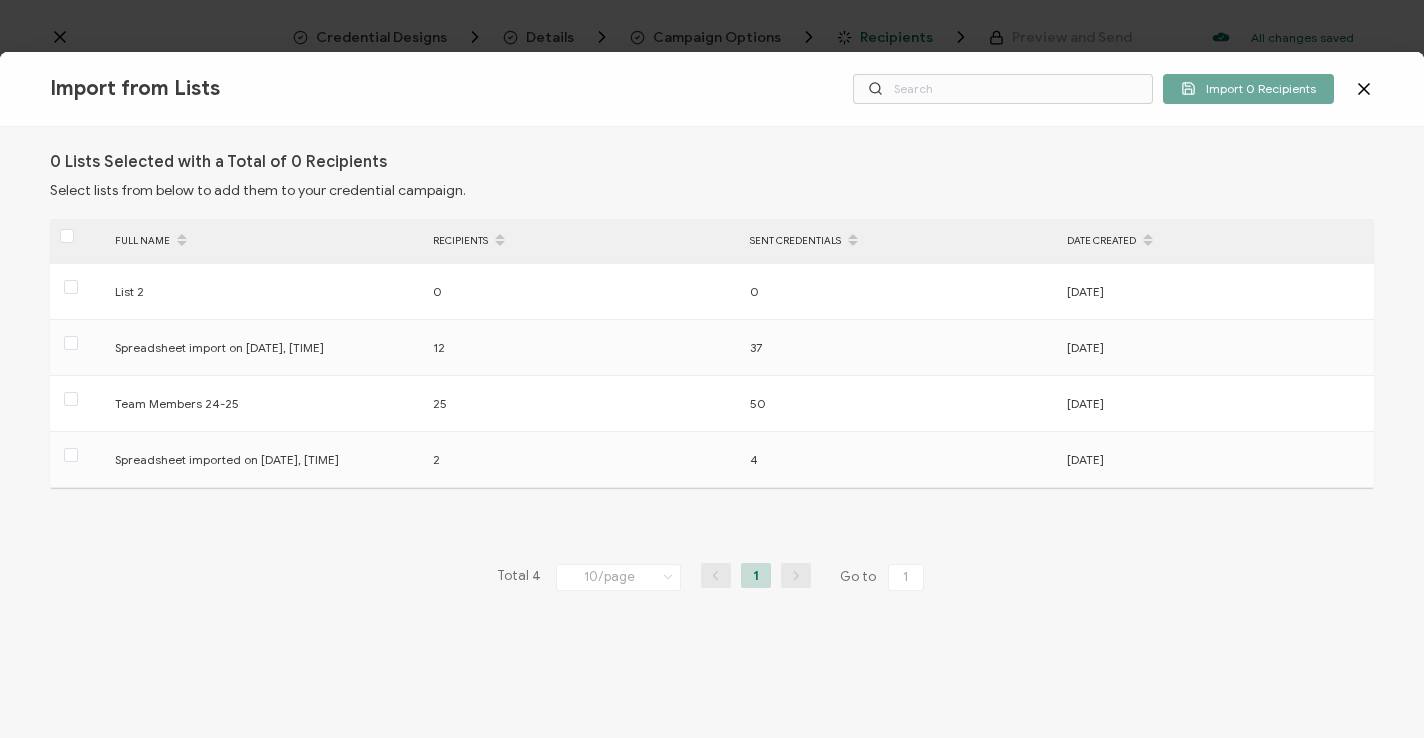 click 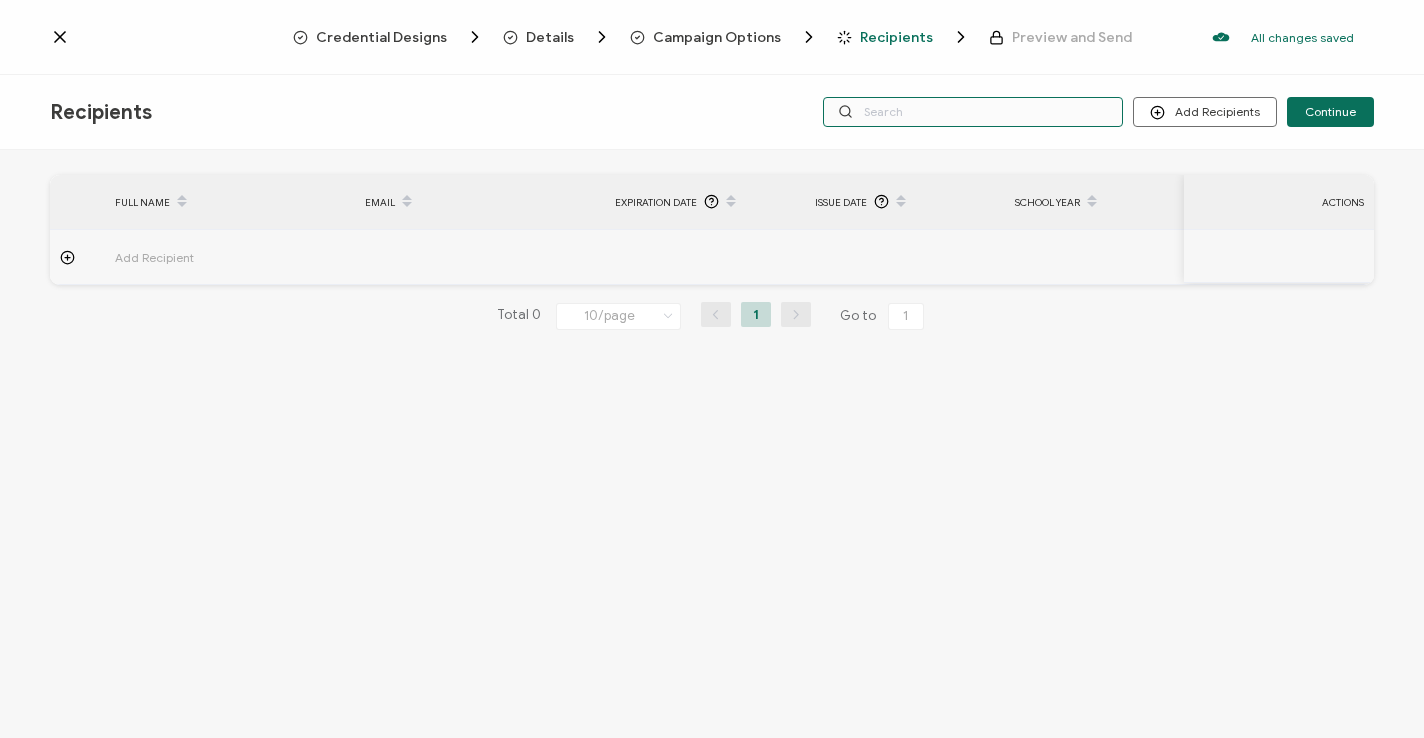 click at bounding box center (973, 112) 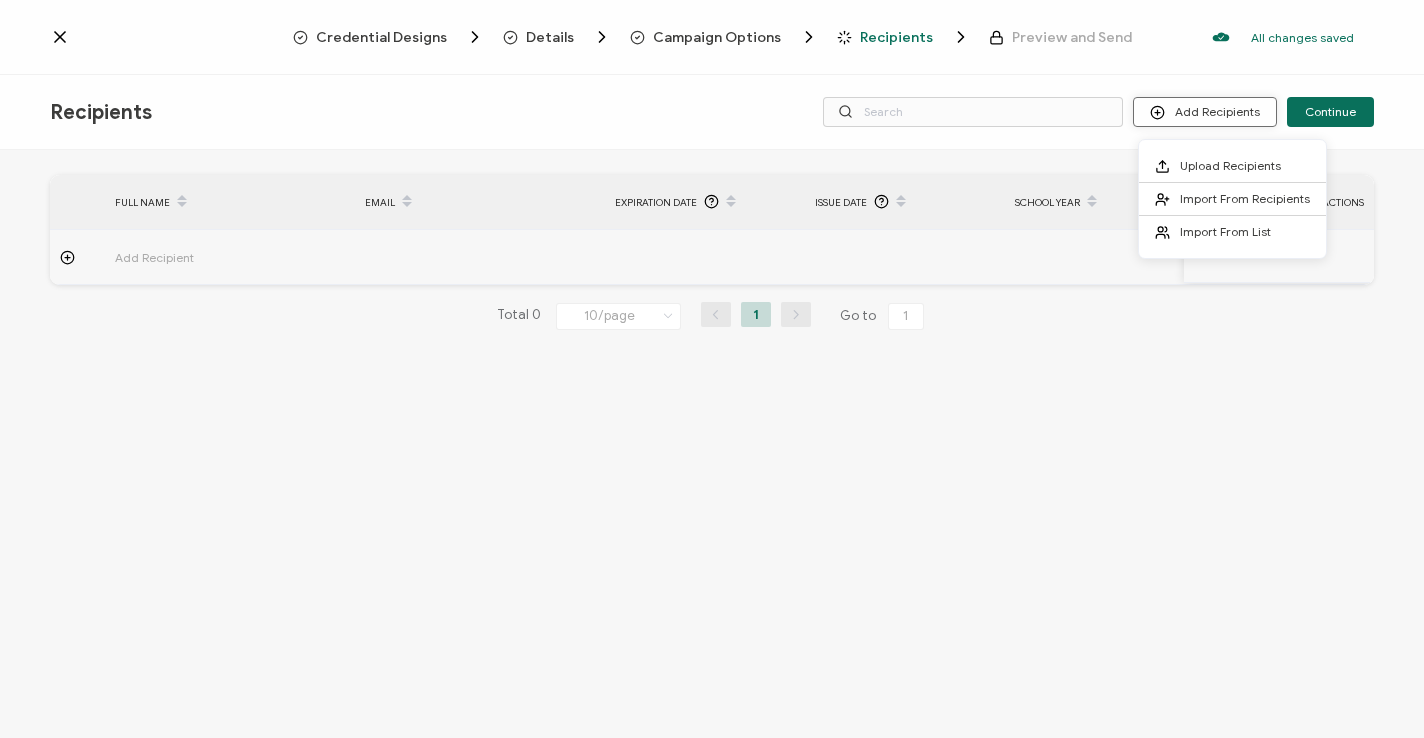 click 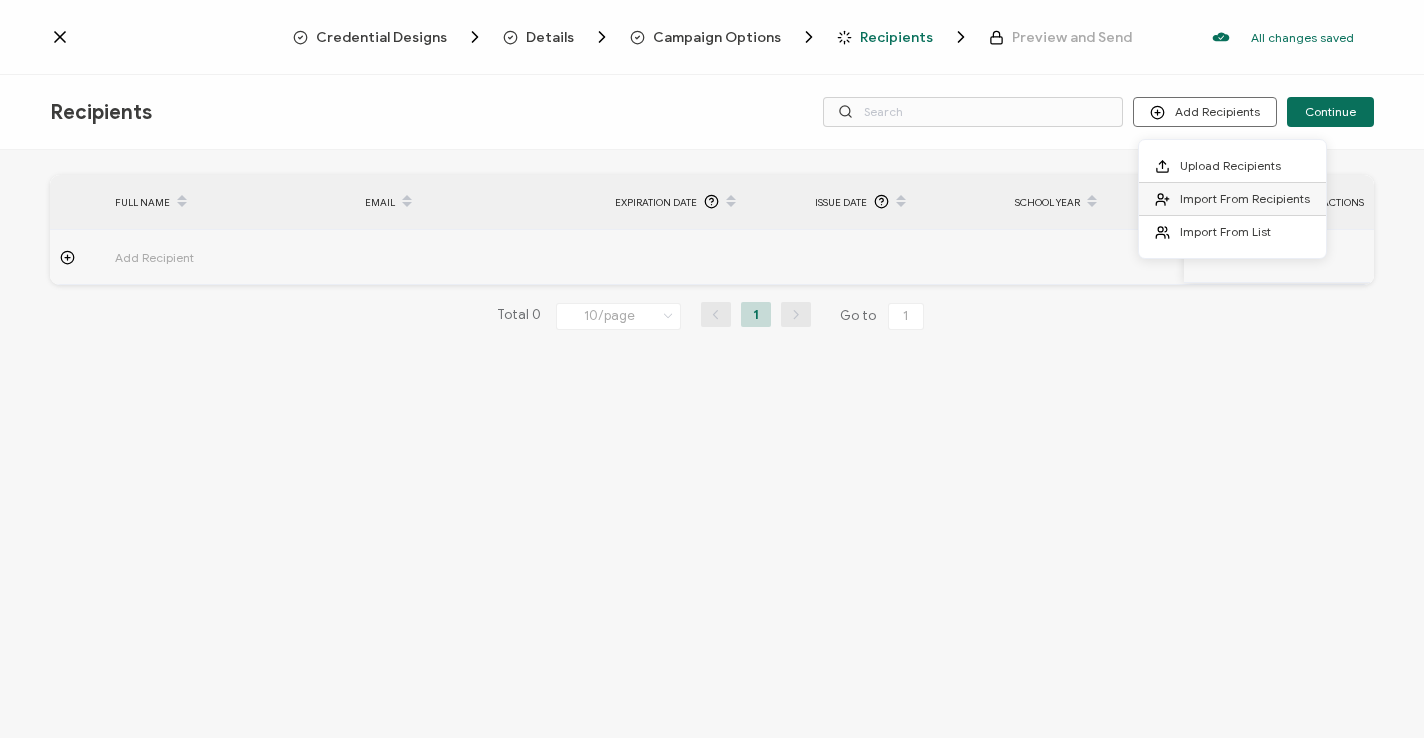 click on "Import From Recipients" at bounding box center (1245, 198) 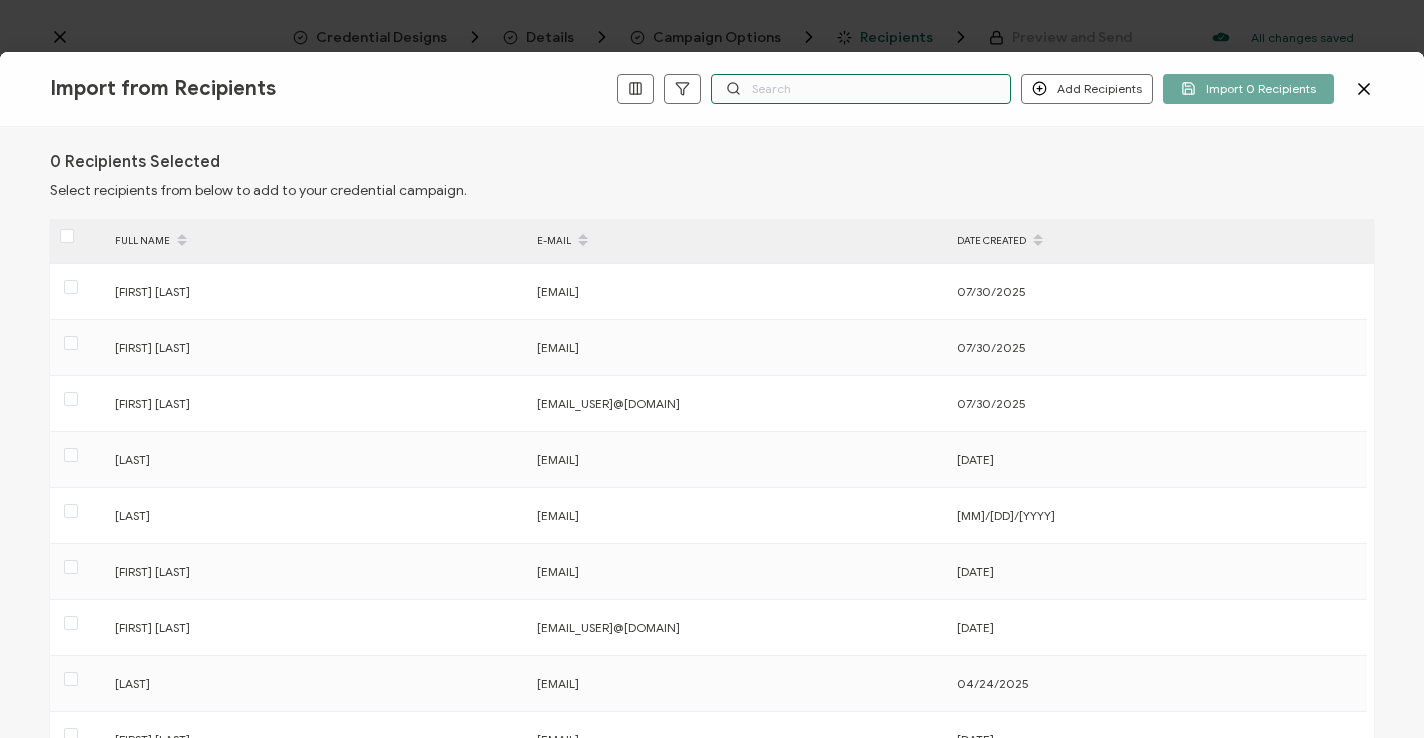 click at bounding box center (861, 89) 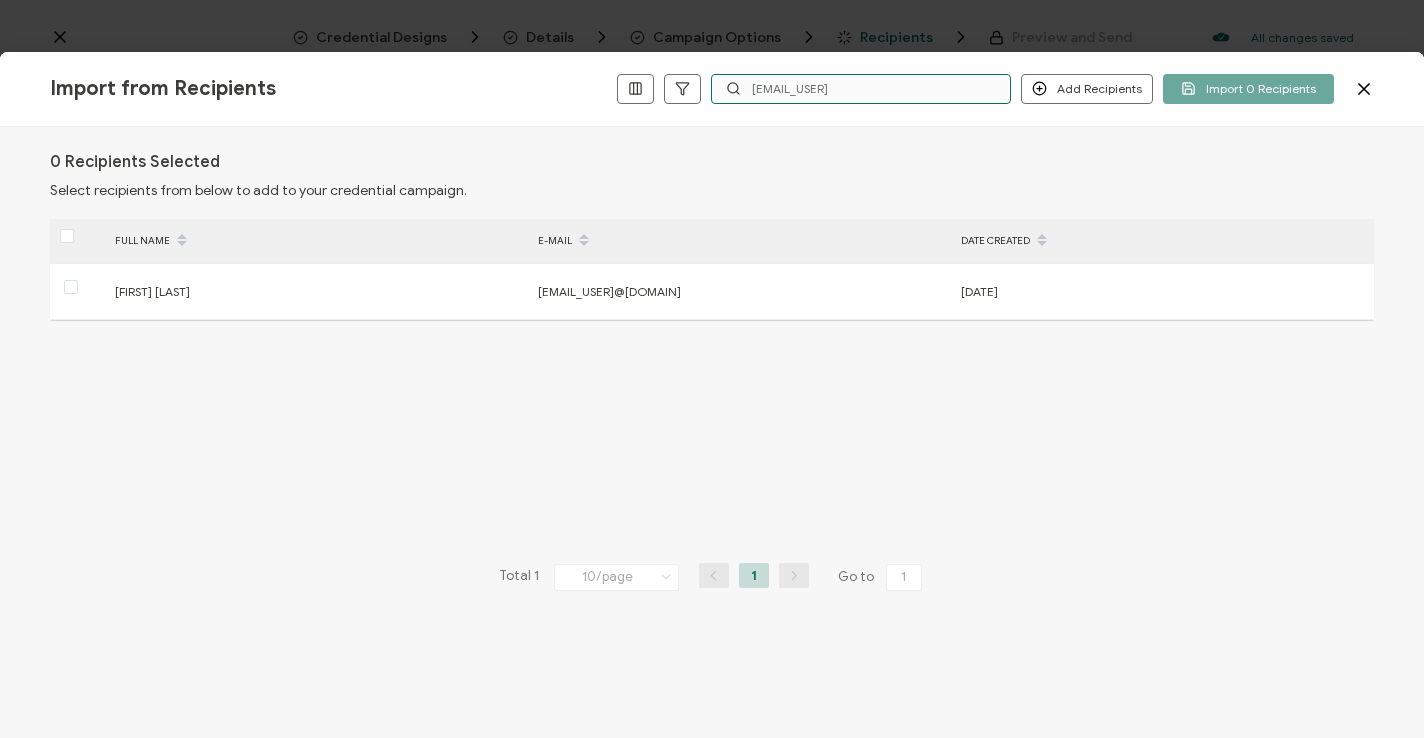 type on "[LAST]" 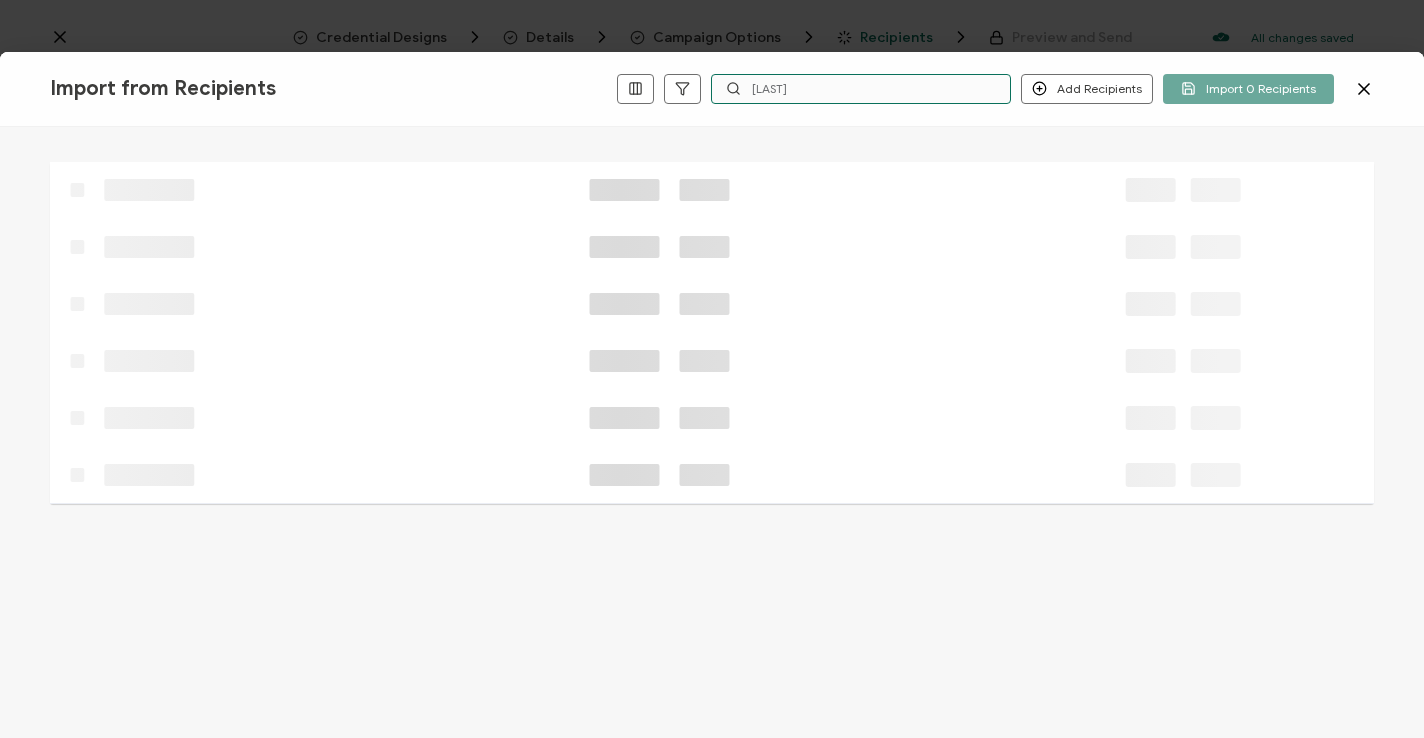 type 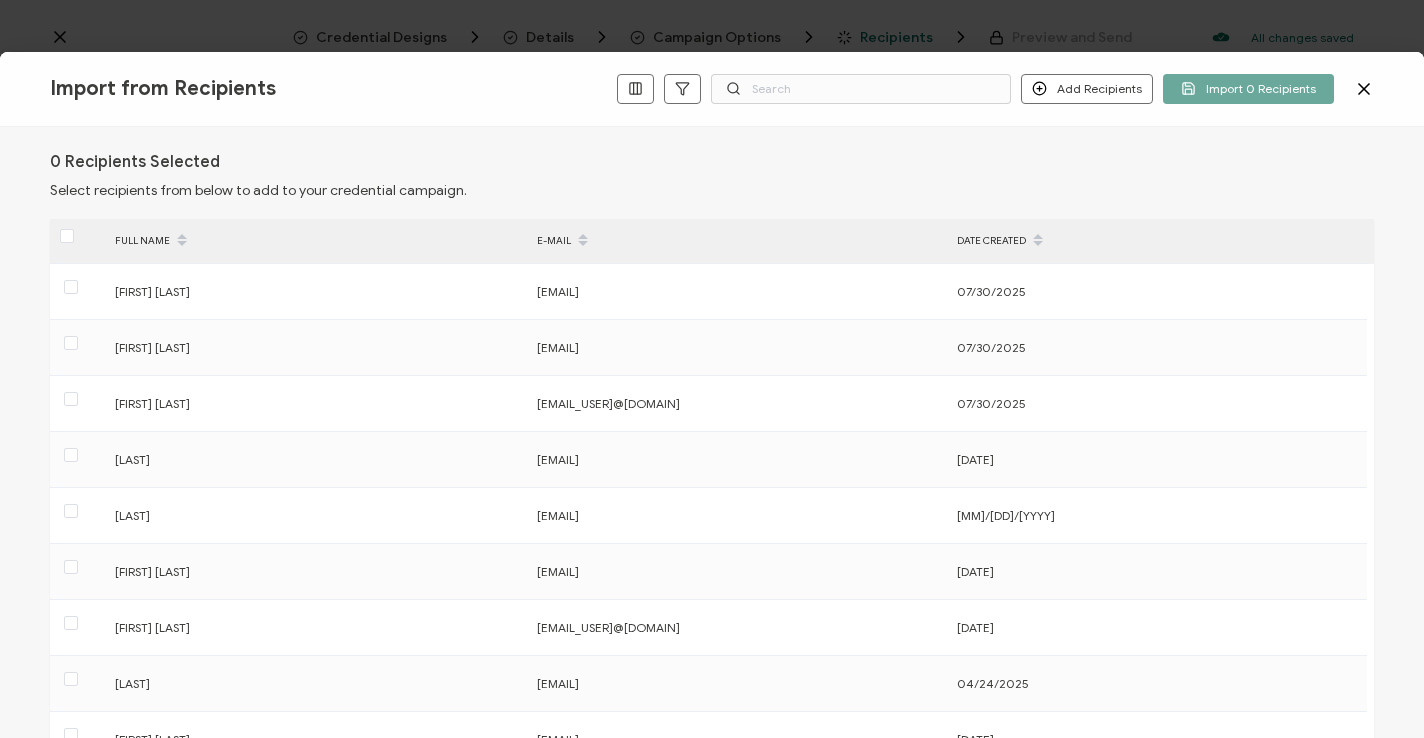 click 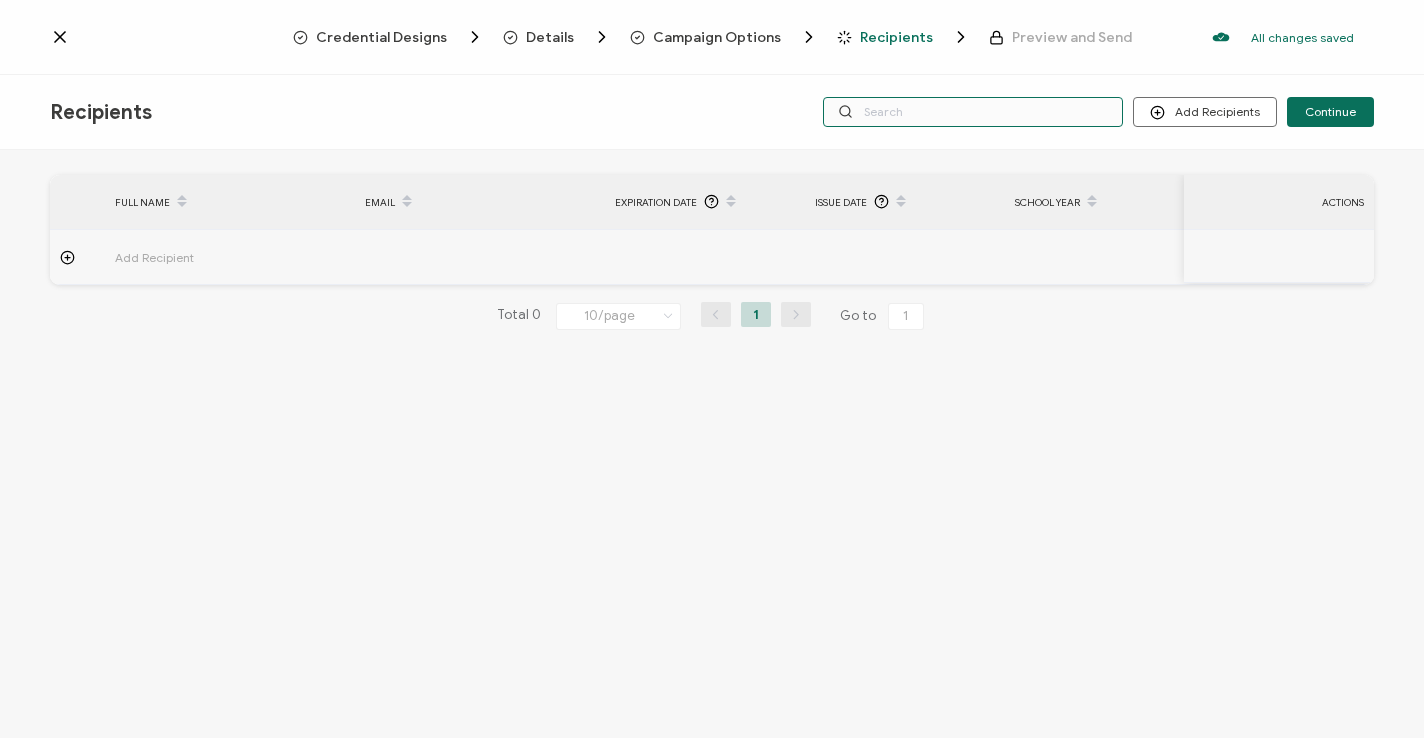 click at bounding box center [973, 112] 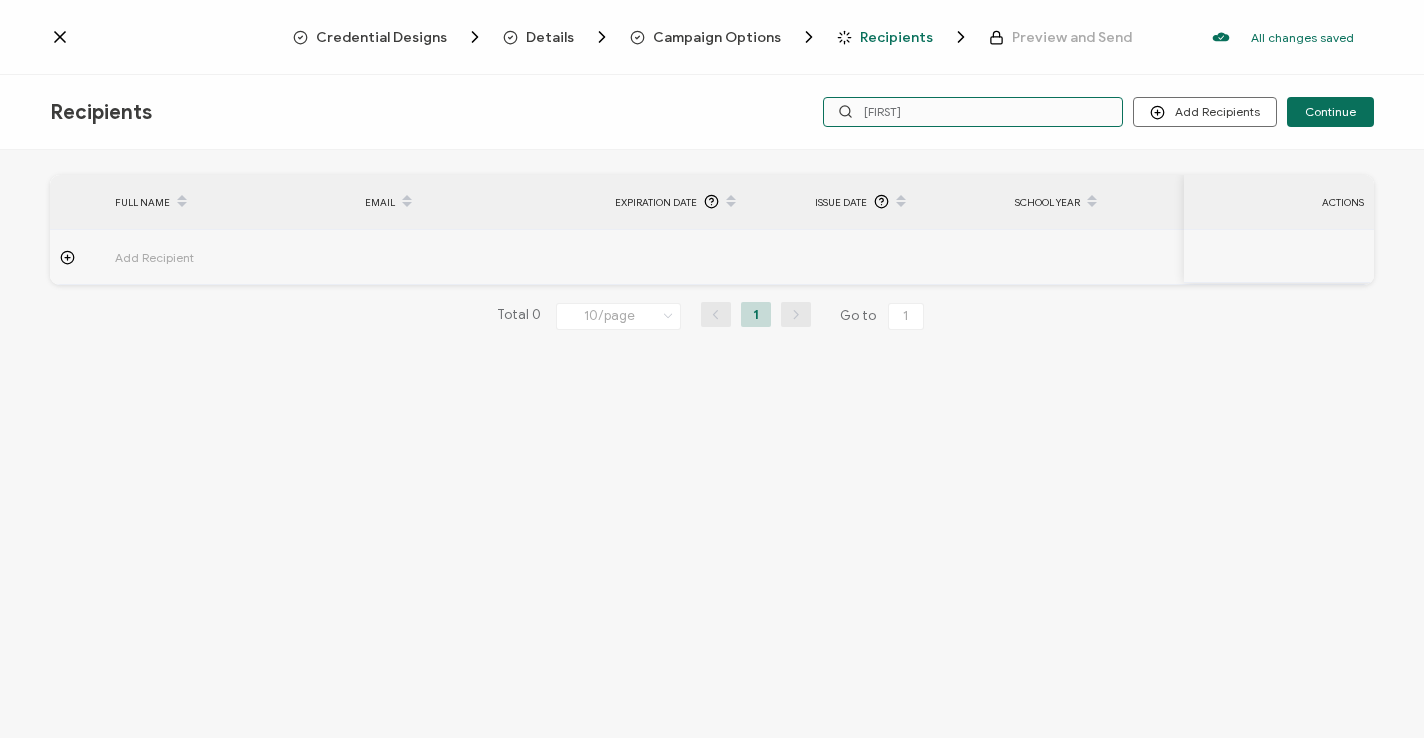 type on "[FIRST]" 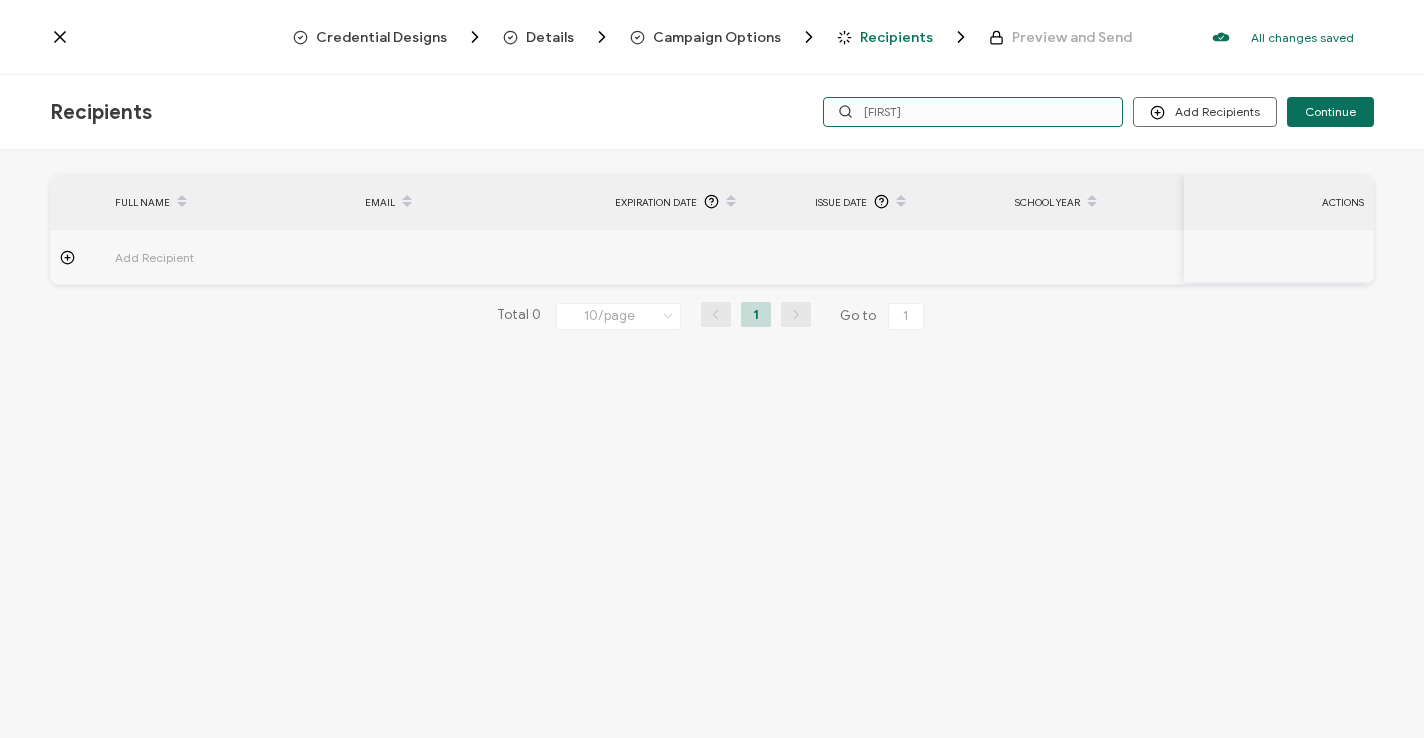 click on "[FIRST]" at bounding box center (973, 112) 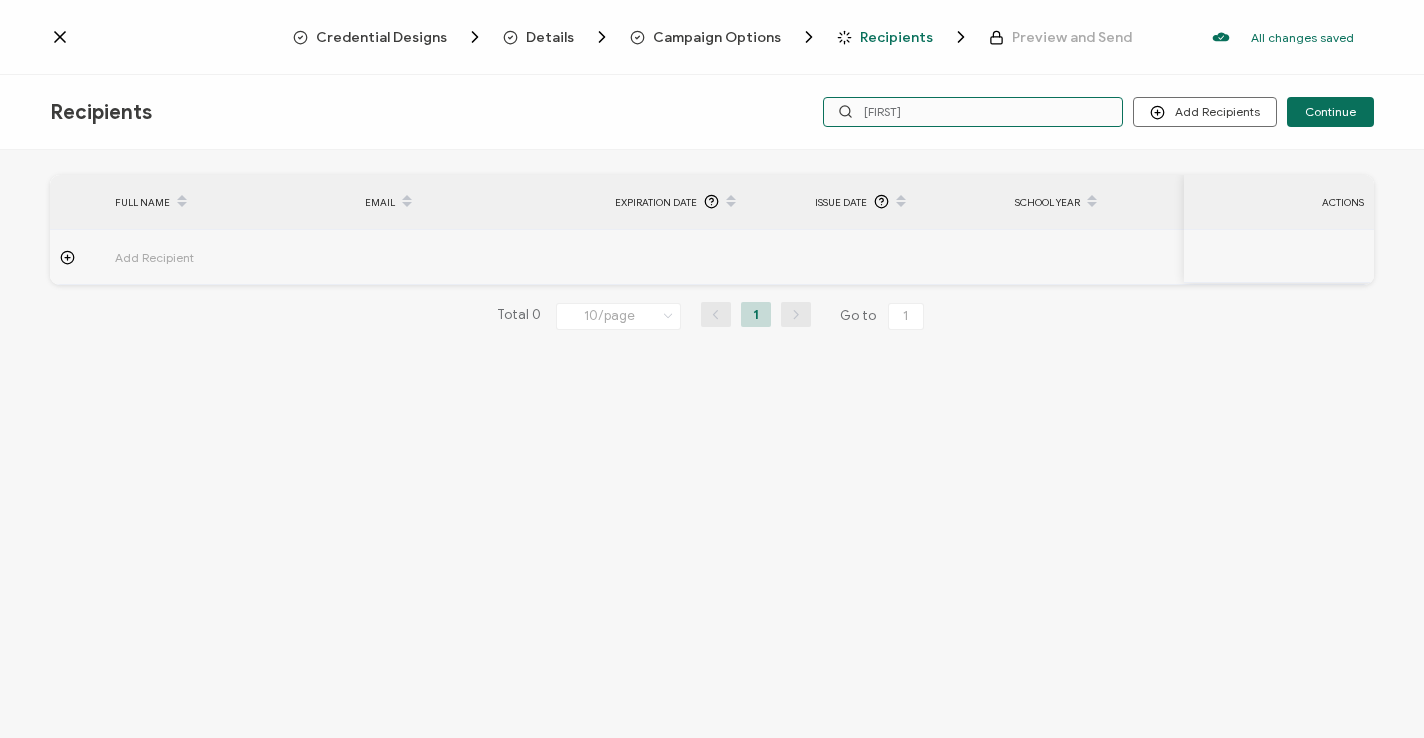 type on "M" 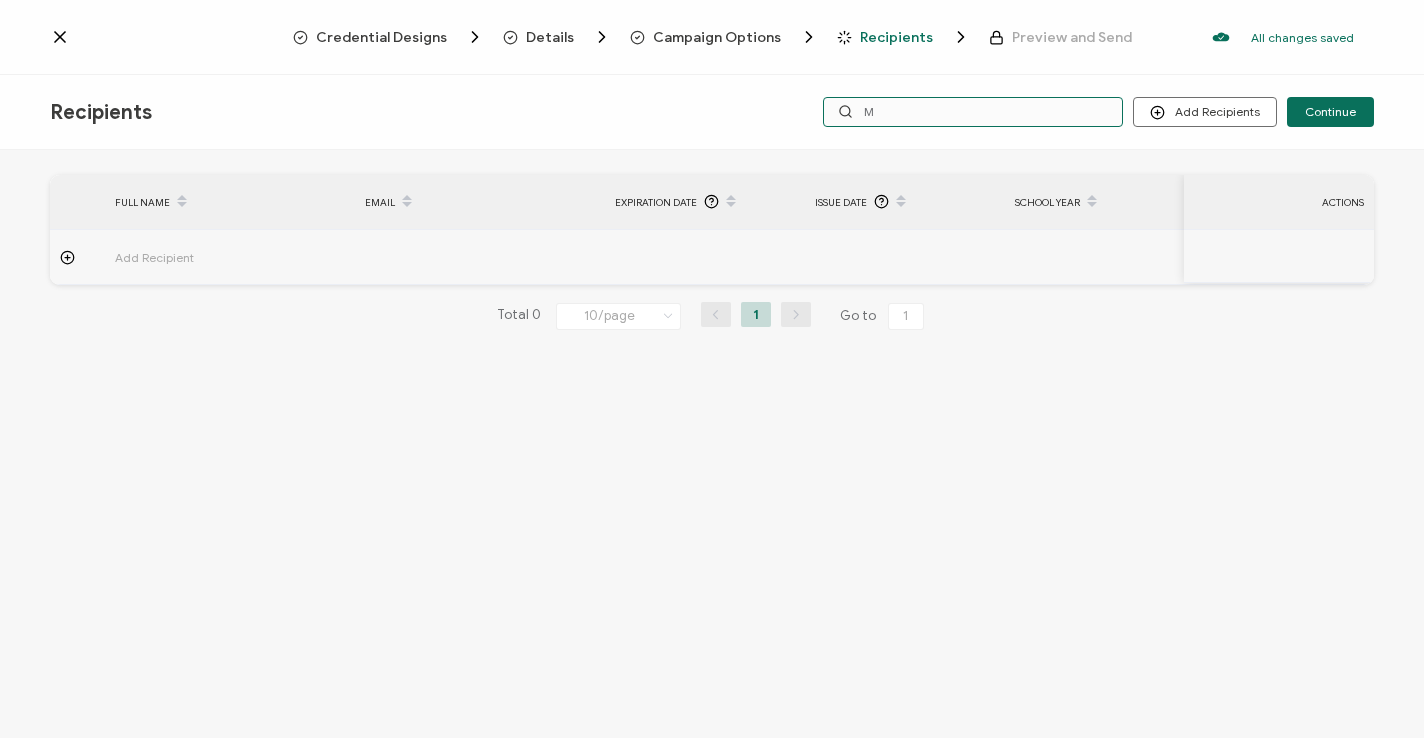 type 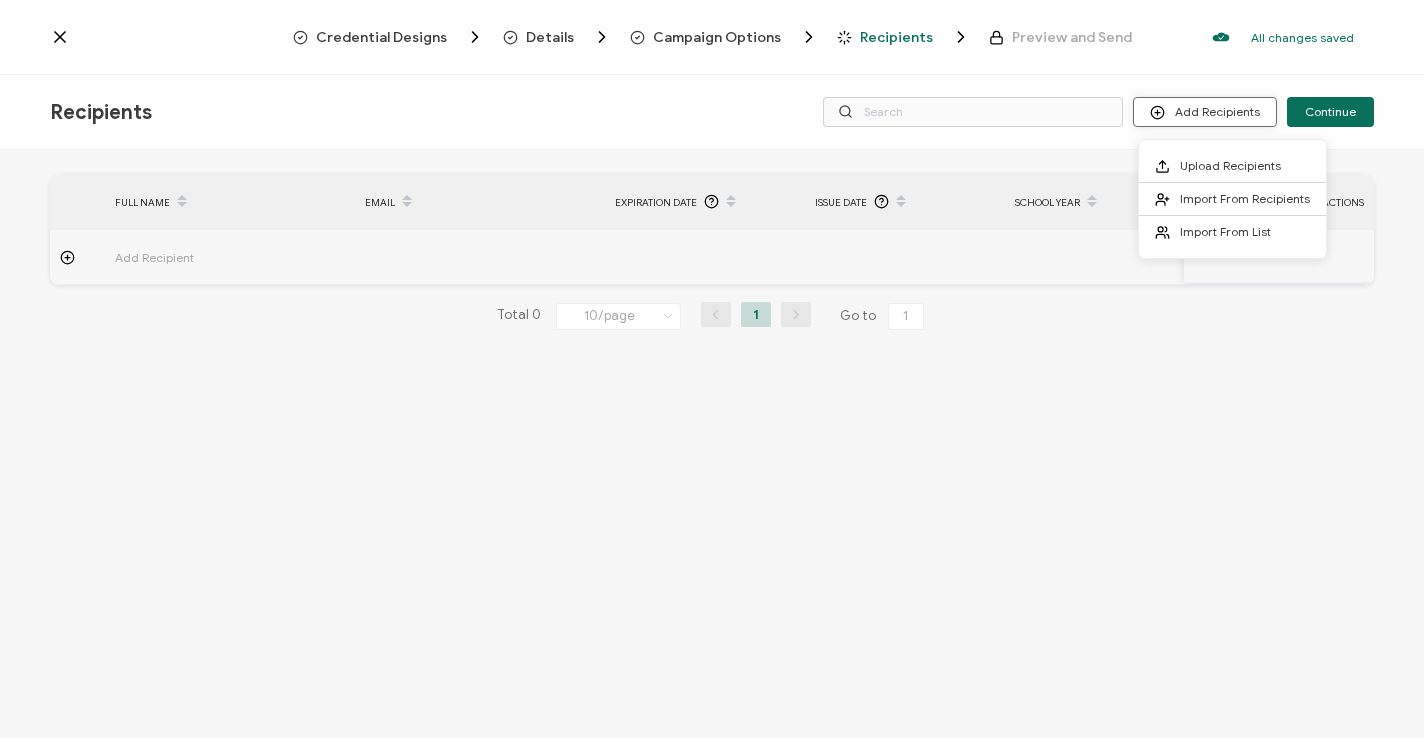 click 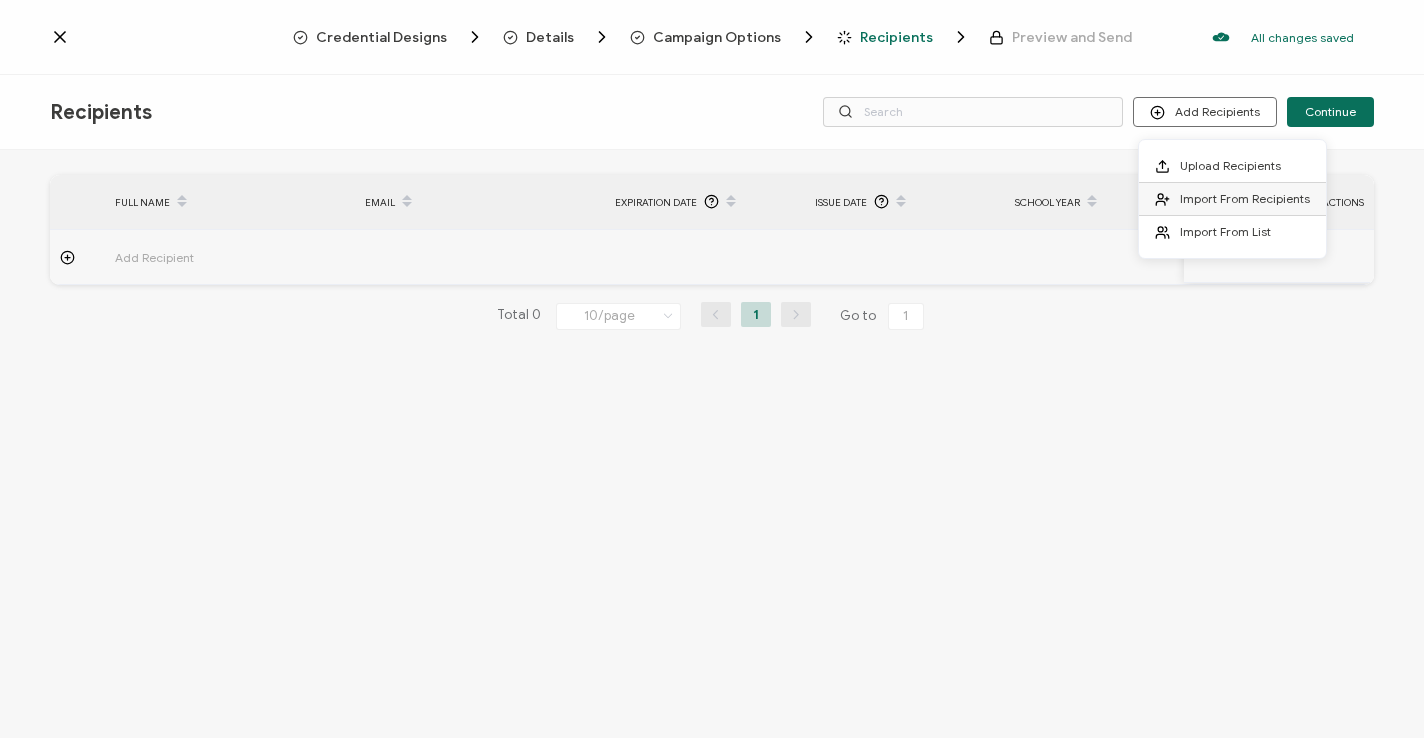 click on "Import From Recipients" at bounding box center [1245, 198] 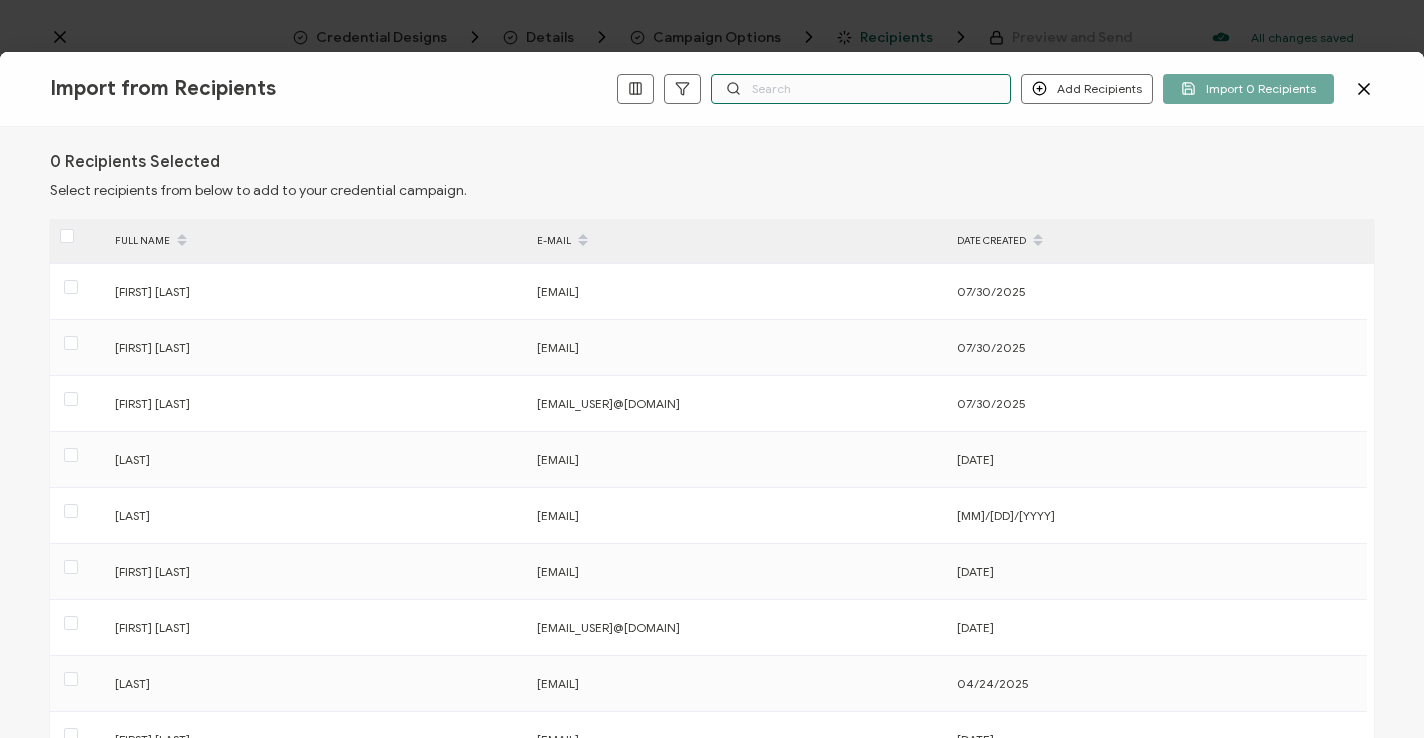 click at bounding box center [861, 89] 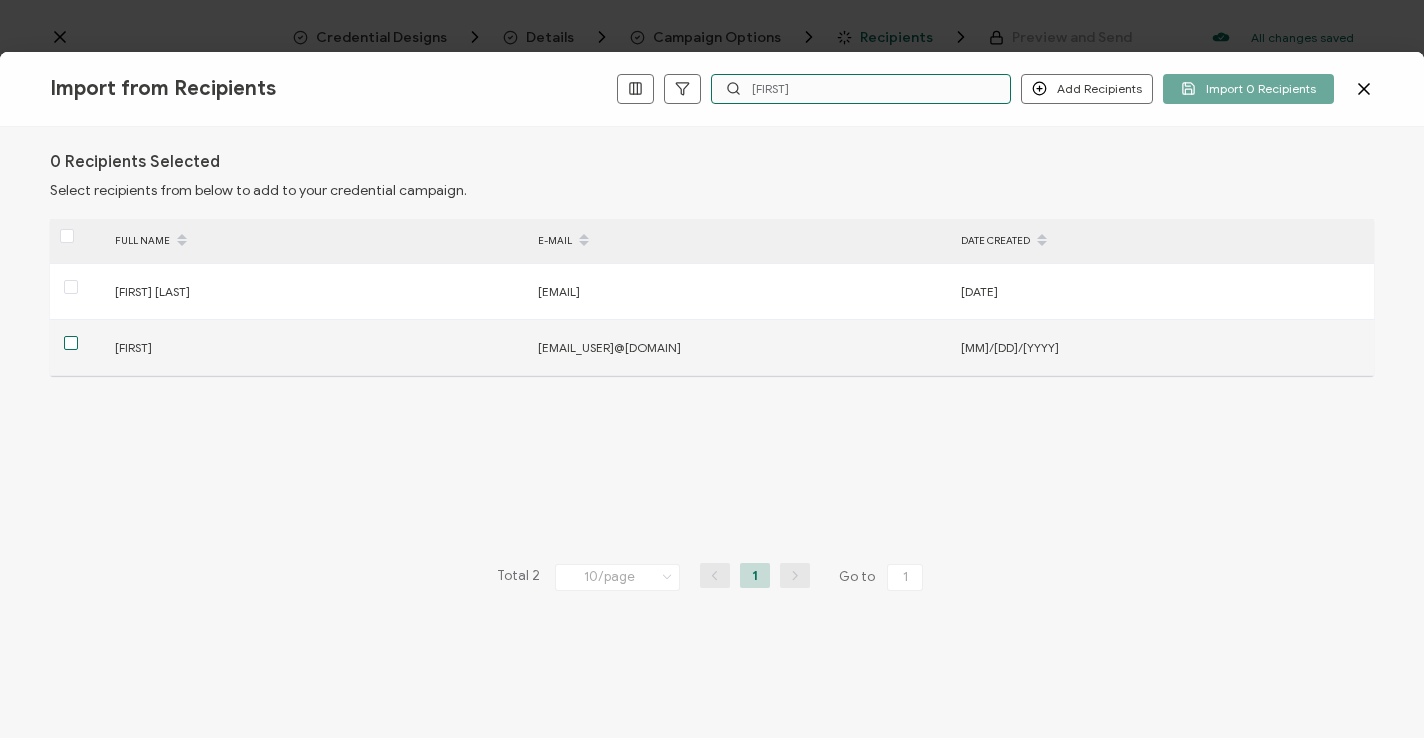 type on "[FIRST]" 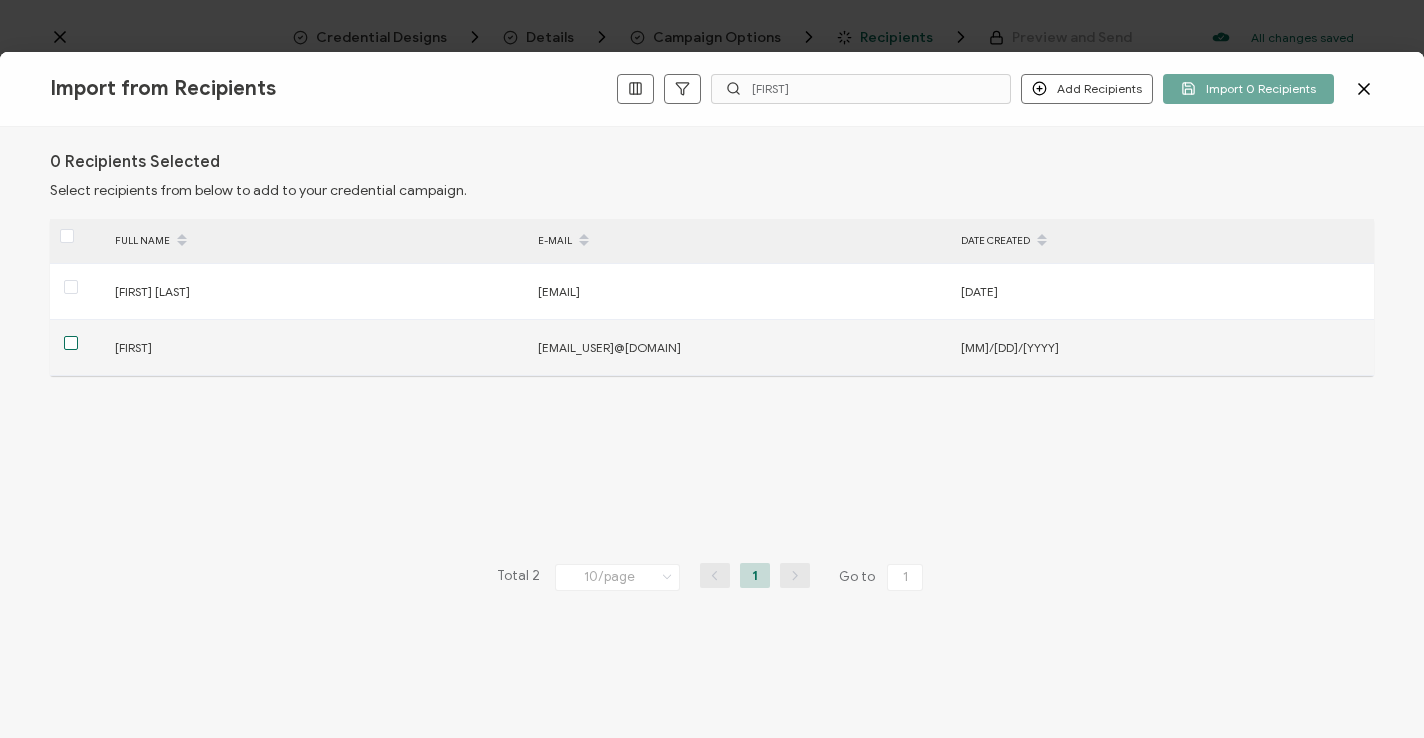 click at bounding box center (71, 343) 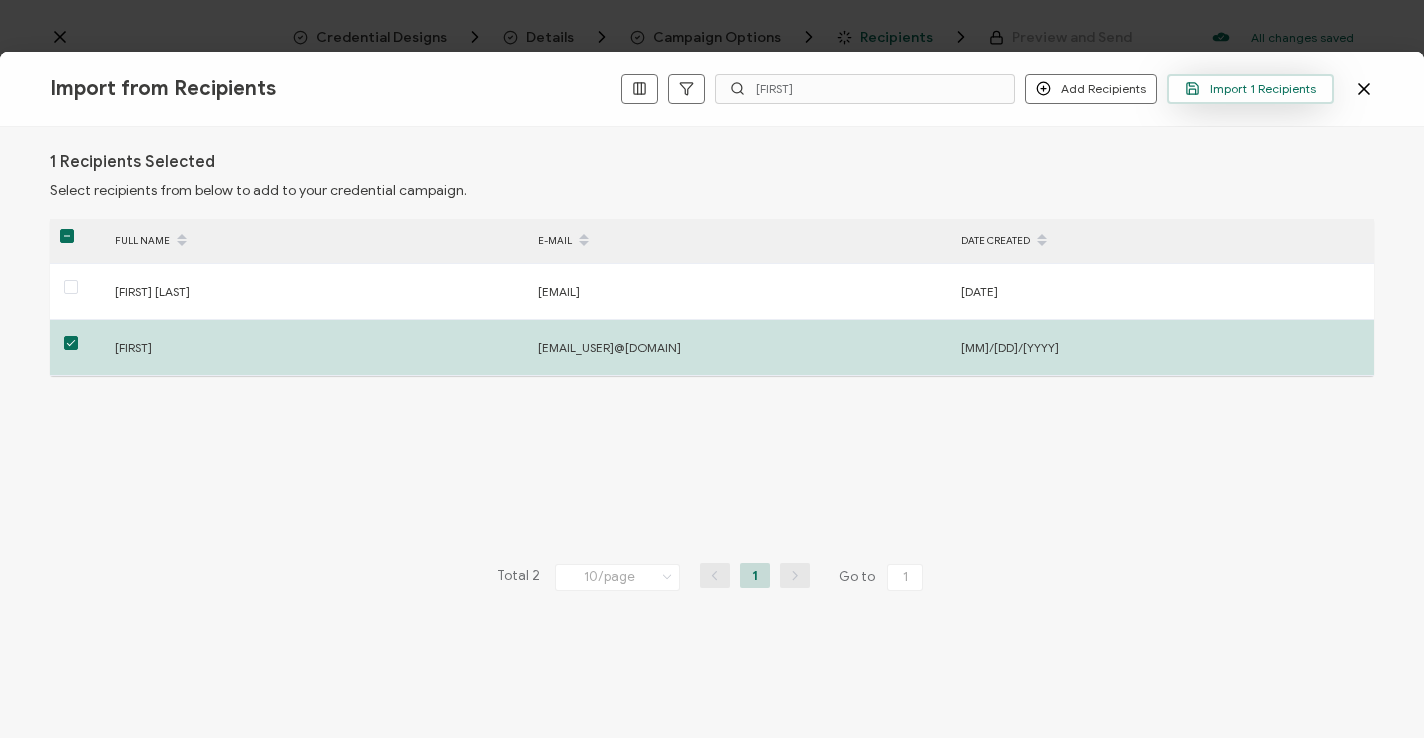 click on "Import 1 Recipients" at bounding box center [1250, 88] 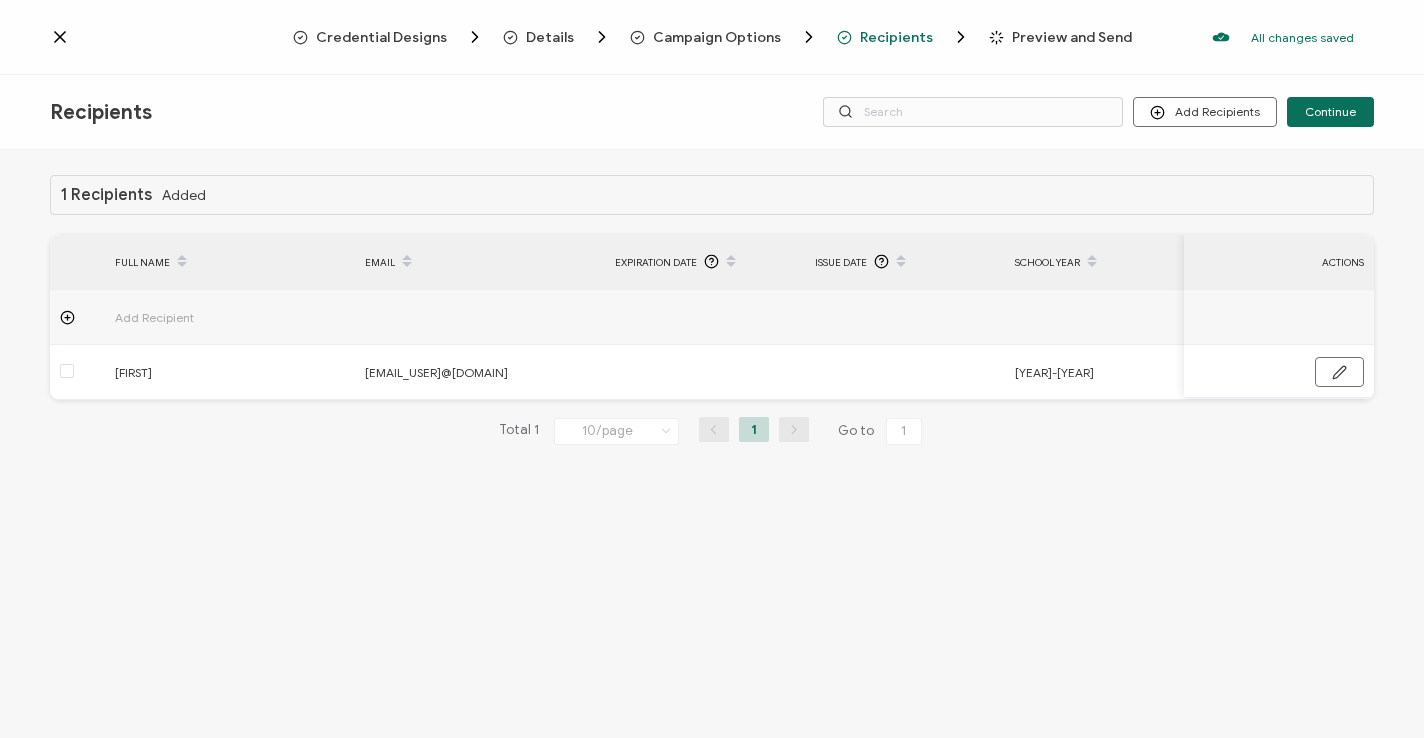 click on "Preview and Send" at bounding box center [1072, 37] 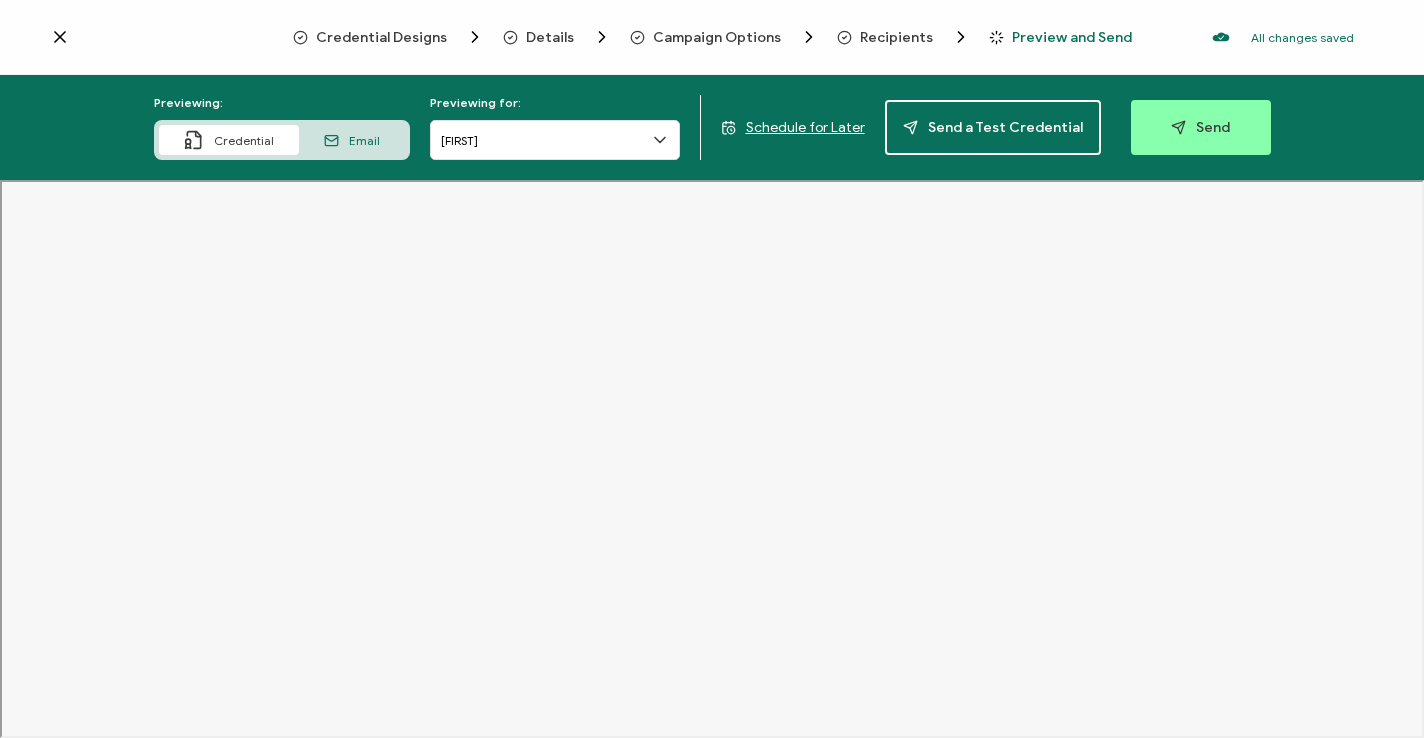 click on "Credential Designs" at bounding box center [381, 37] 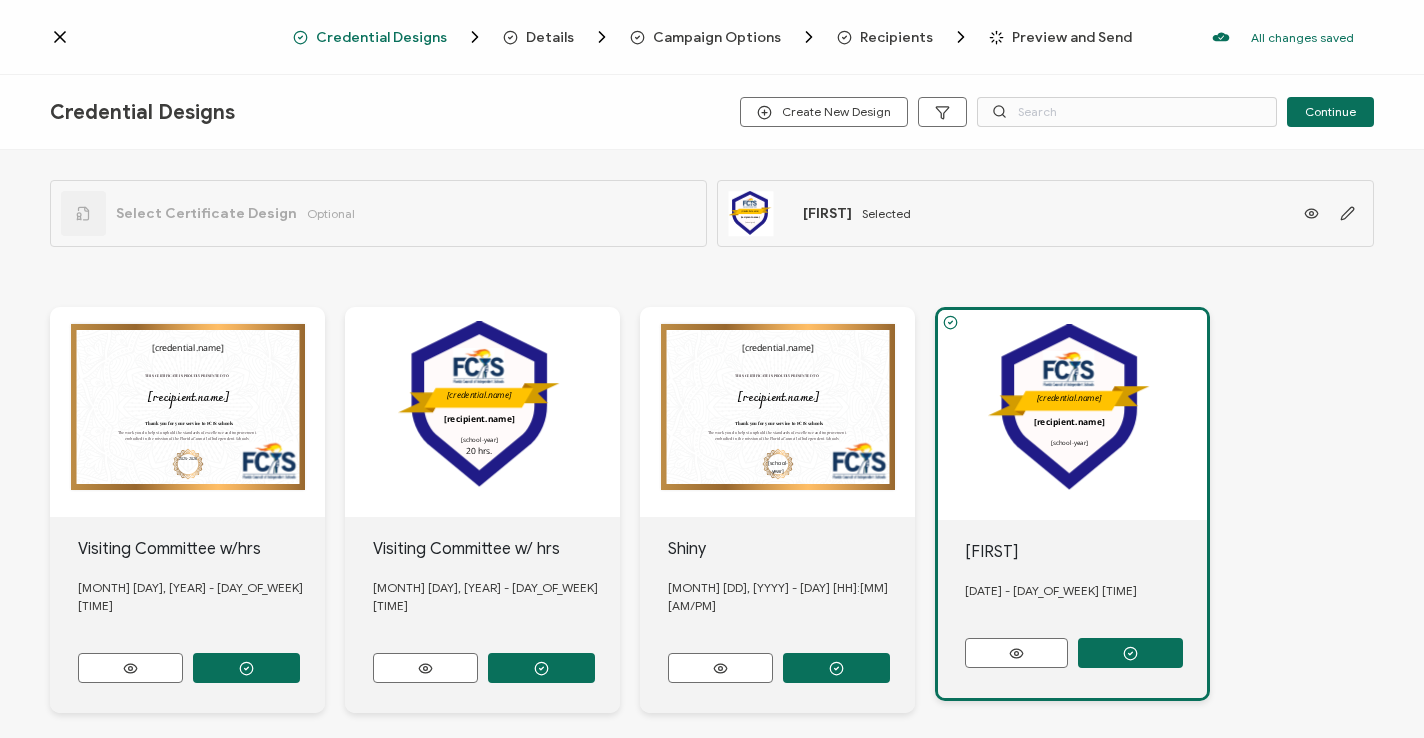 click on "Details" at bounding box center (550, 37) 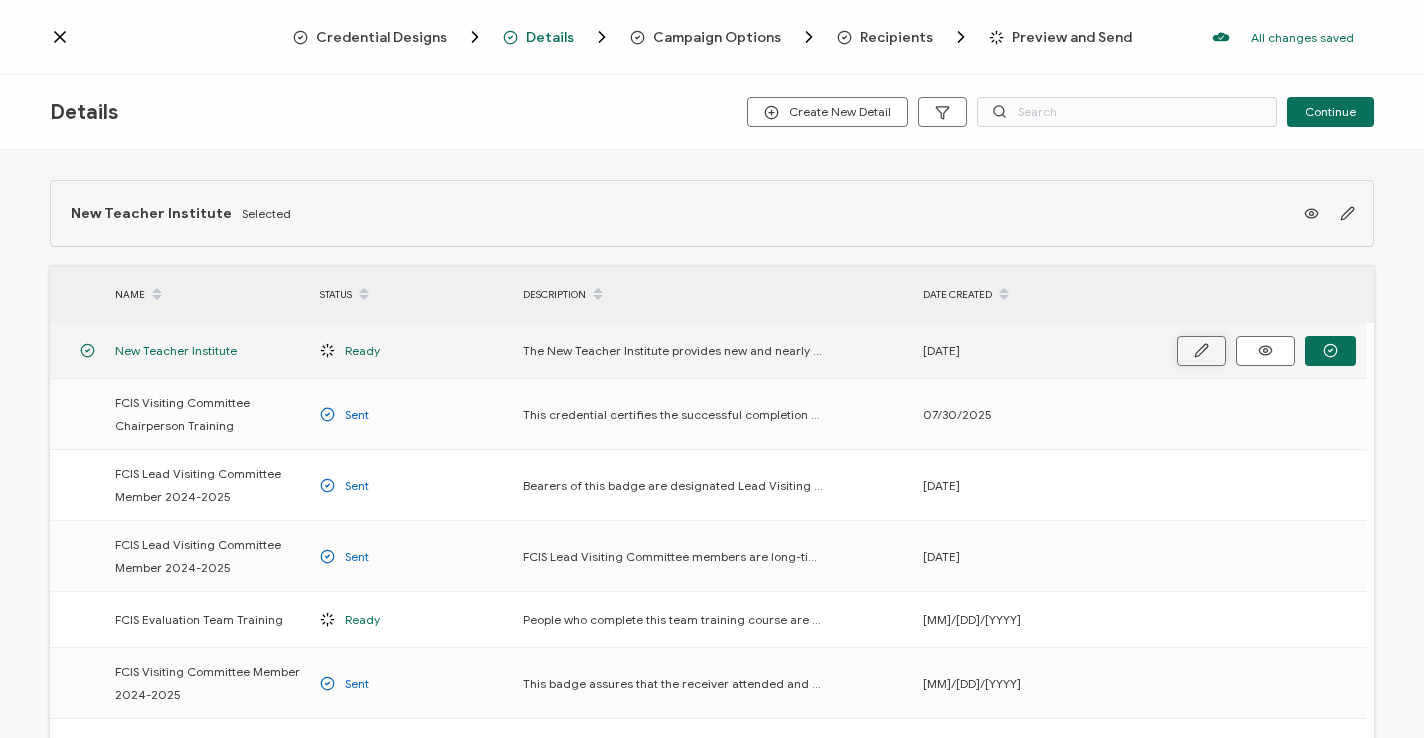 click at bounding box center (1201, 351) 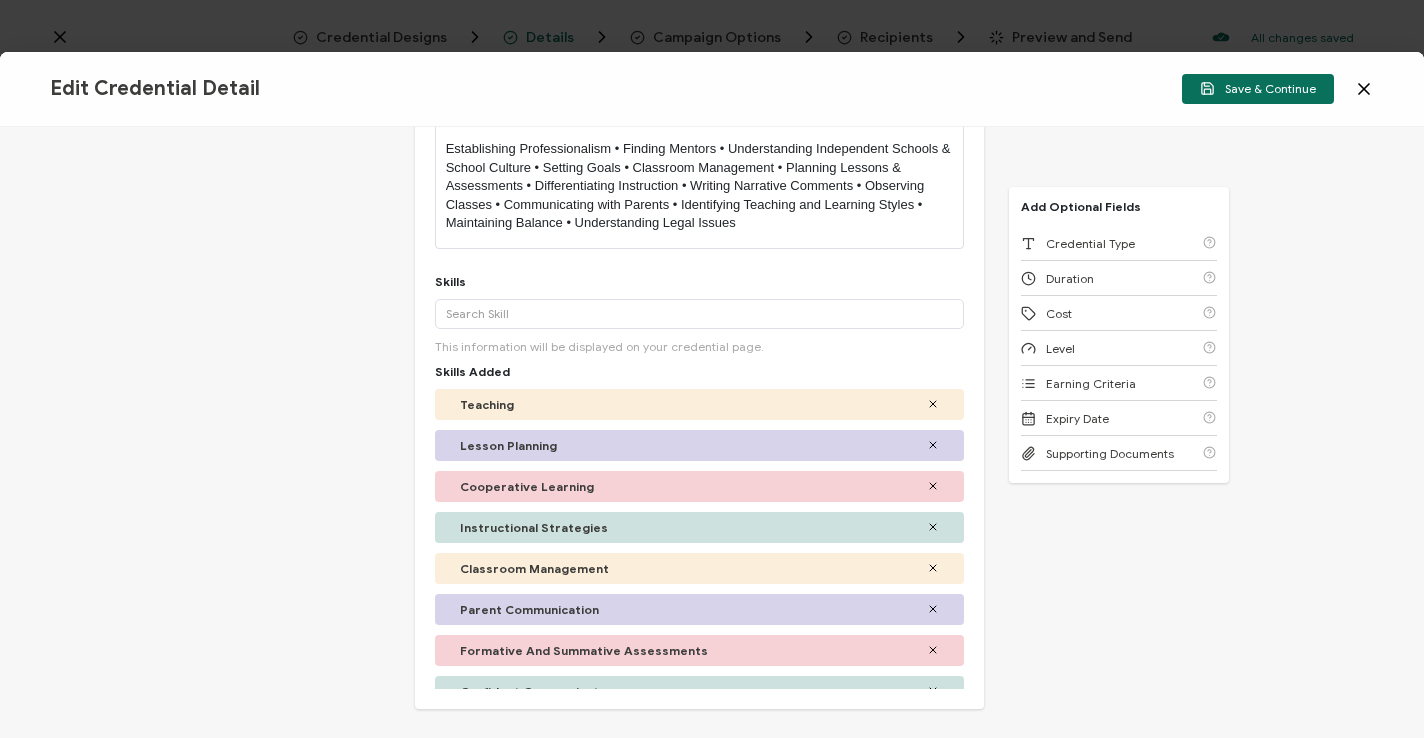 scroll, scrollTop: 390, scrollLeft: 0, axis: vertical 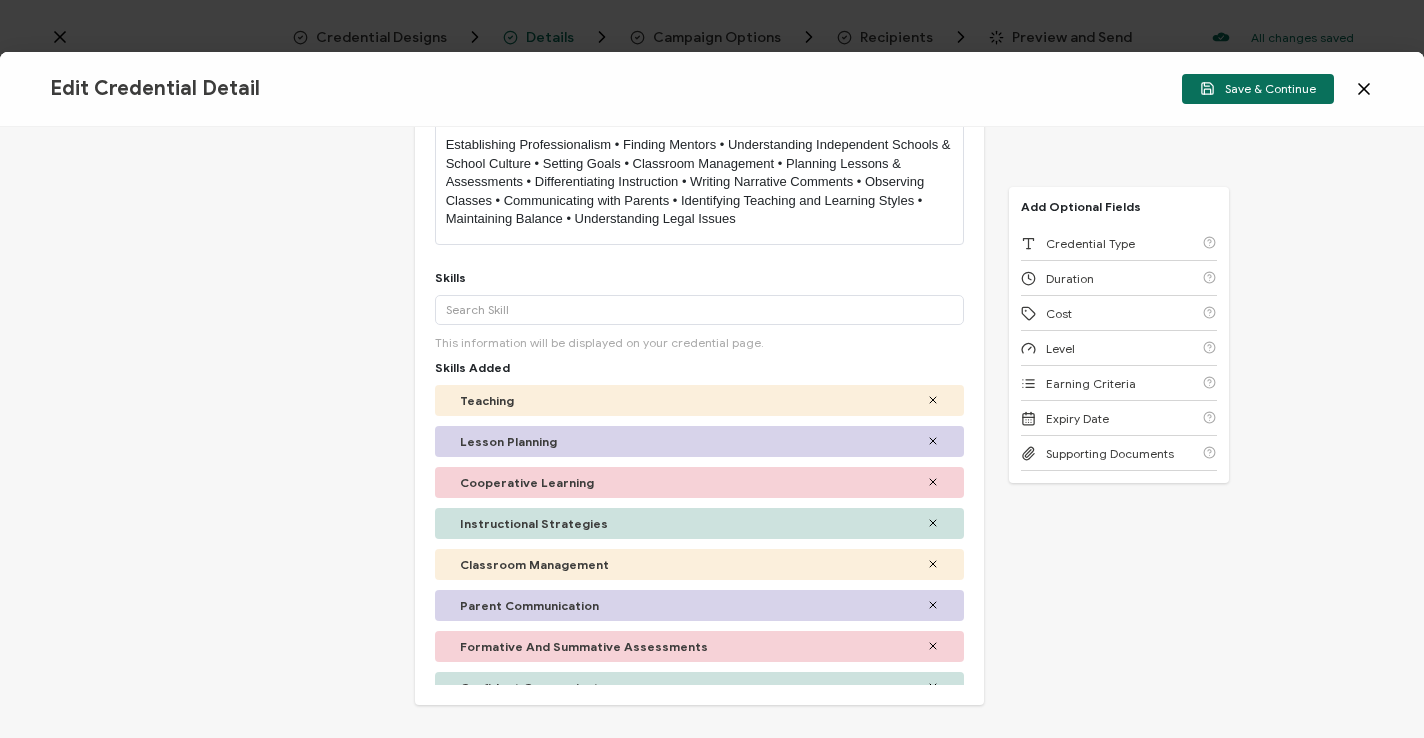 click 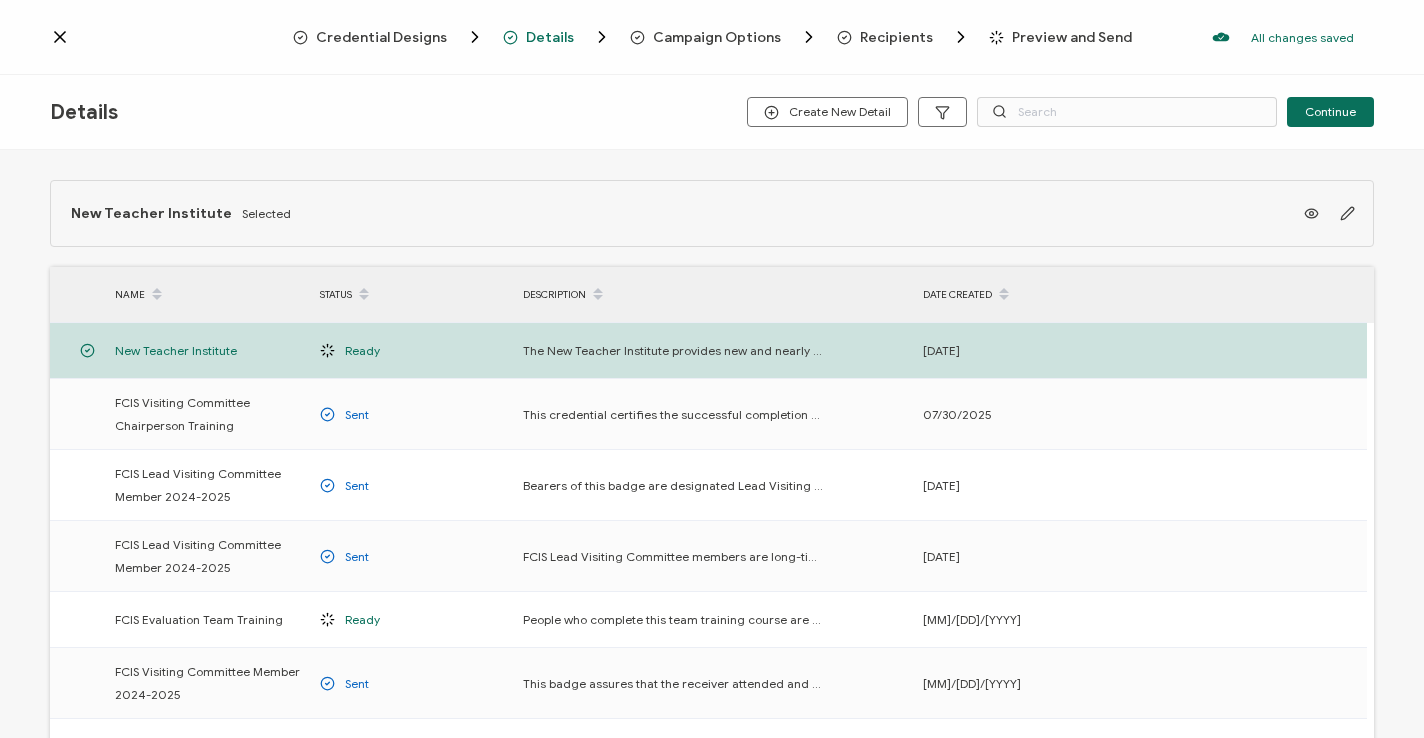 click on "Credential Designs" at bounding box center (381, 37) 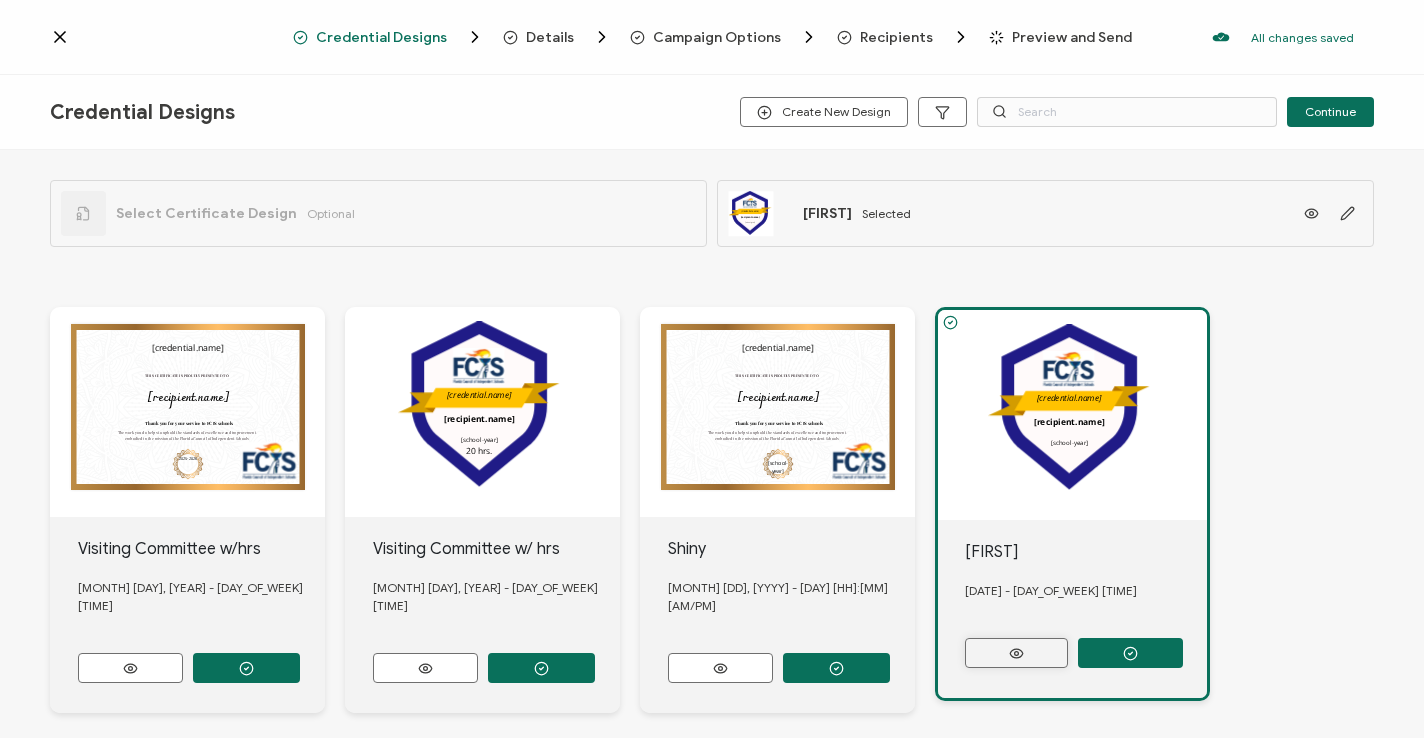 click at bounding box center (1016, 653) 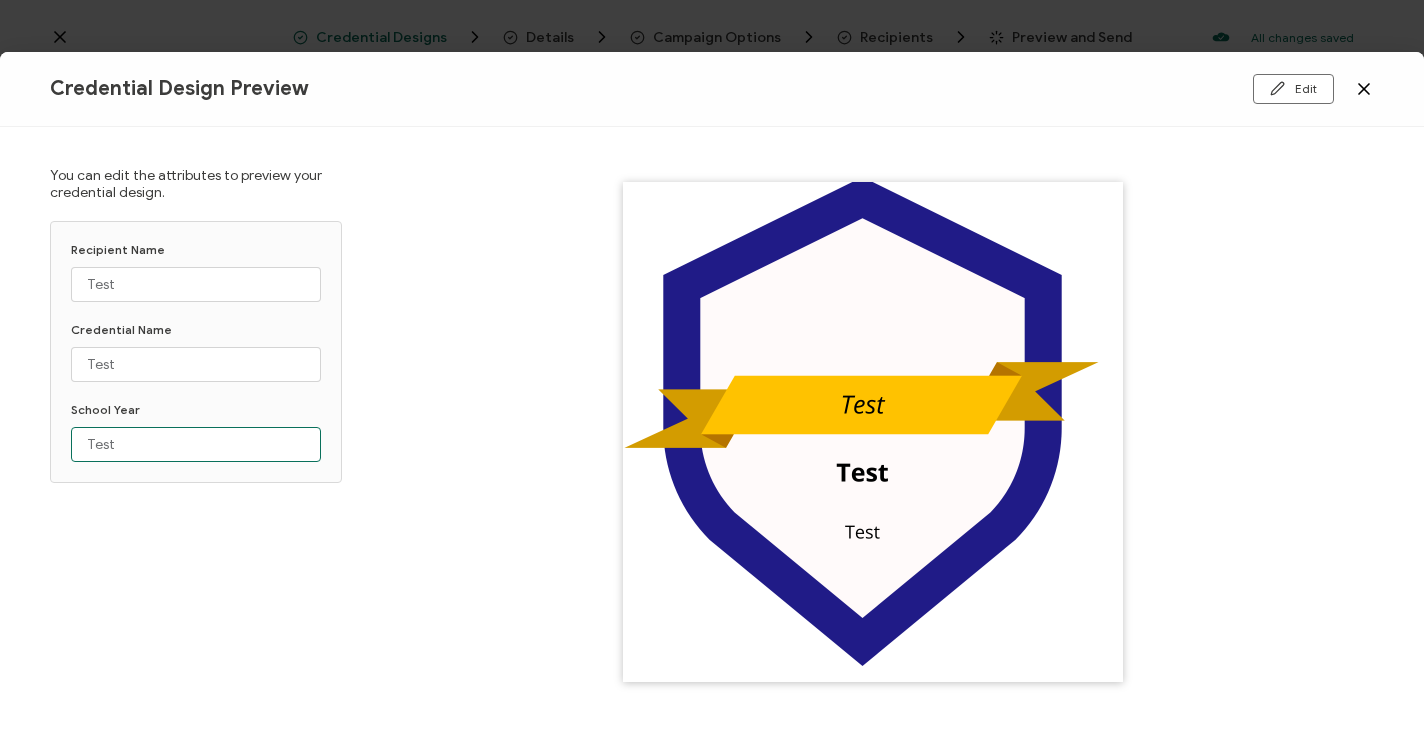 click on "Test" at bounding box center [196, 444] 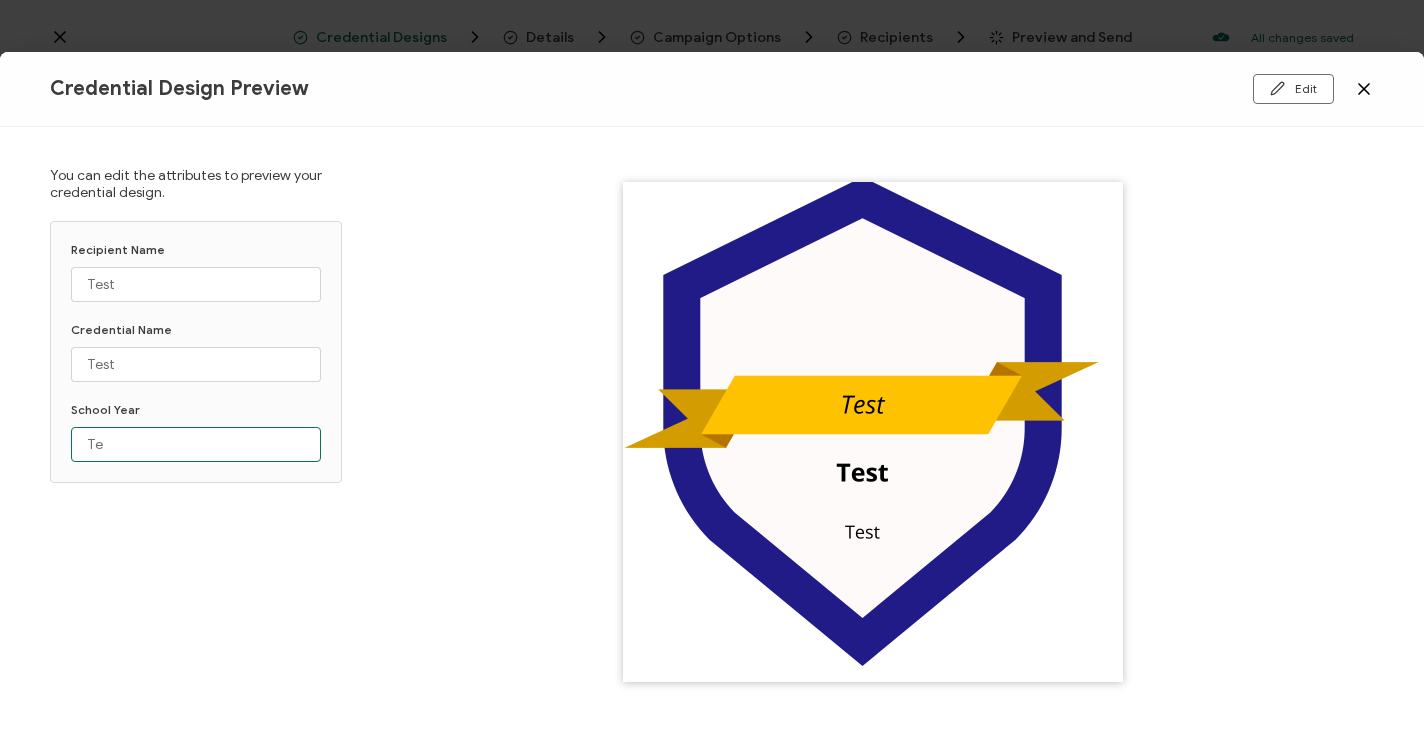 type on "T" 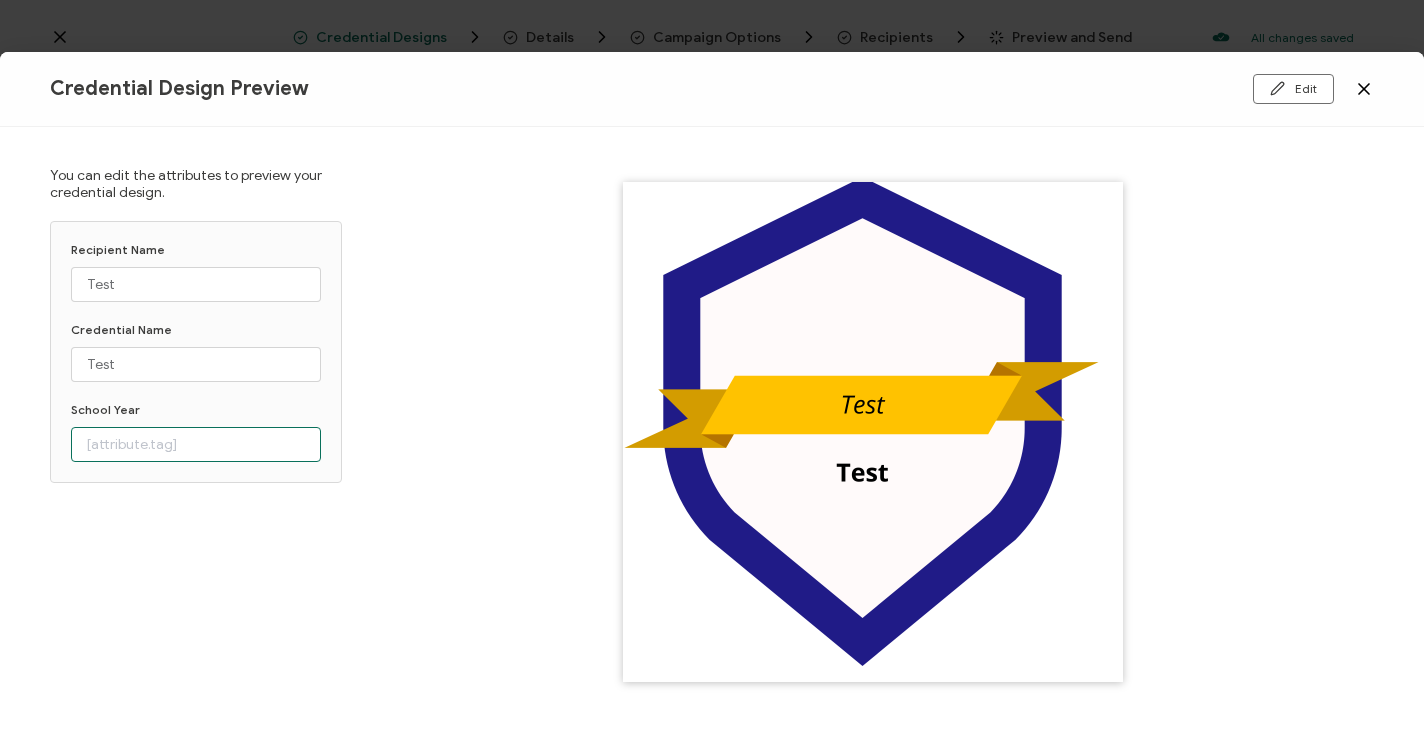 type 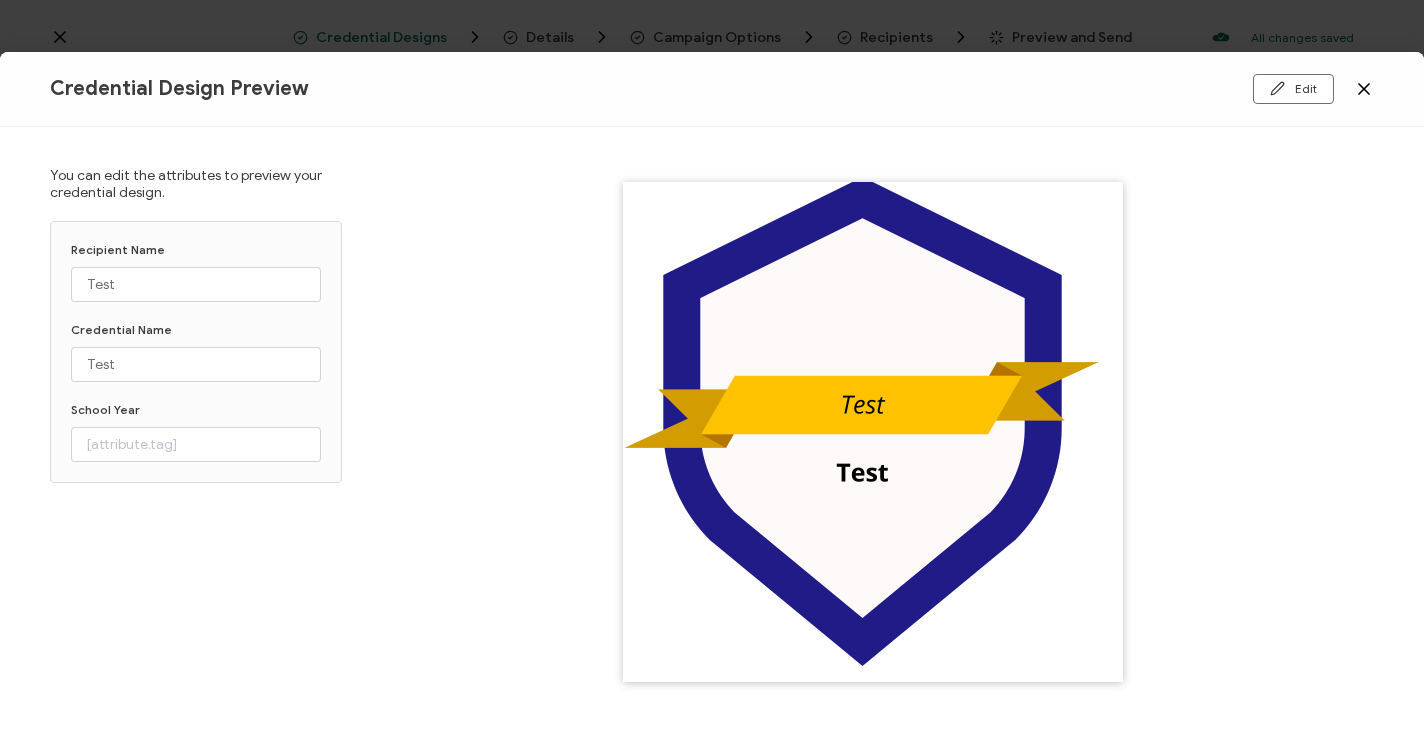 click 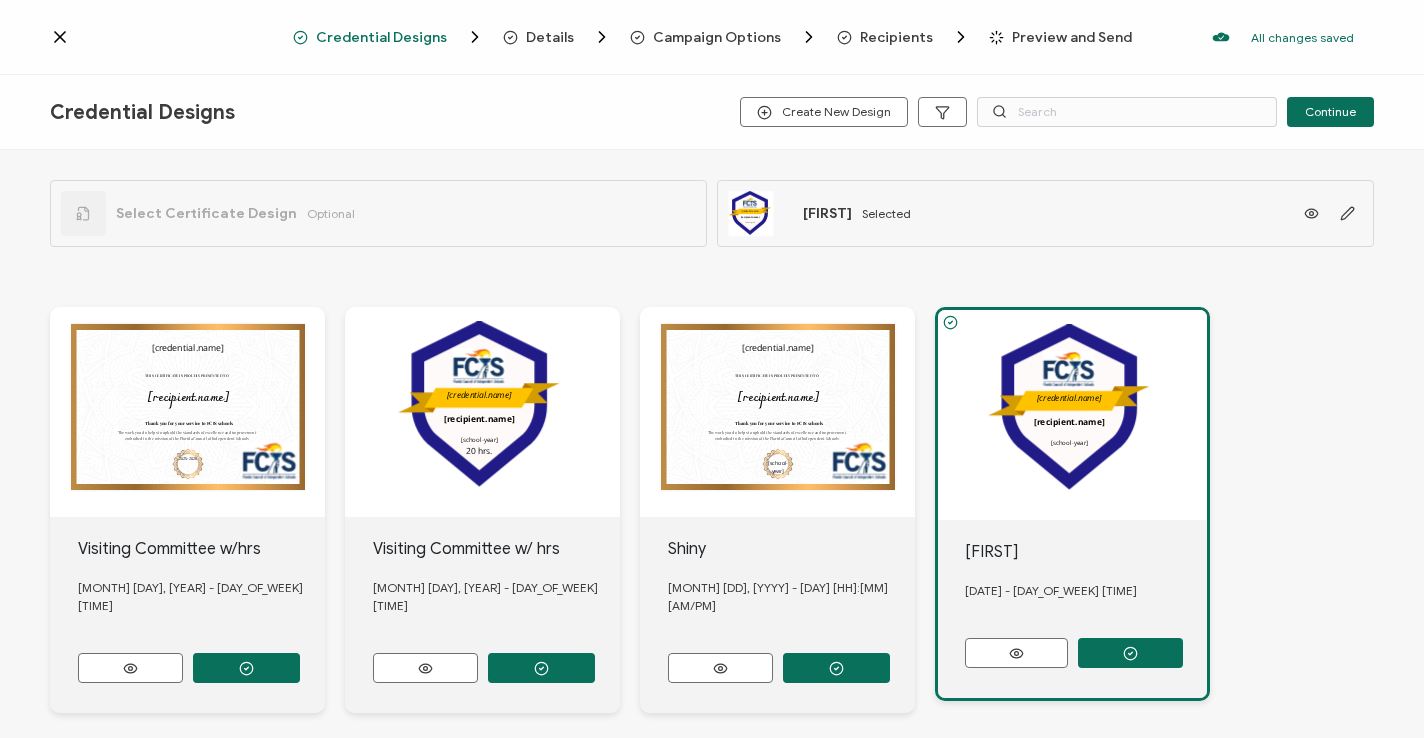 click on "Preview and Send" at bounding box center (1072, 37) 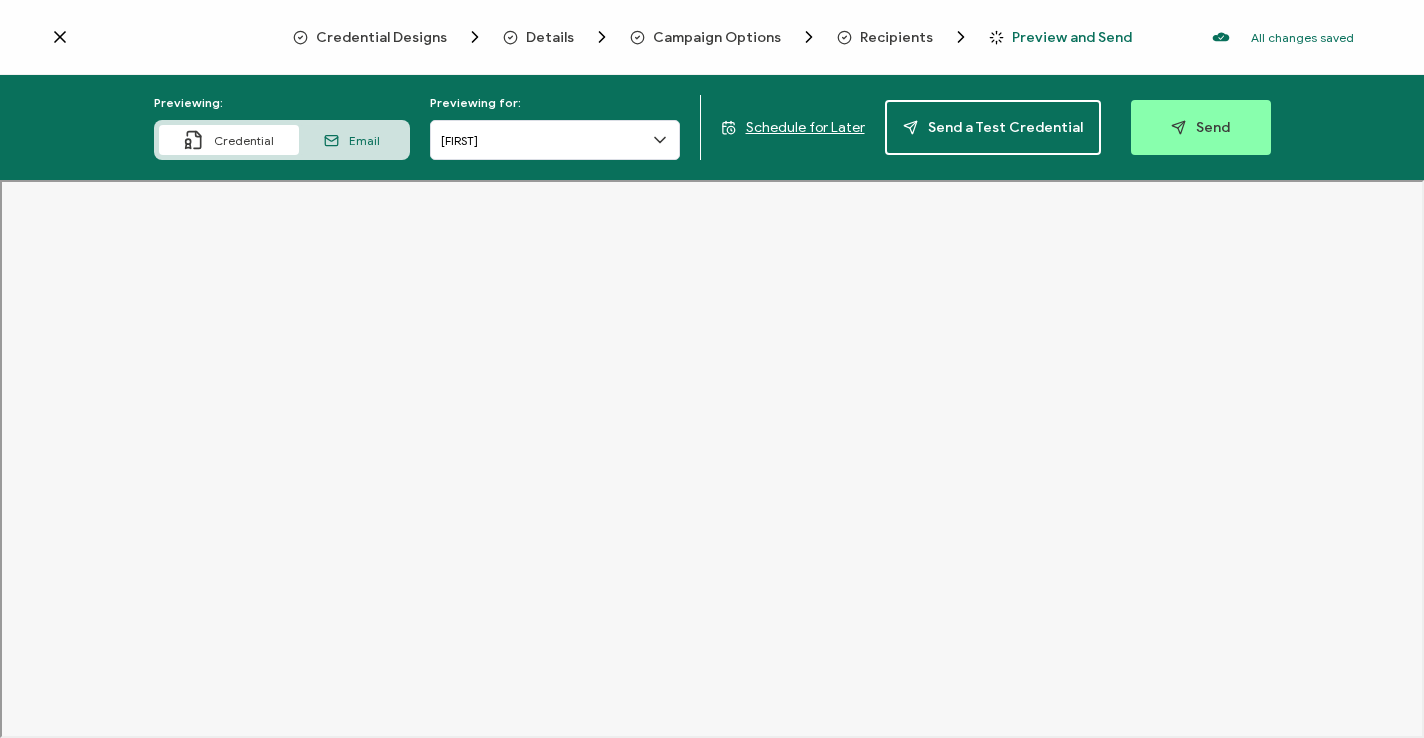 click on "Credential Designs" at bounding box center [381, 37] 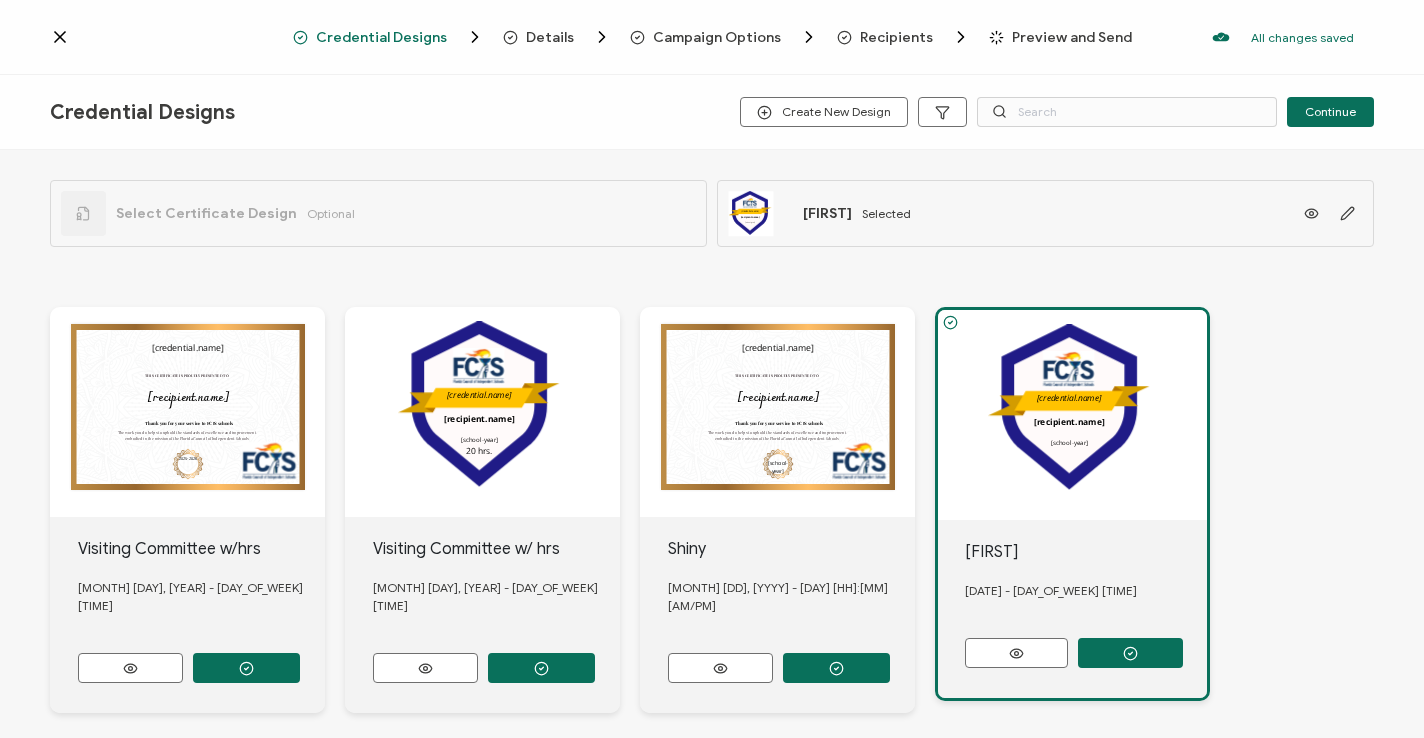 click on "The name of the credential, which can be edited during the creation or editing of the credential campaign details.   [credential.name]       The recipient’s full name, which will be automatically filled based on the information uploaded when adding recipients or lists.   [recipient.name]         [school-year]         20 hrs." at bounding box center [187, 412] 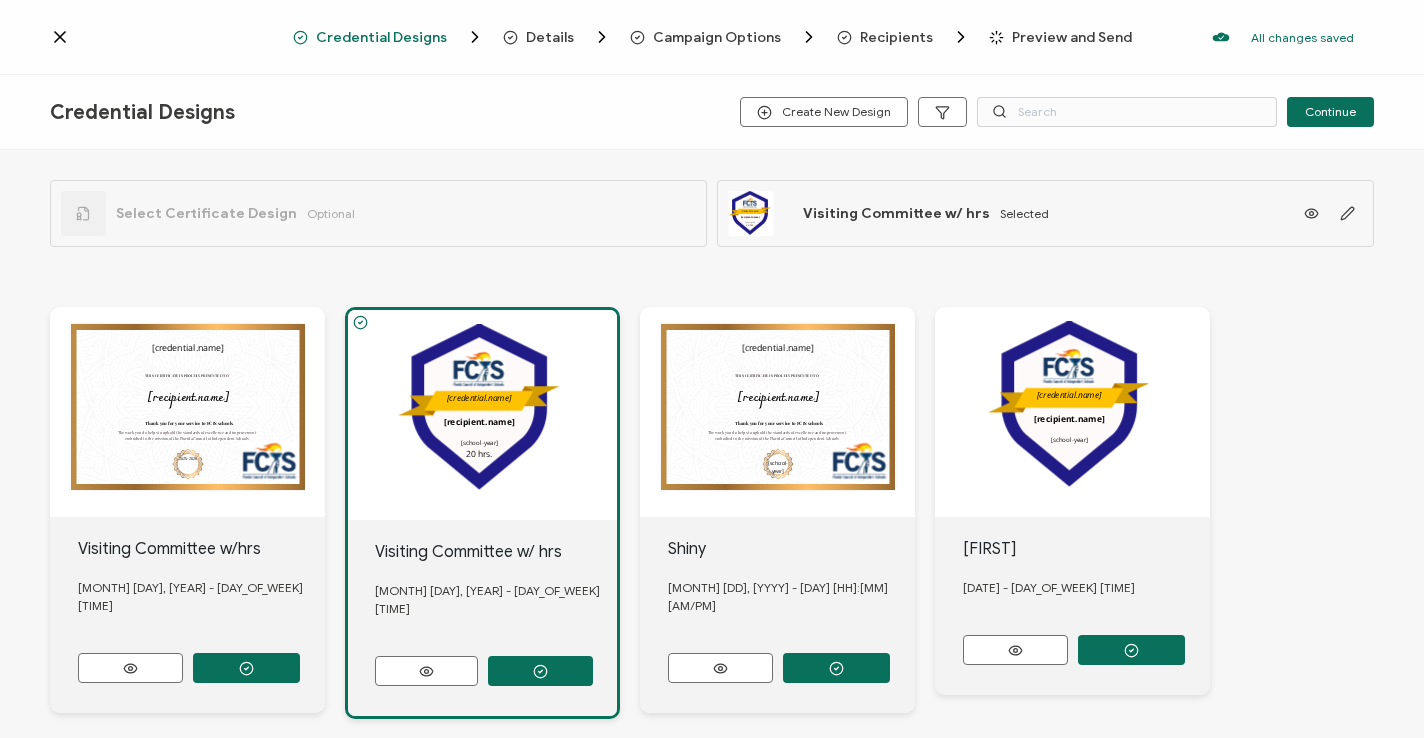click on "[credential.name]         [recipient.name]         [school-year]" at bounding box center (187, 412) 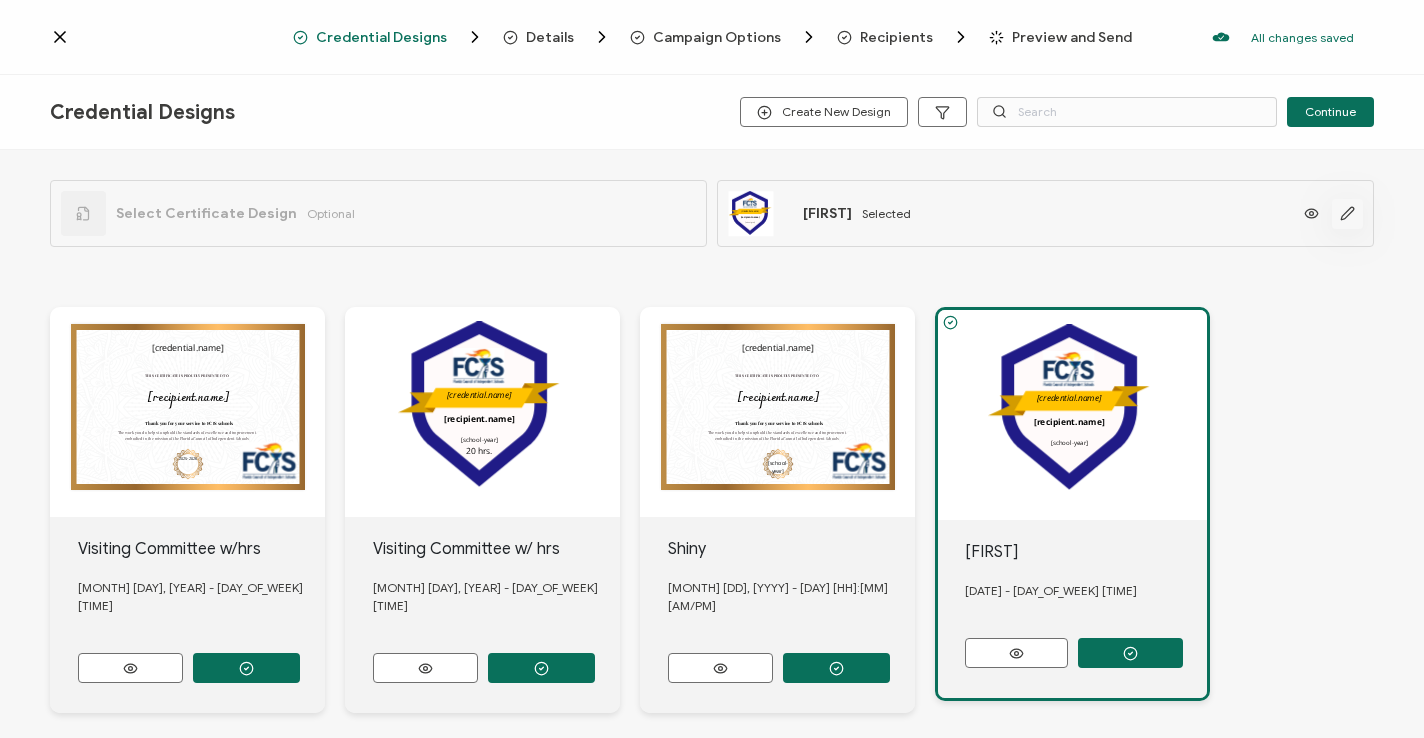 click 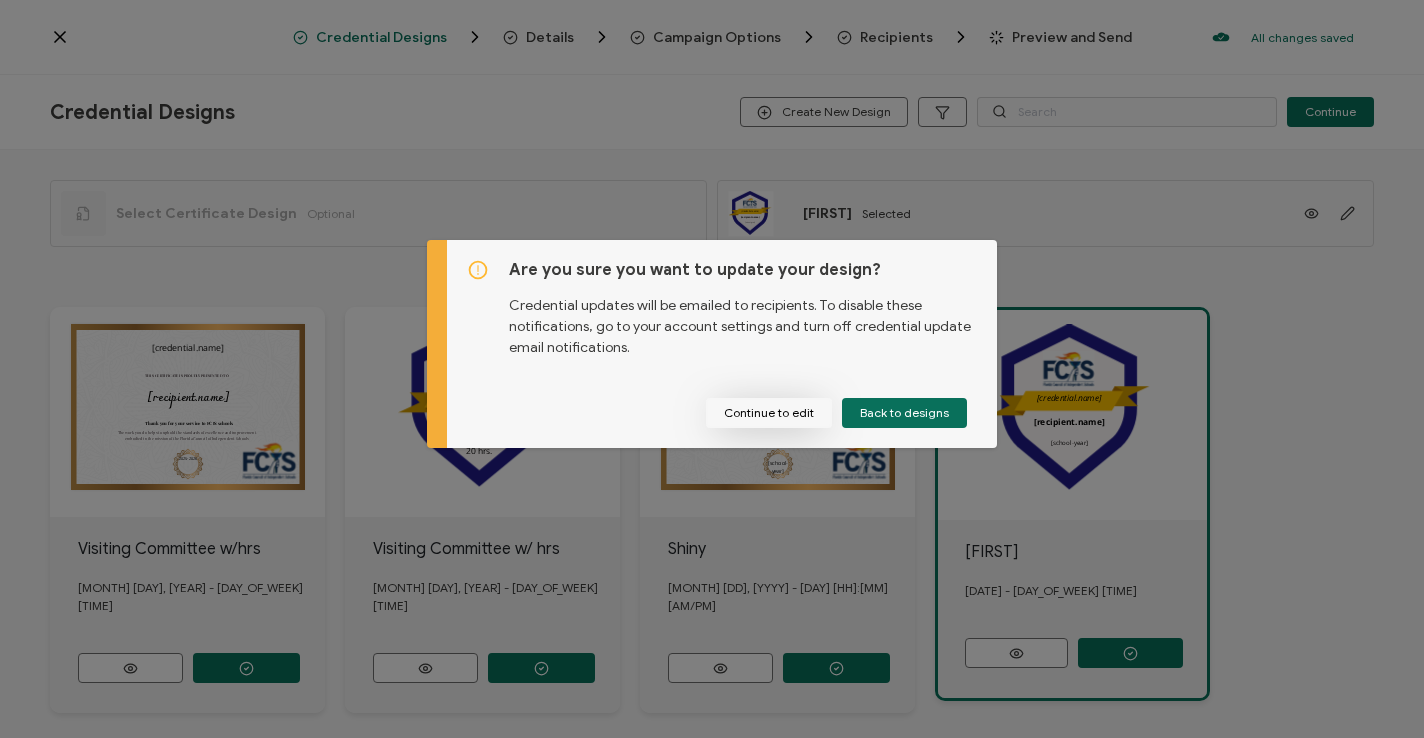 click on "Continue to edit" at bounding box center (769, 413) 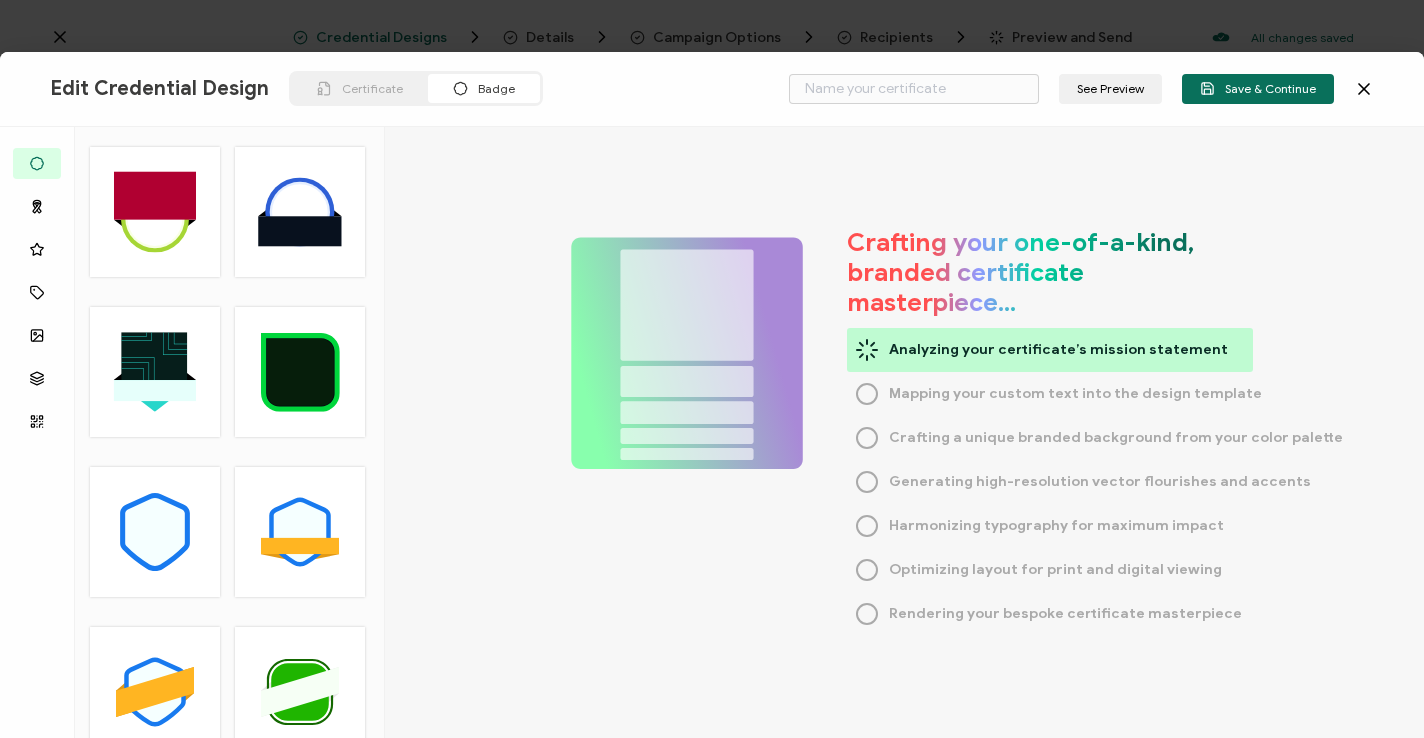 type on "[FIRST]" 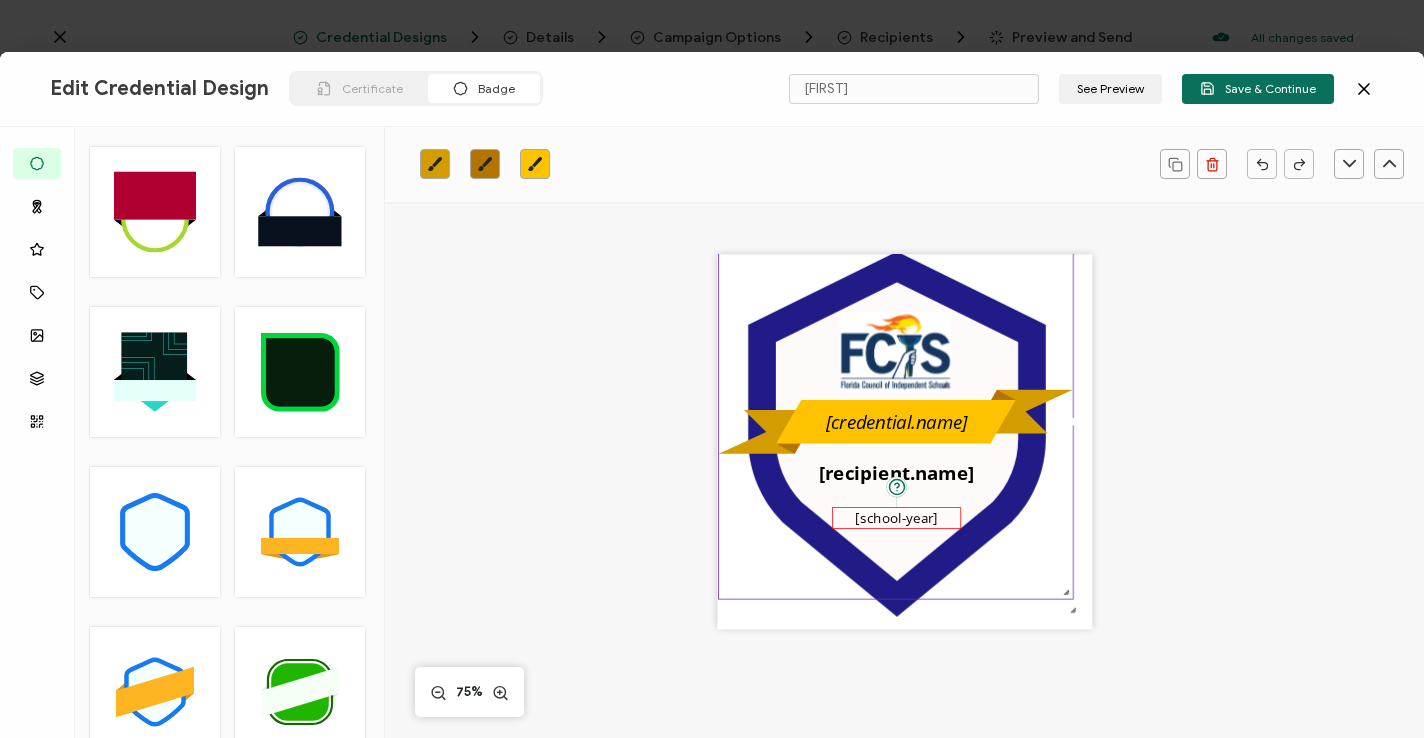 click on "[school-year]" at bounding box center [896, 517] 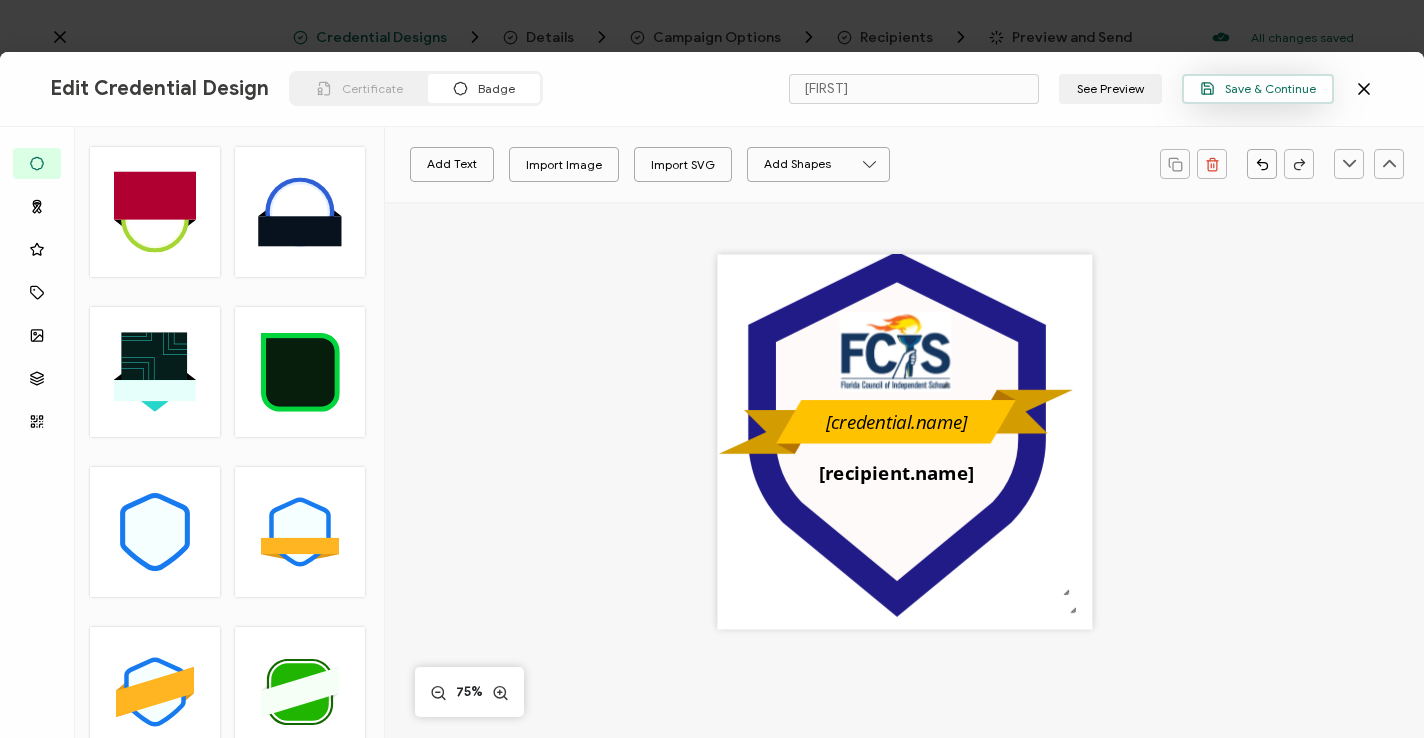 click on "Save & Continue" at bounding box center (1258, 88) 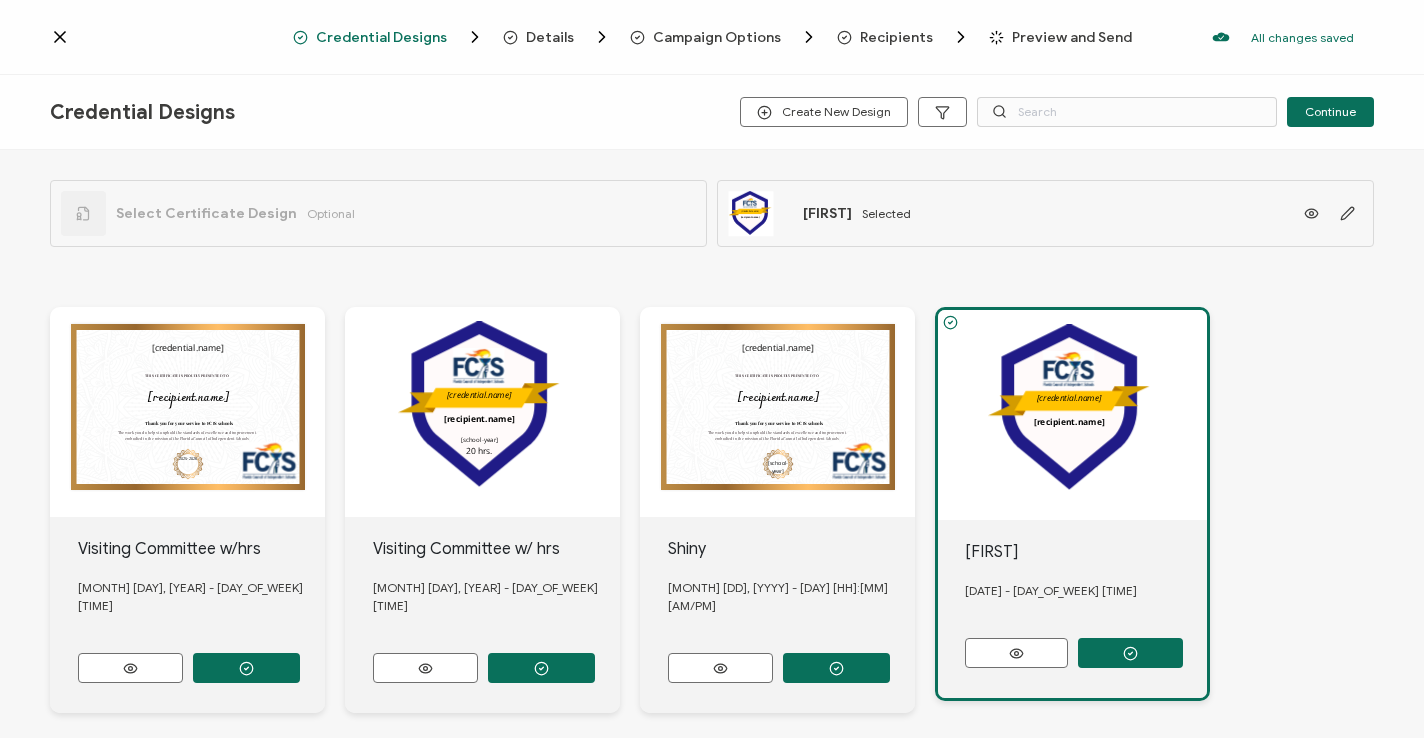 click on "Recipients" at bounding box center [896, 37] 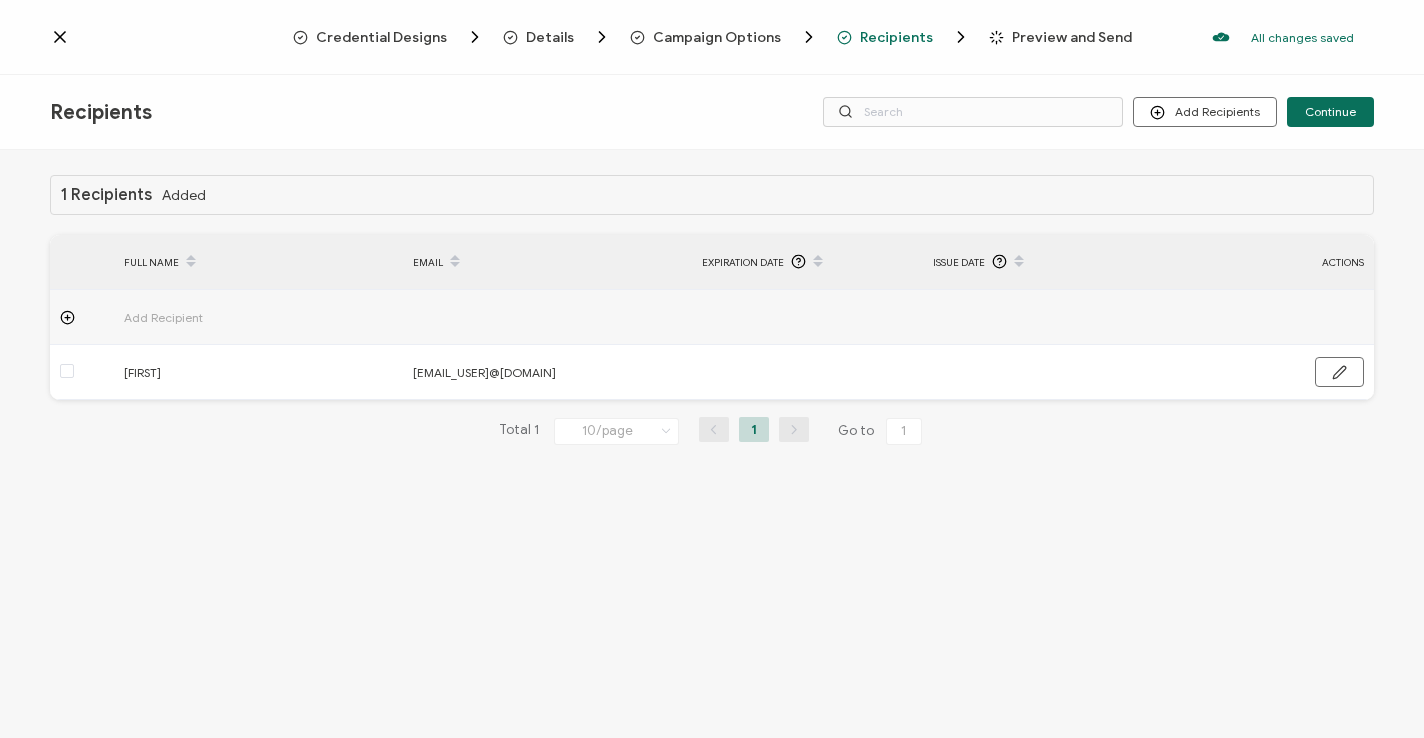 click on "Preview and Send" at bounding box center [1072, 37] 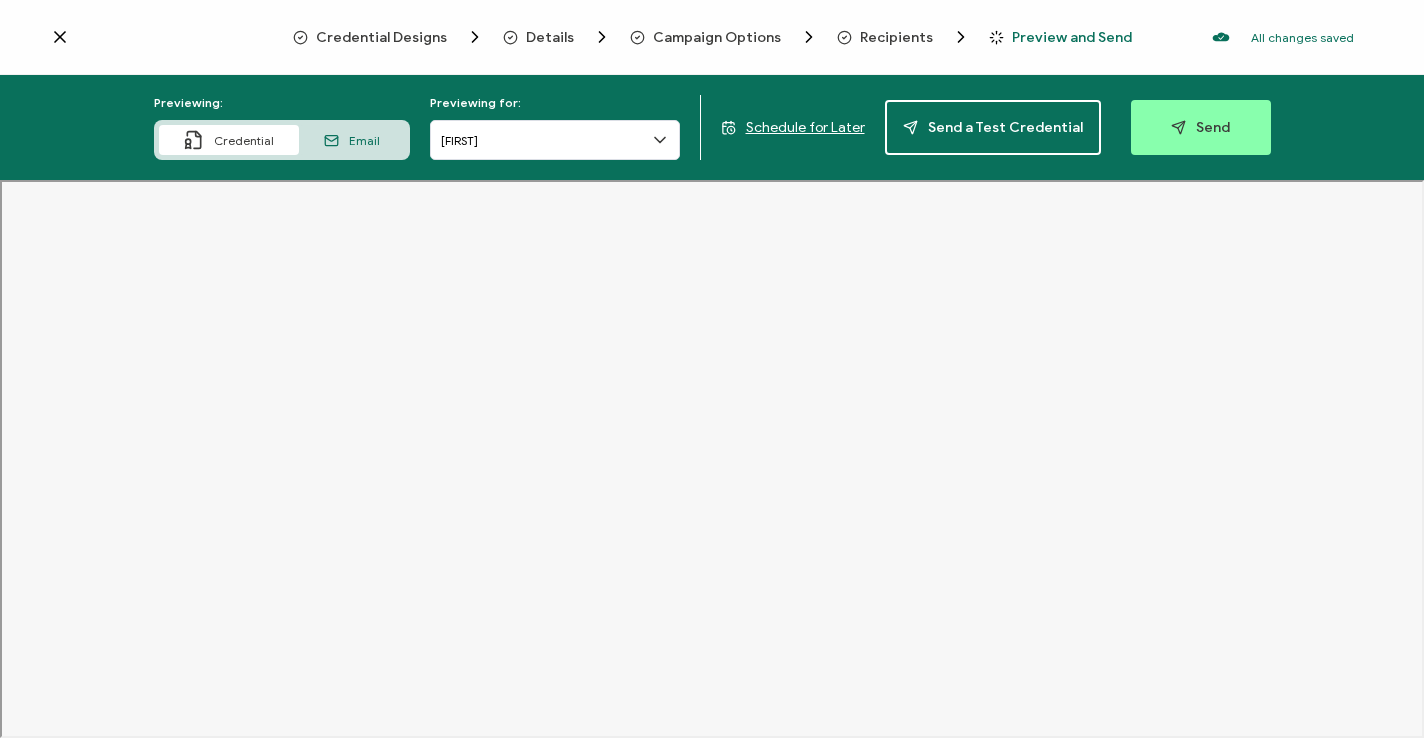 click on "Credential Designs" at bounding box center [381, 37] 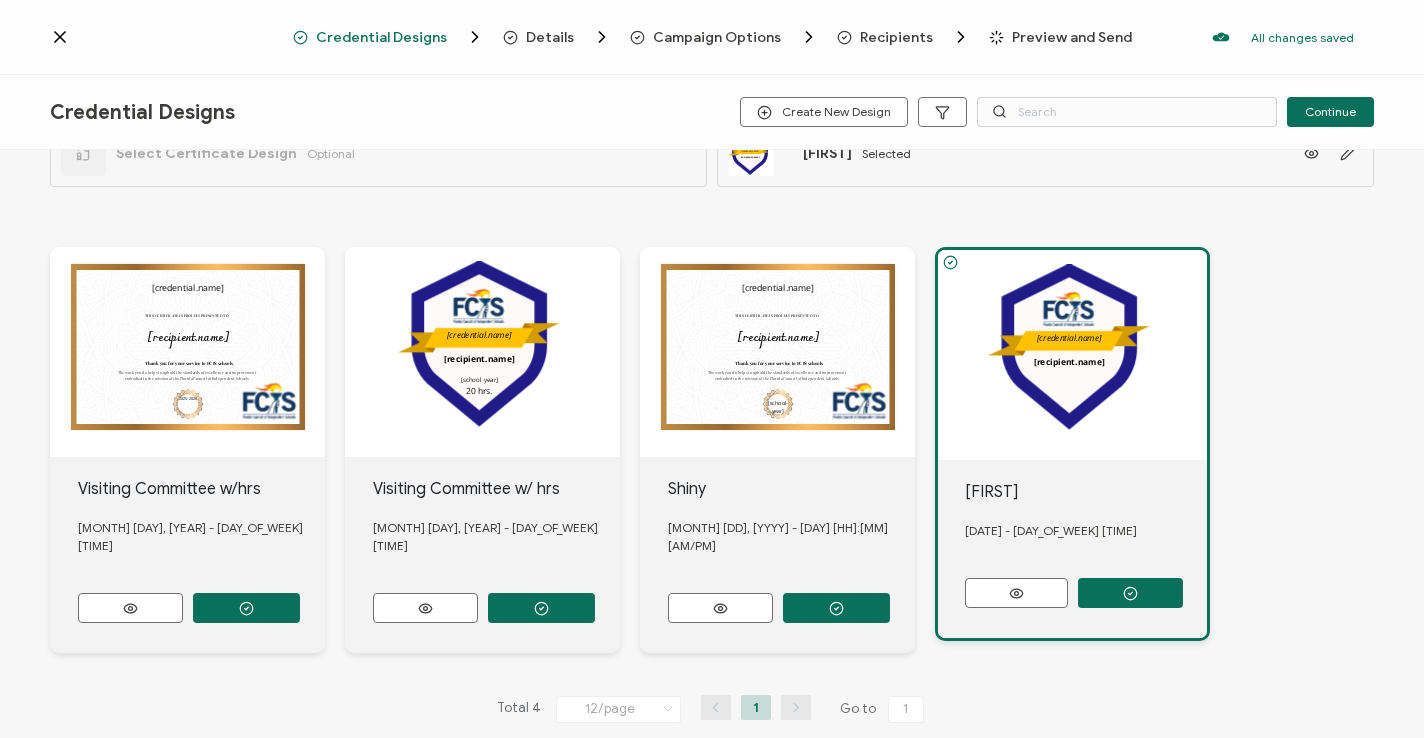 scroll, scrollTop: 0, scrollLeft: 0, axis: both 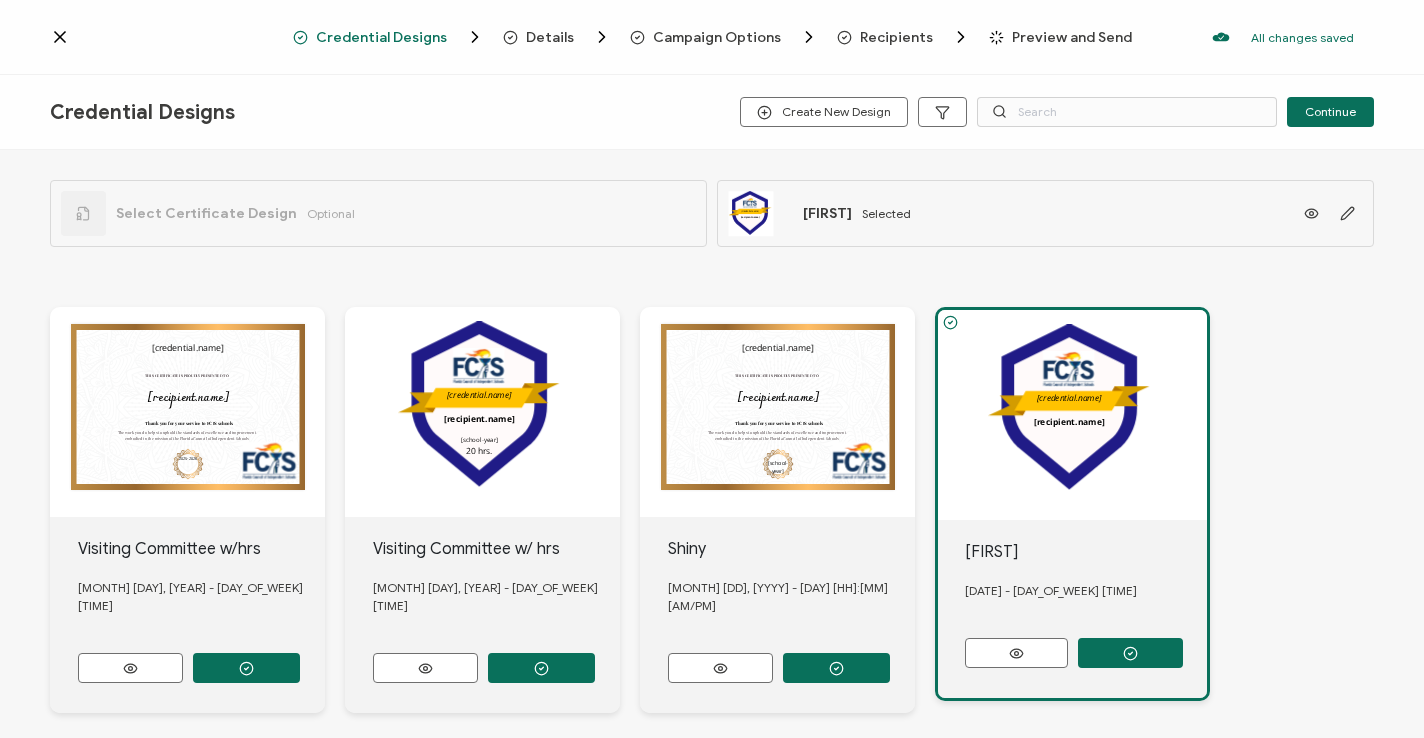 click on "Preview and Send" at bounding box center (1072, 37) 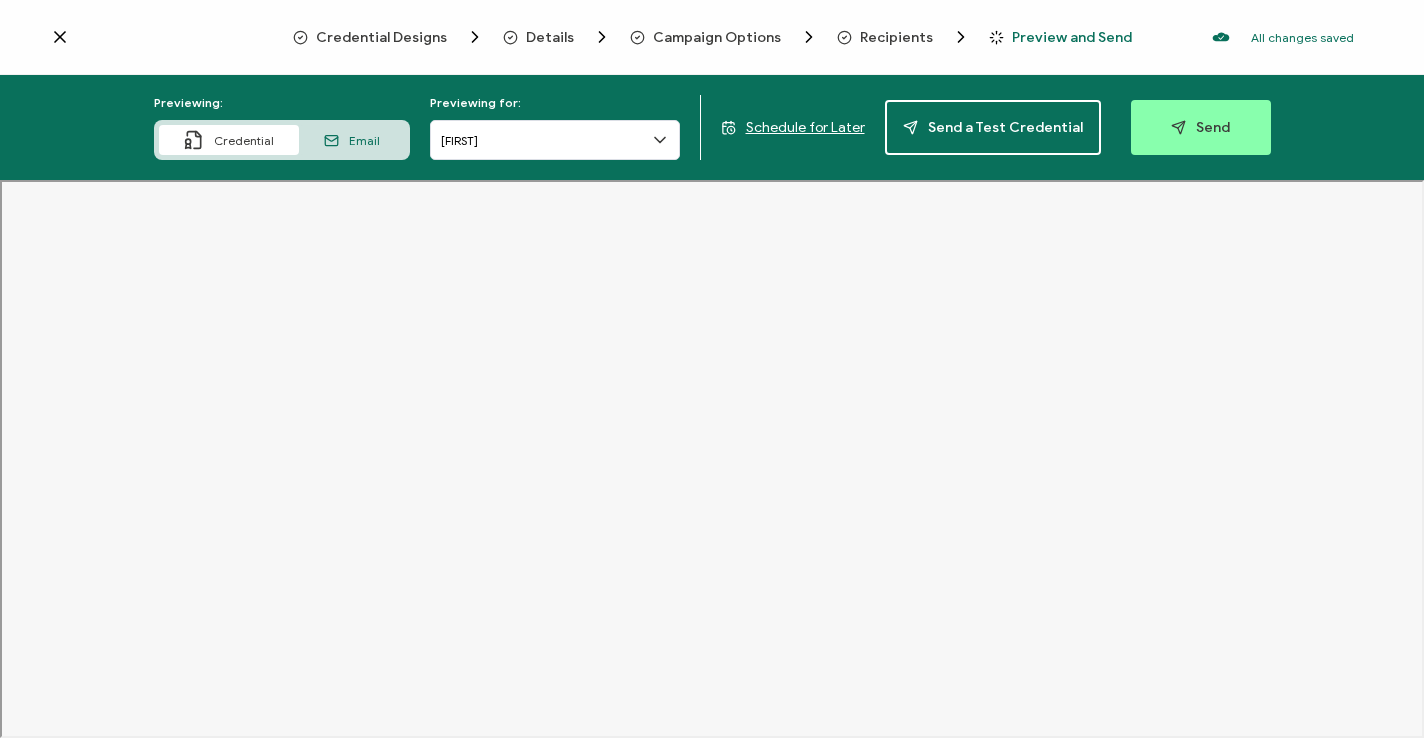 click on "Email" at bounding box center [364, 140] 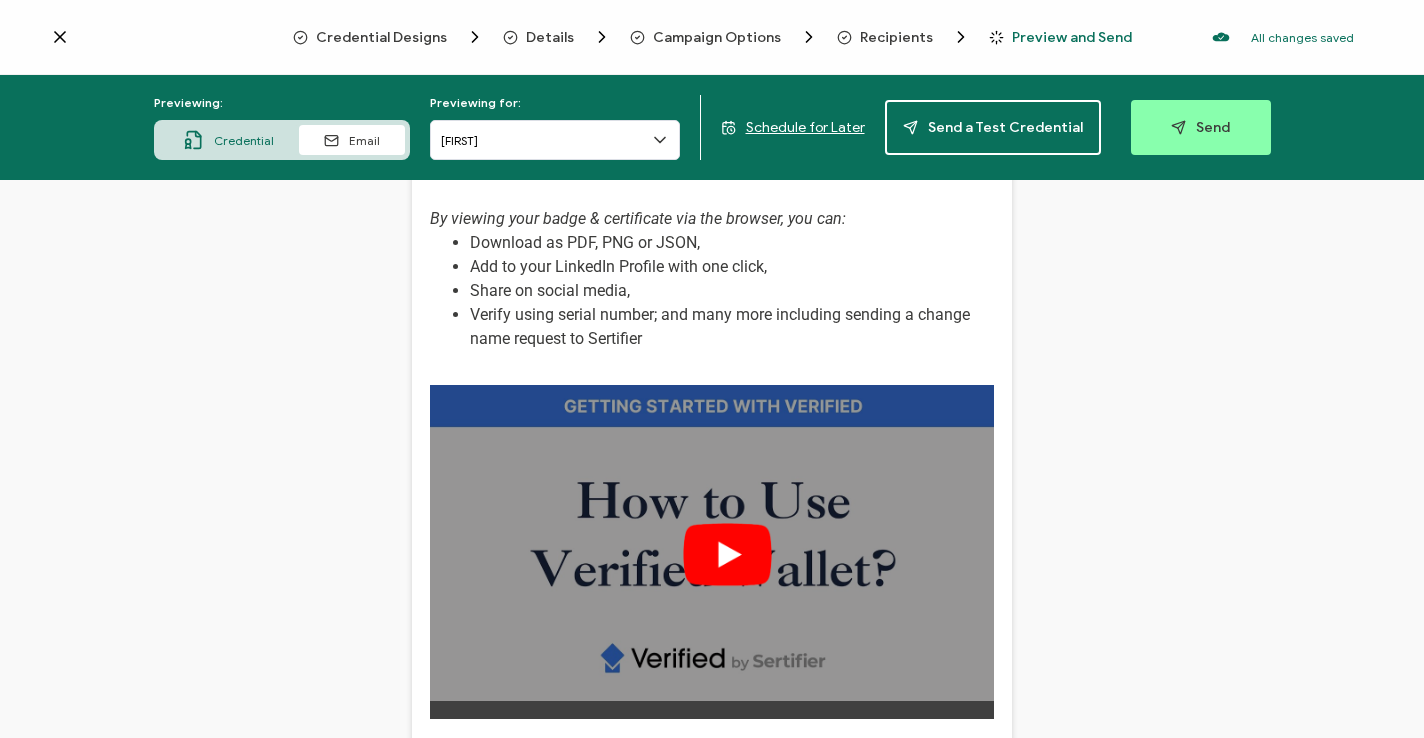 scroll, scrollTop: 563, scrollLeft: 0, axis: vertical 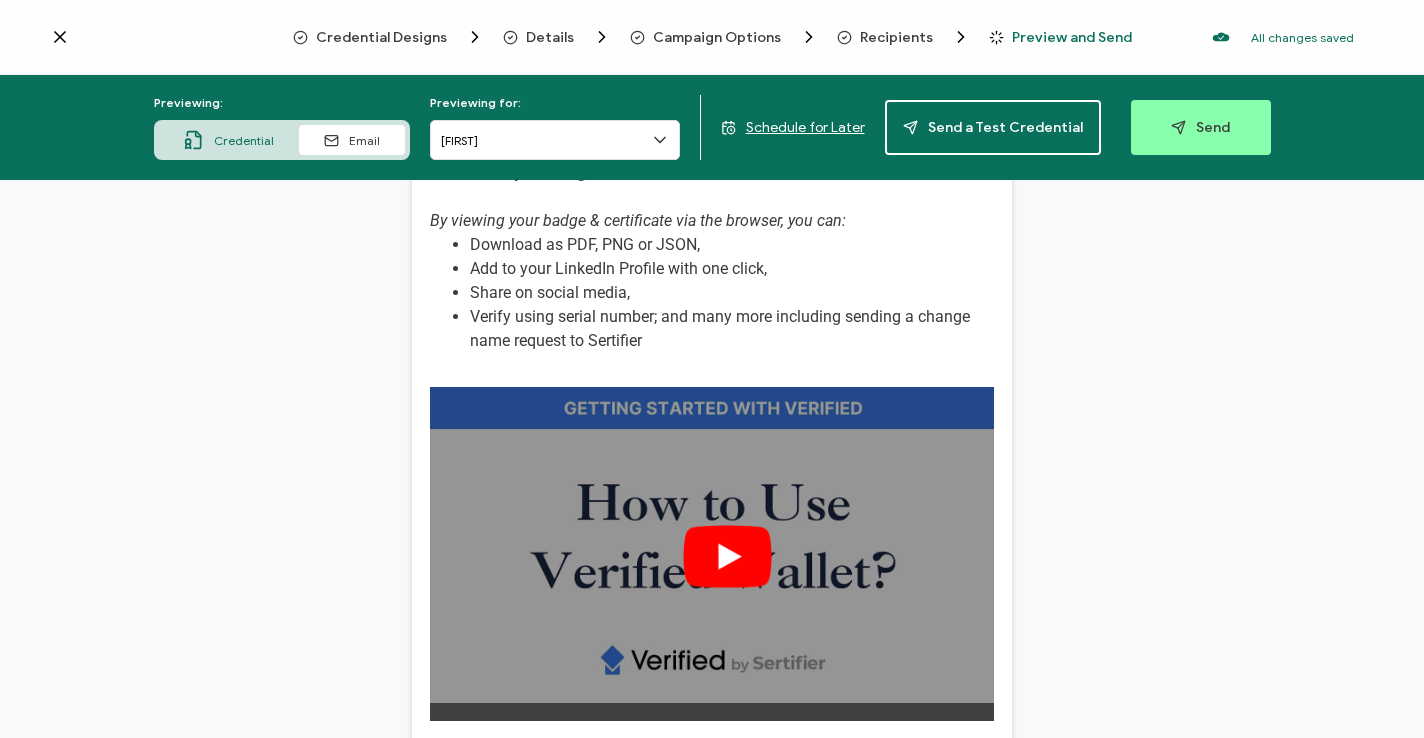 click on "Credential Designs" at bounding box center [381, 37] 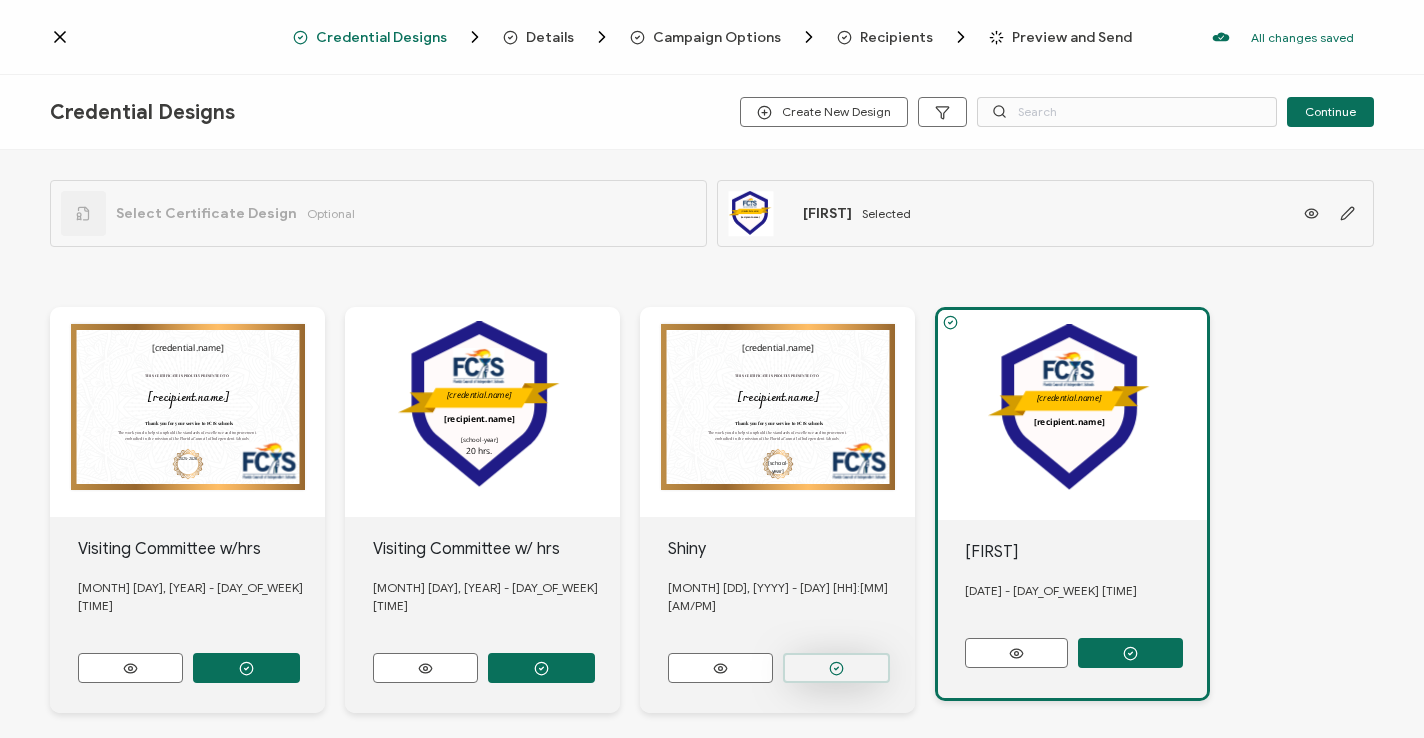 click 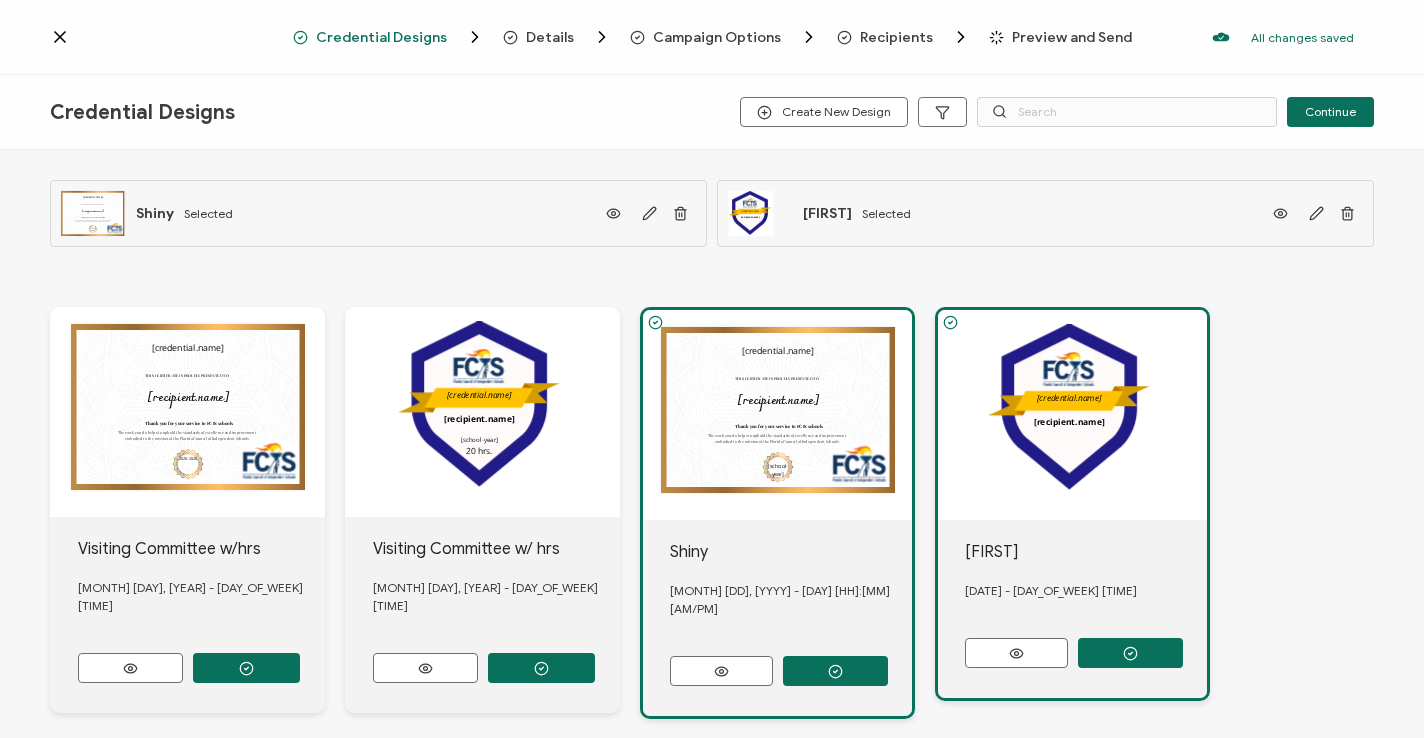 click on "Preview and Send" at bounding box center (1072, 37) 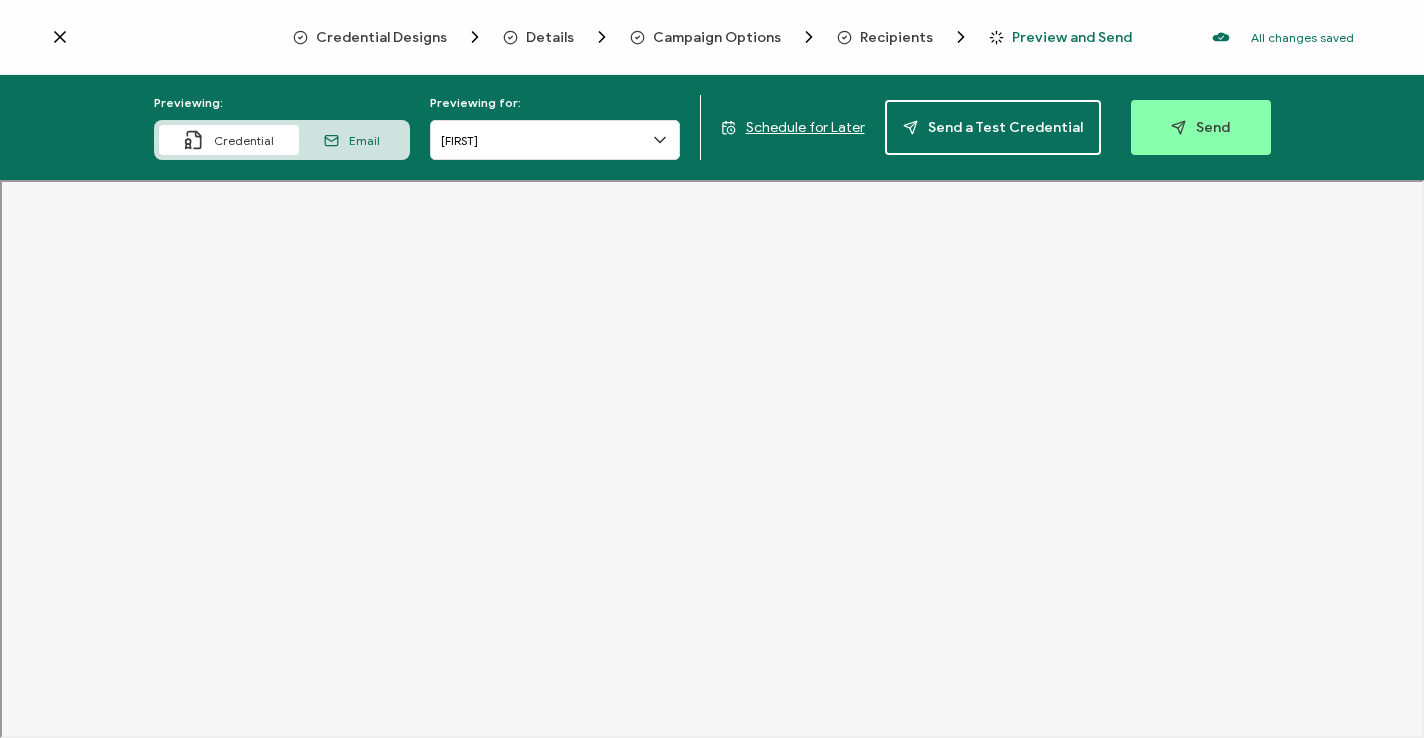 click on "Email" at bounding box center (352, 140) 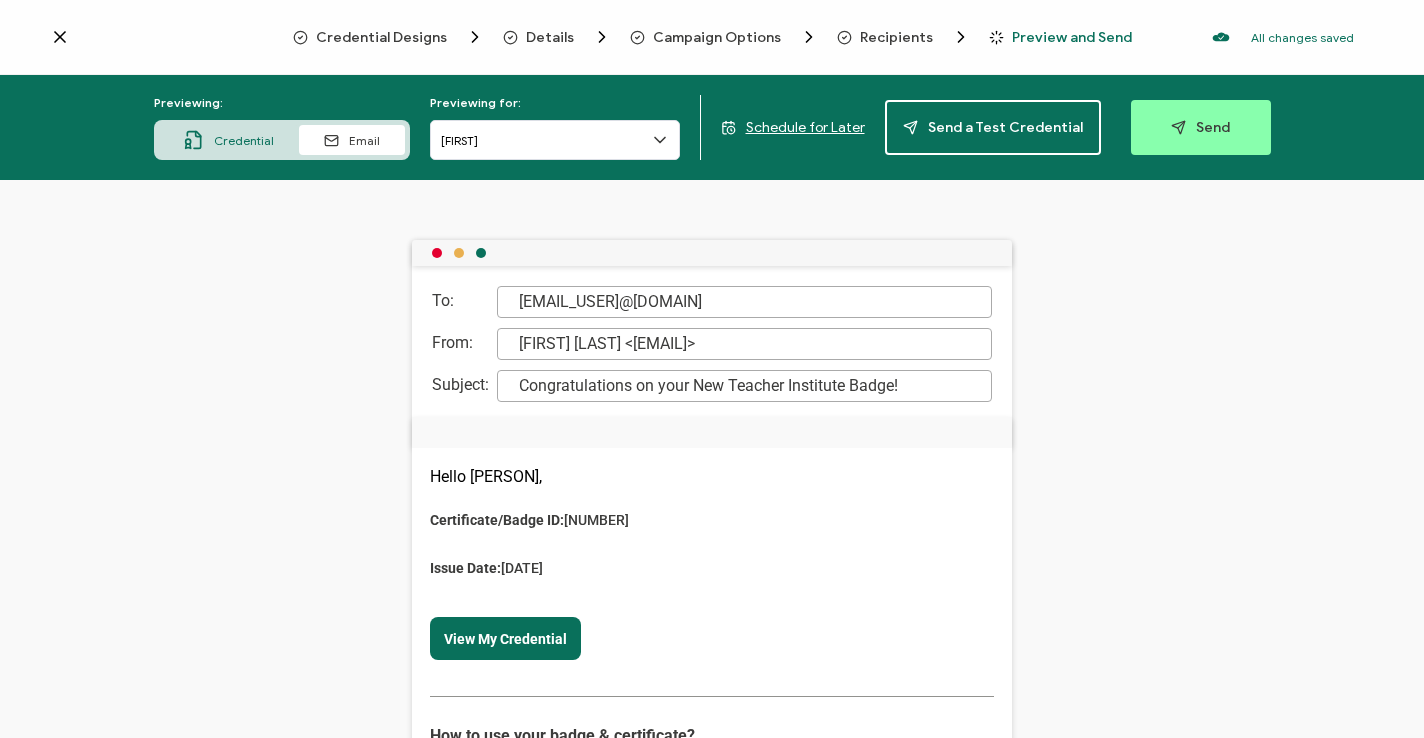 scroll, scrollTop: 0, scrollLeft: 0, axis: both 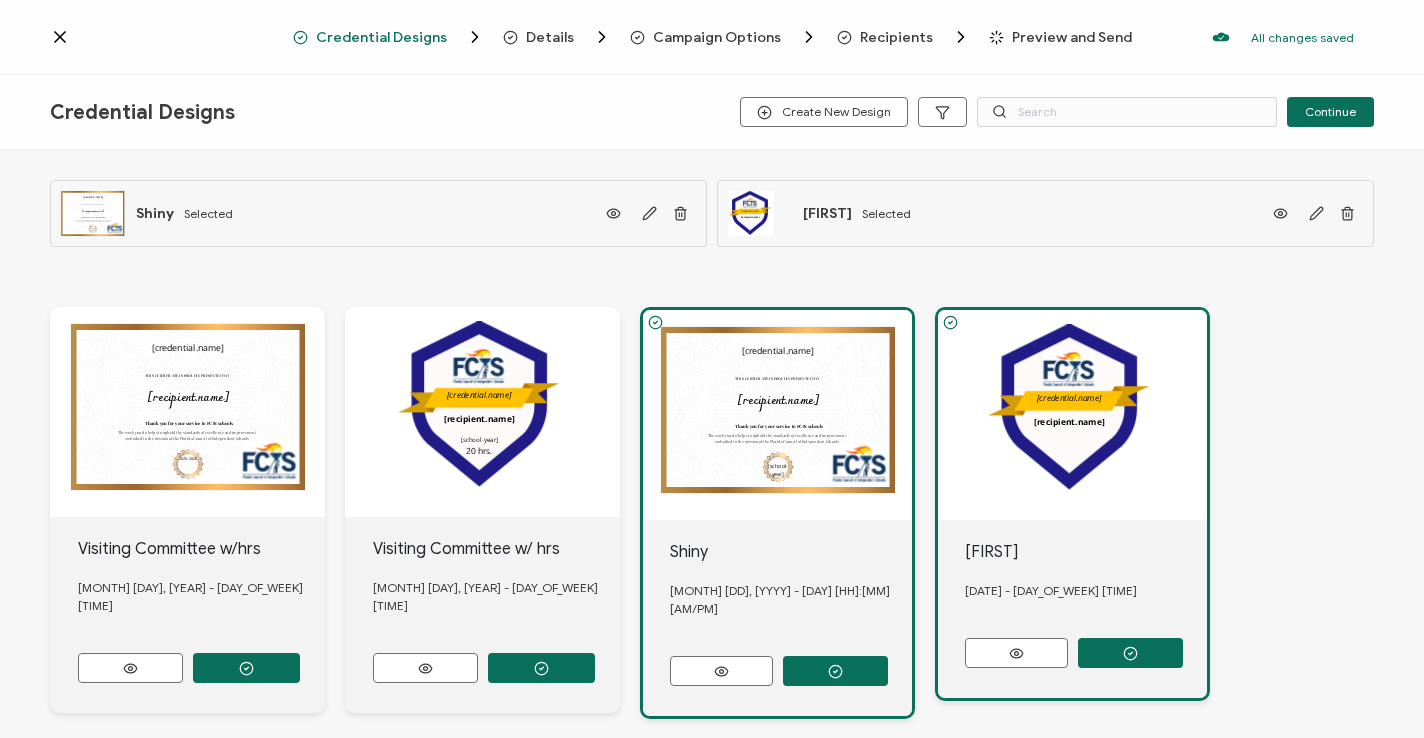 click on "Preview and Send" at bounding box center [1072, 37] 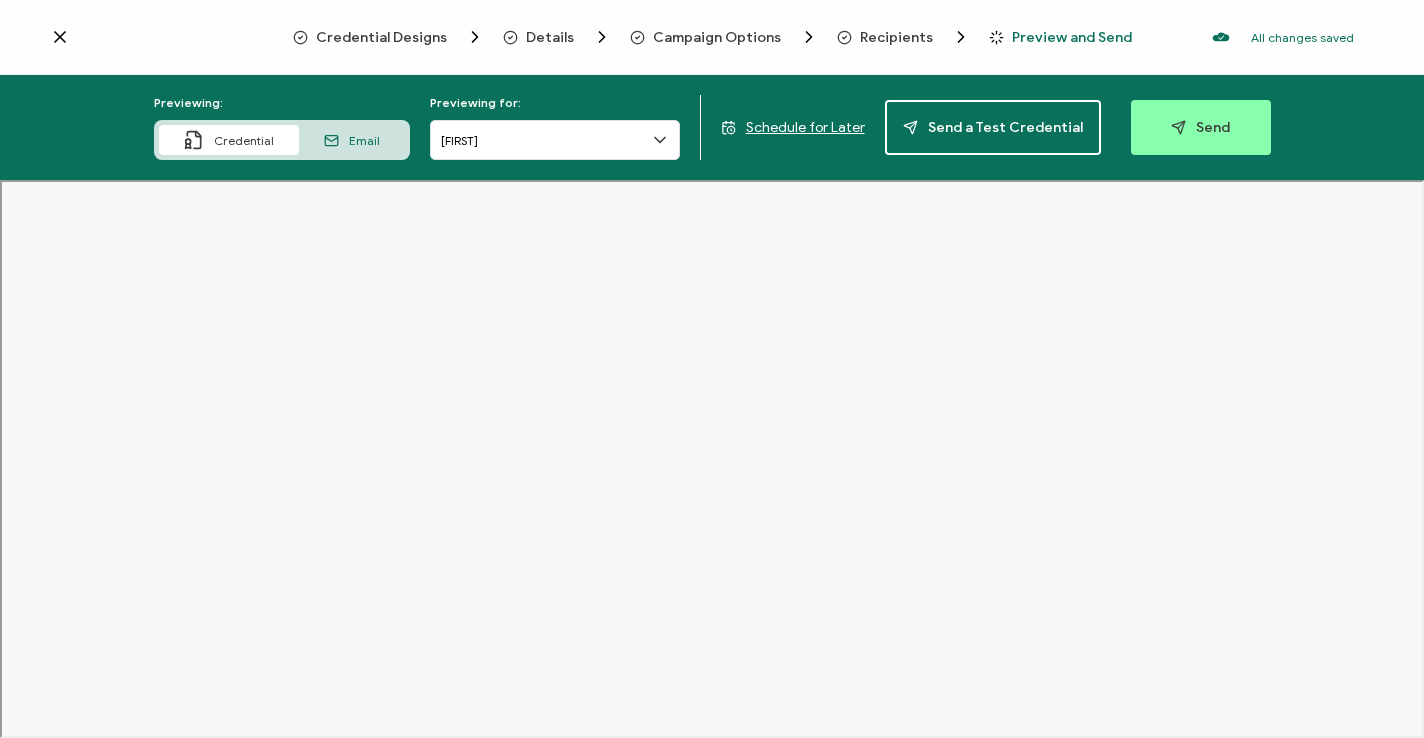 click 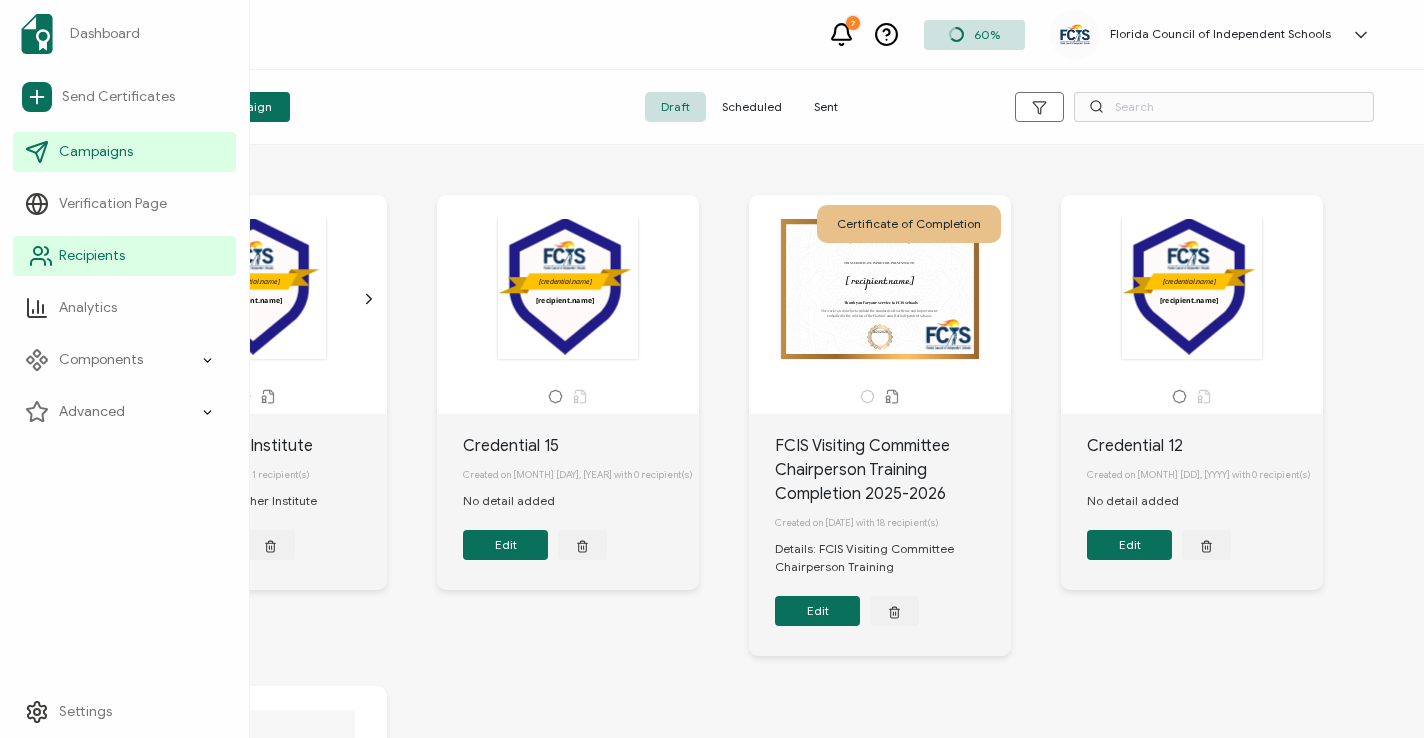 click on "Recipients" at bounding box center (92, 256) 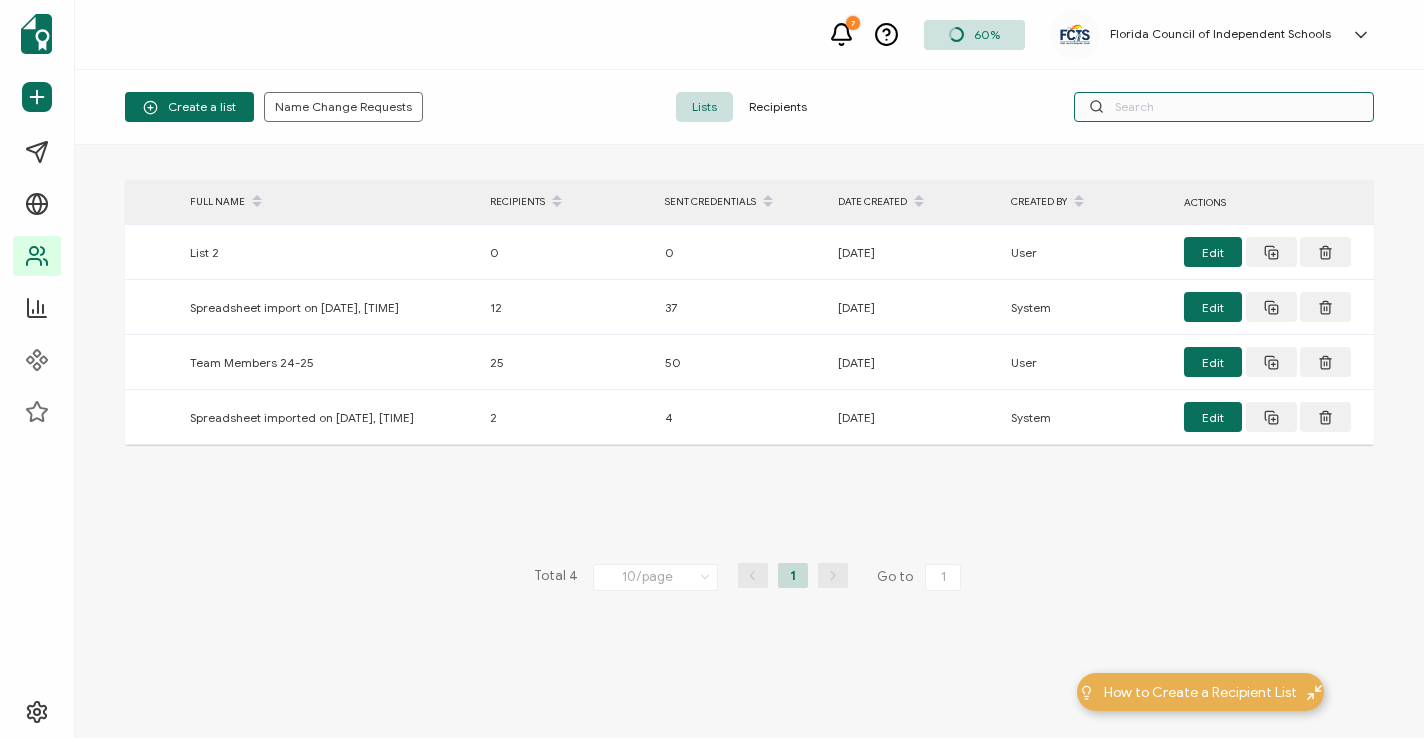 click at bounding box center (1224, 107) 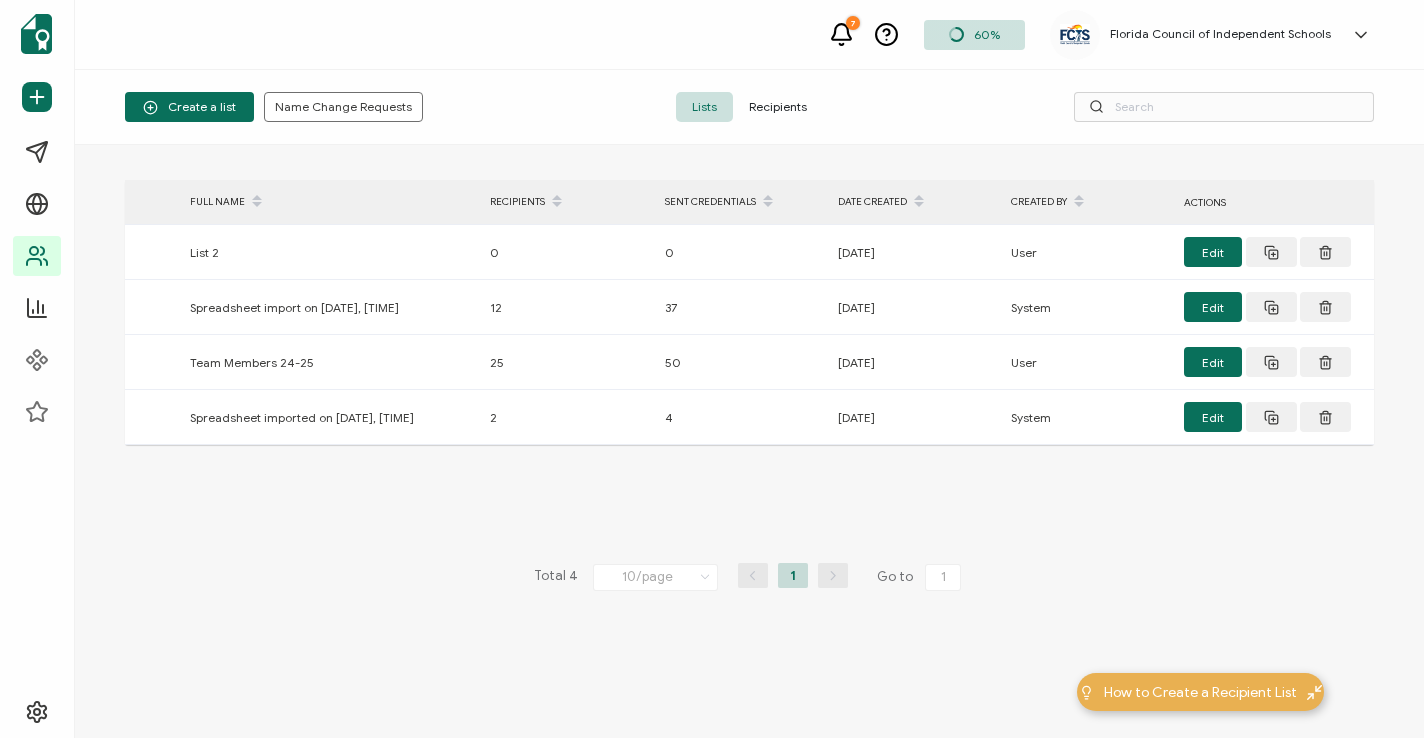 click on "Recipients" at bounding box center [778, 107] 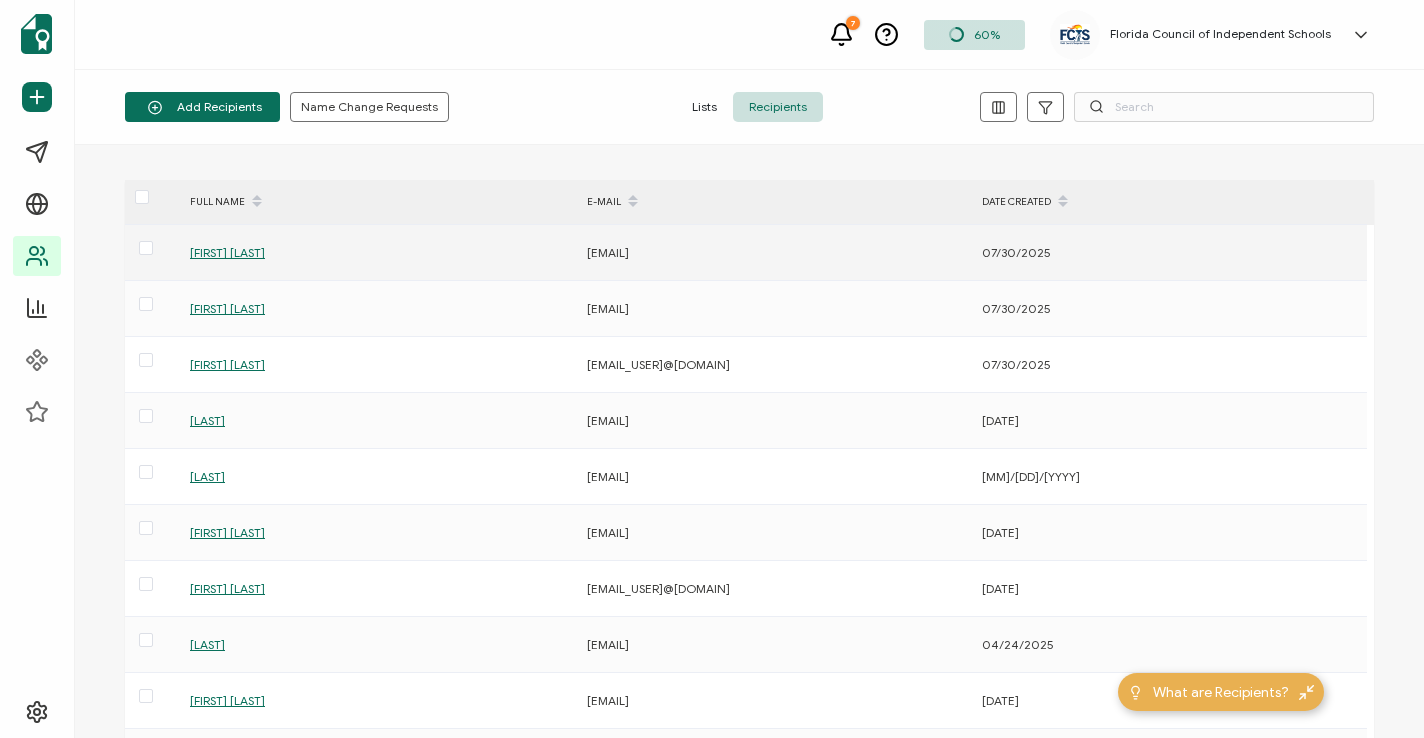 click on "[FIRST] [LAST]" at bounding box center [227, 252] 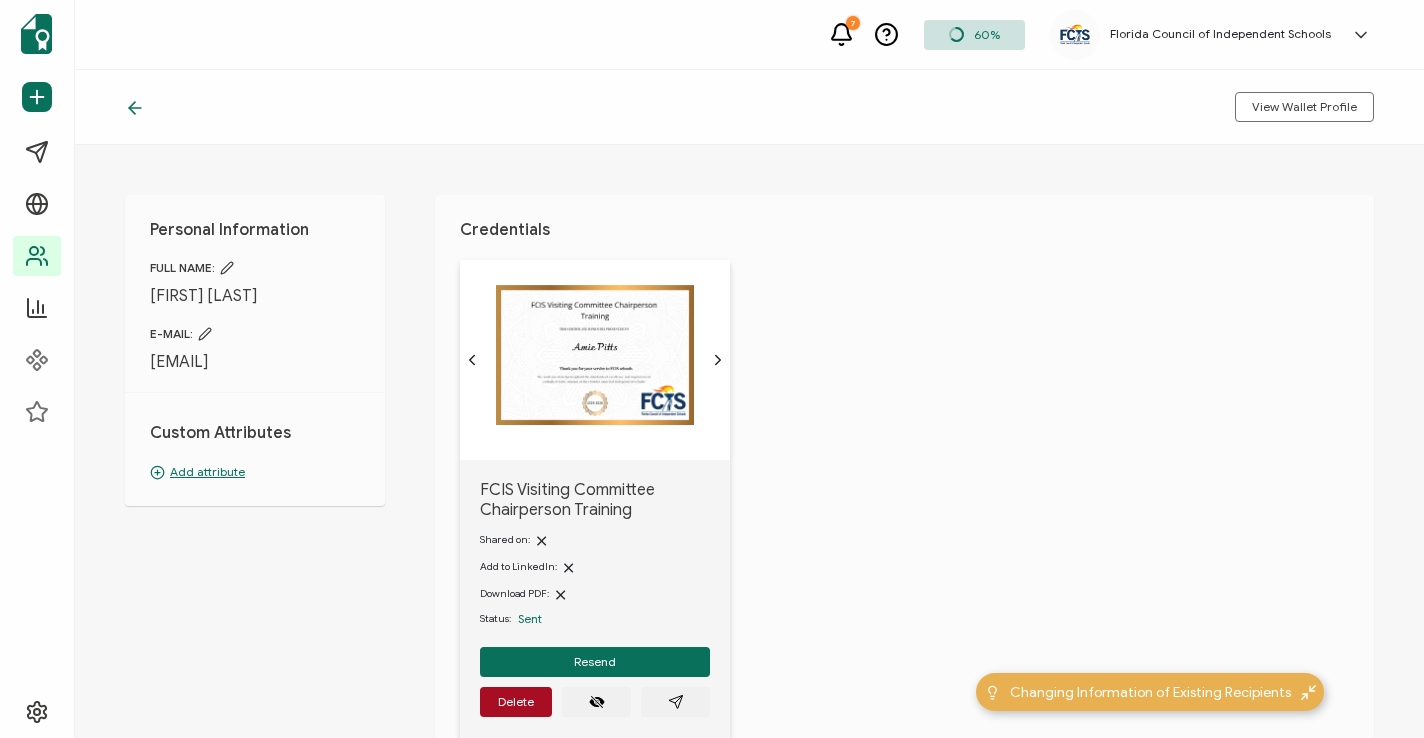 click at bounding box center [595, 355] 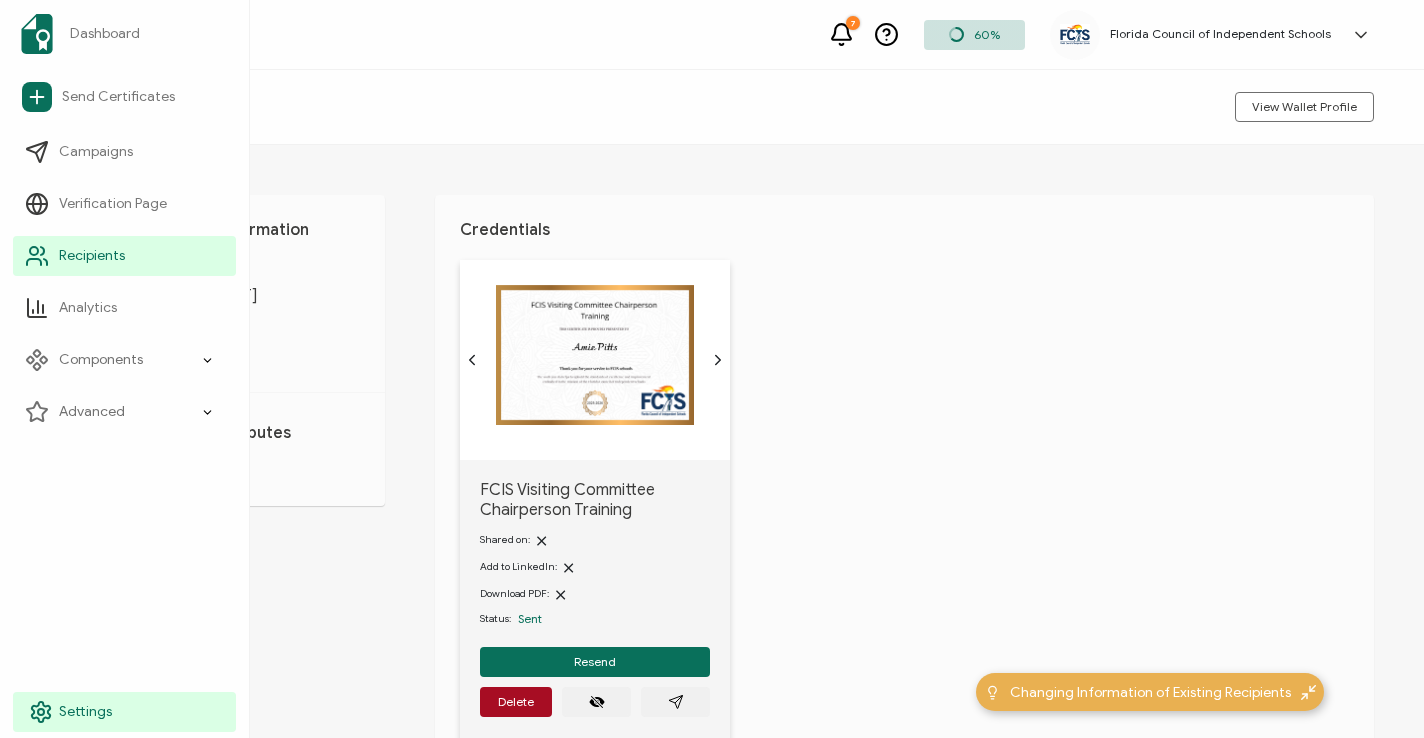 click 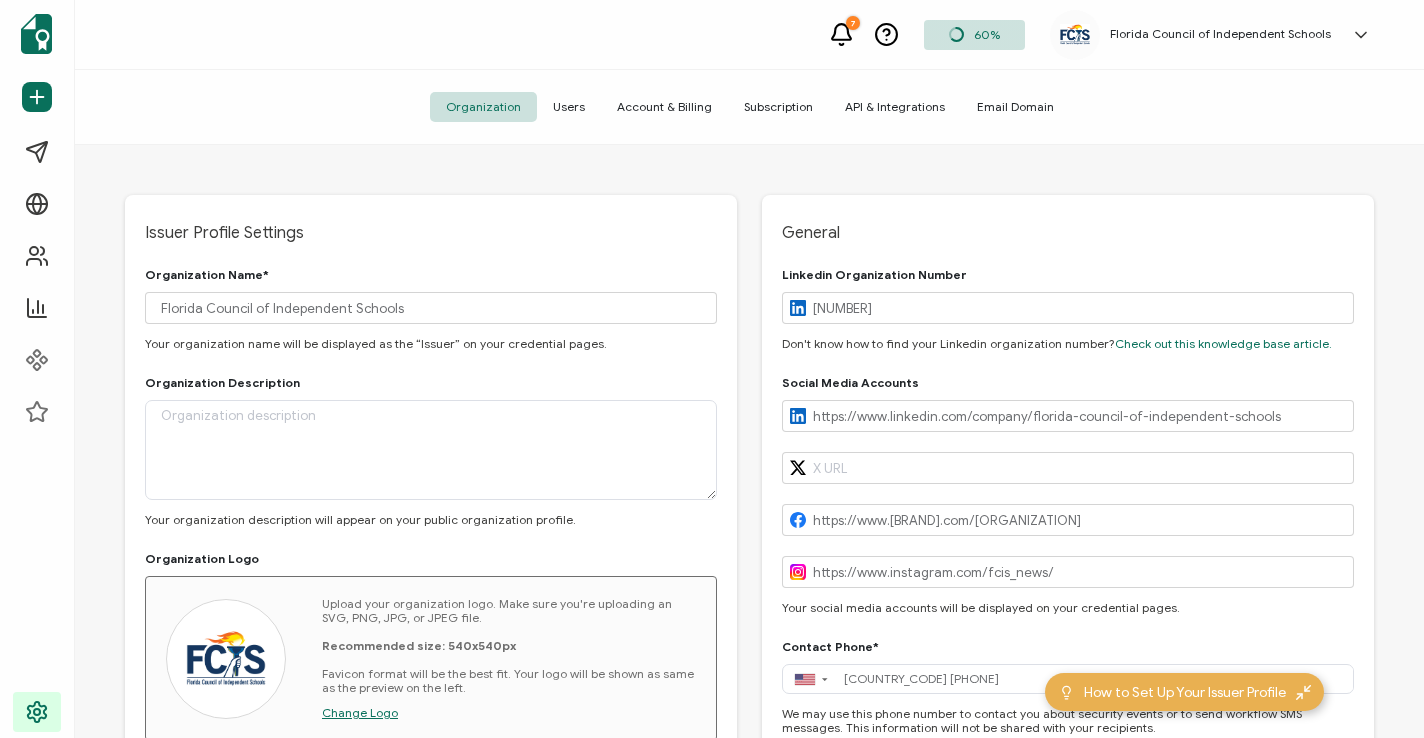 type on "[COUNTRY]" 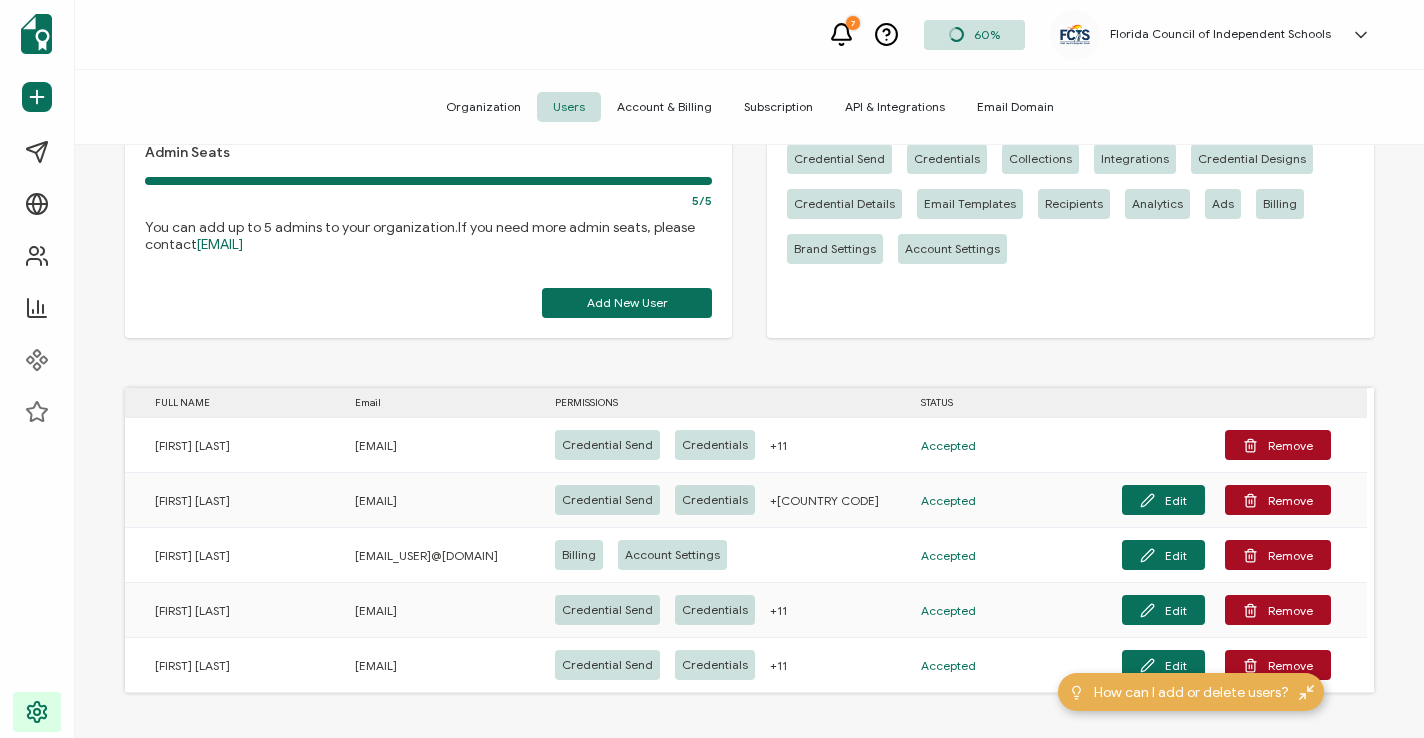 scroll, scrollTop: 0, scrollLeft: 0, axis: both 